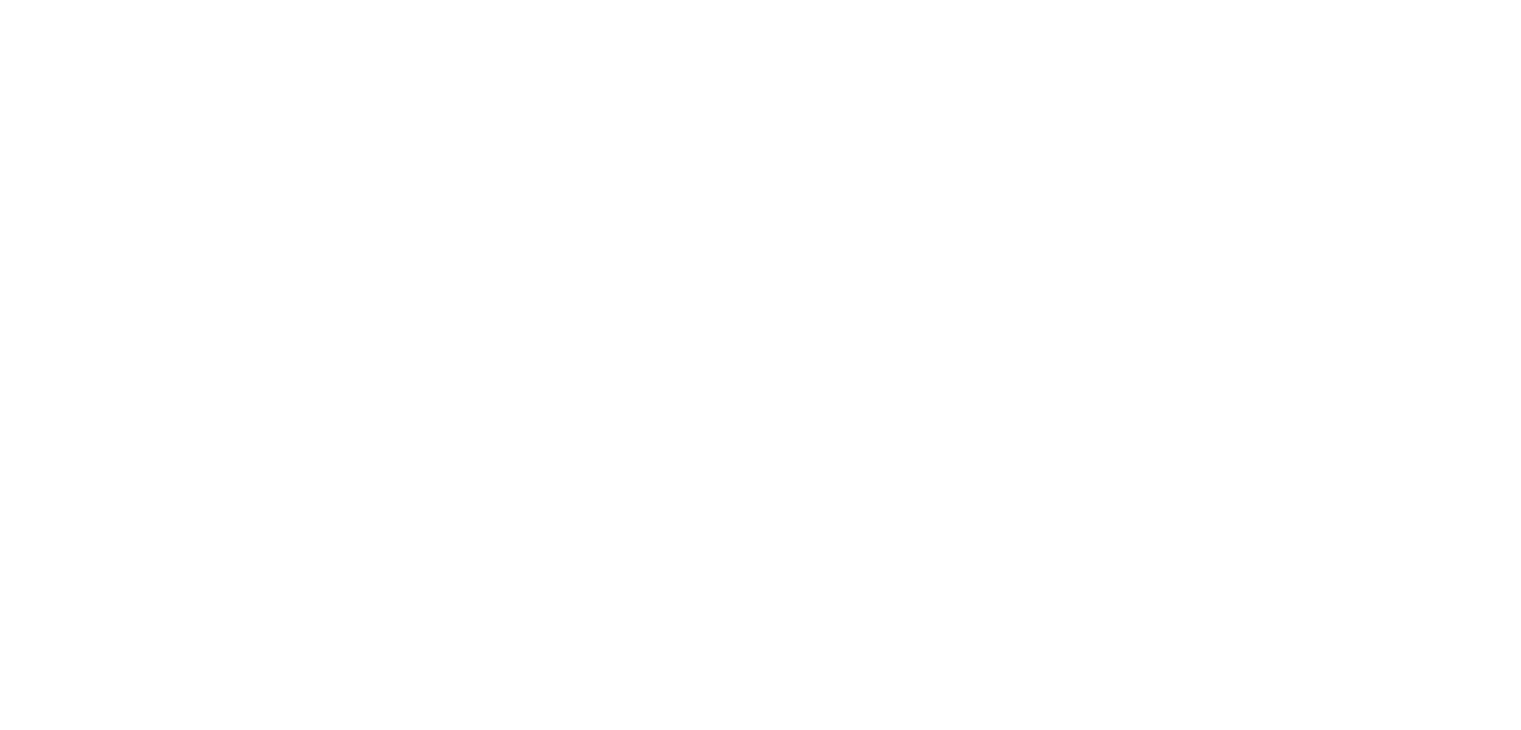 scroll, scrollTop: 0, scrollLeft: 0, axis: both 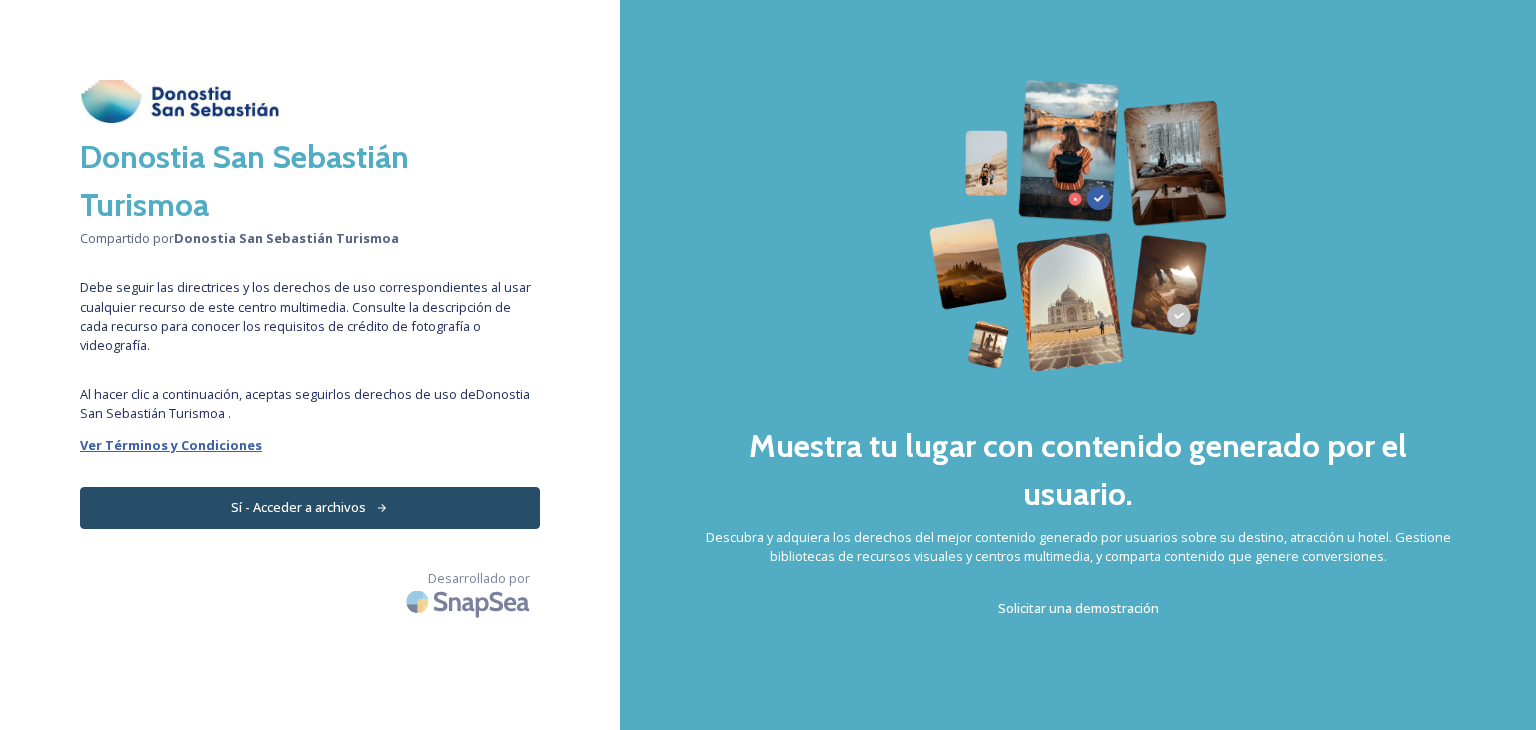 click on "Ver Términos y Condiciones" at bounding box center [171, 445] 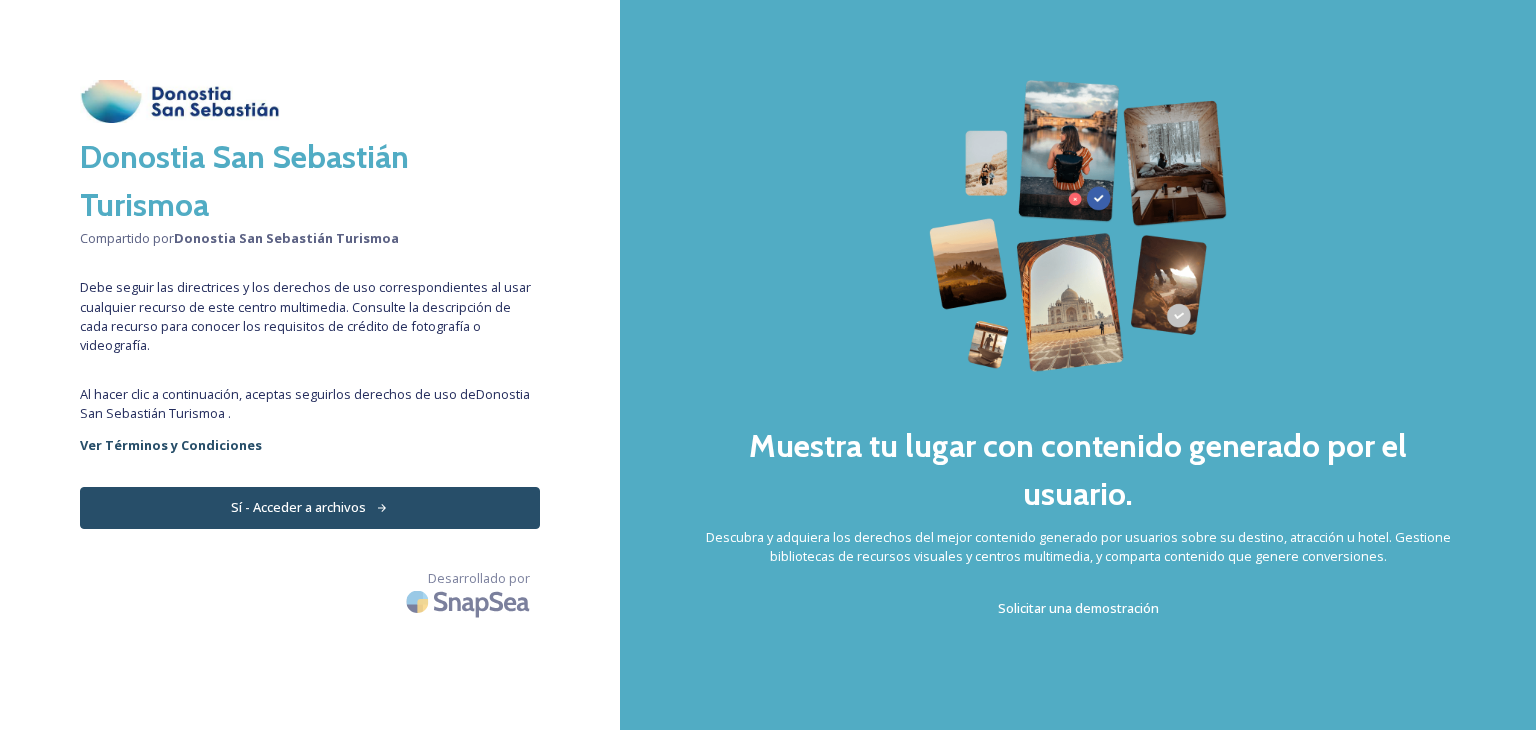 click on "Sí - Acceder a archivos" at bounding box center [298, 507] 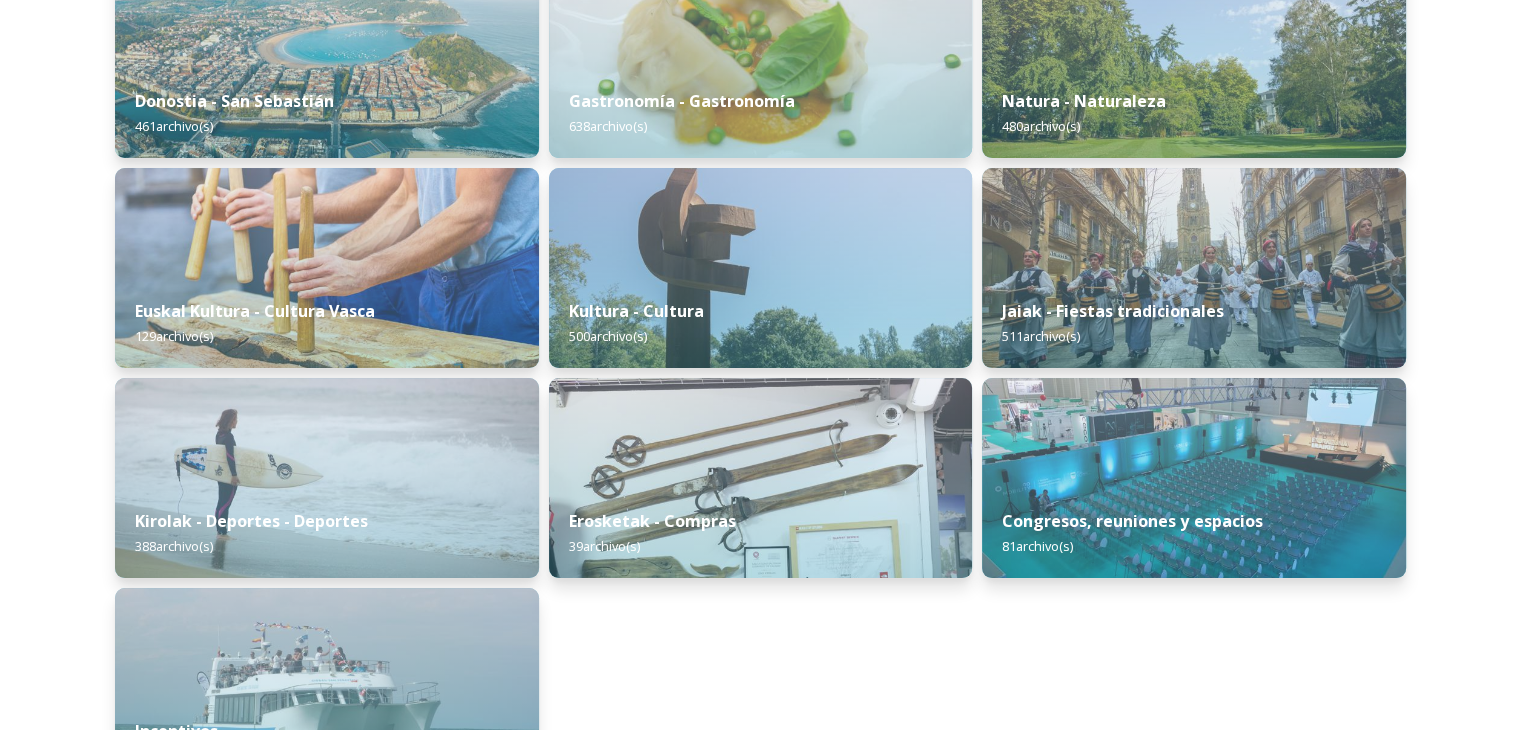 scroll, scrollTop: 140, scrollLeft: 0, axis: vertical 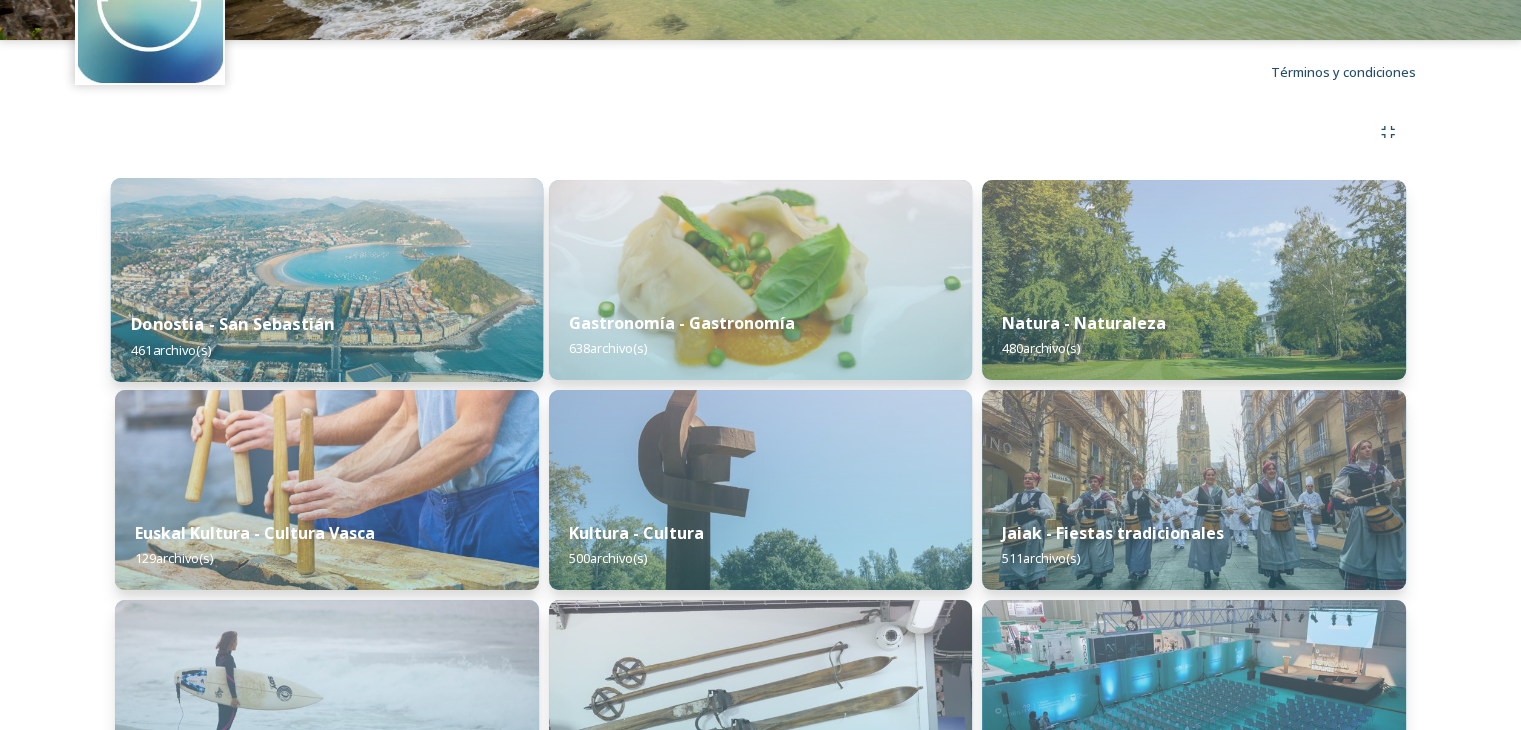 click on "Donostia - San Sebastián  461  archivo(s)" at bounding box center [327, 336] 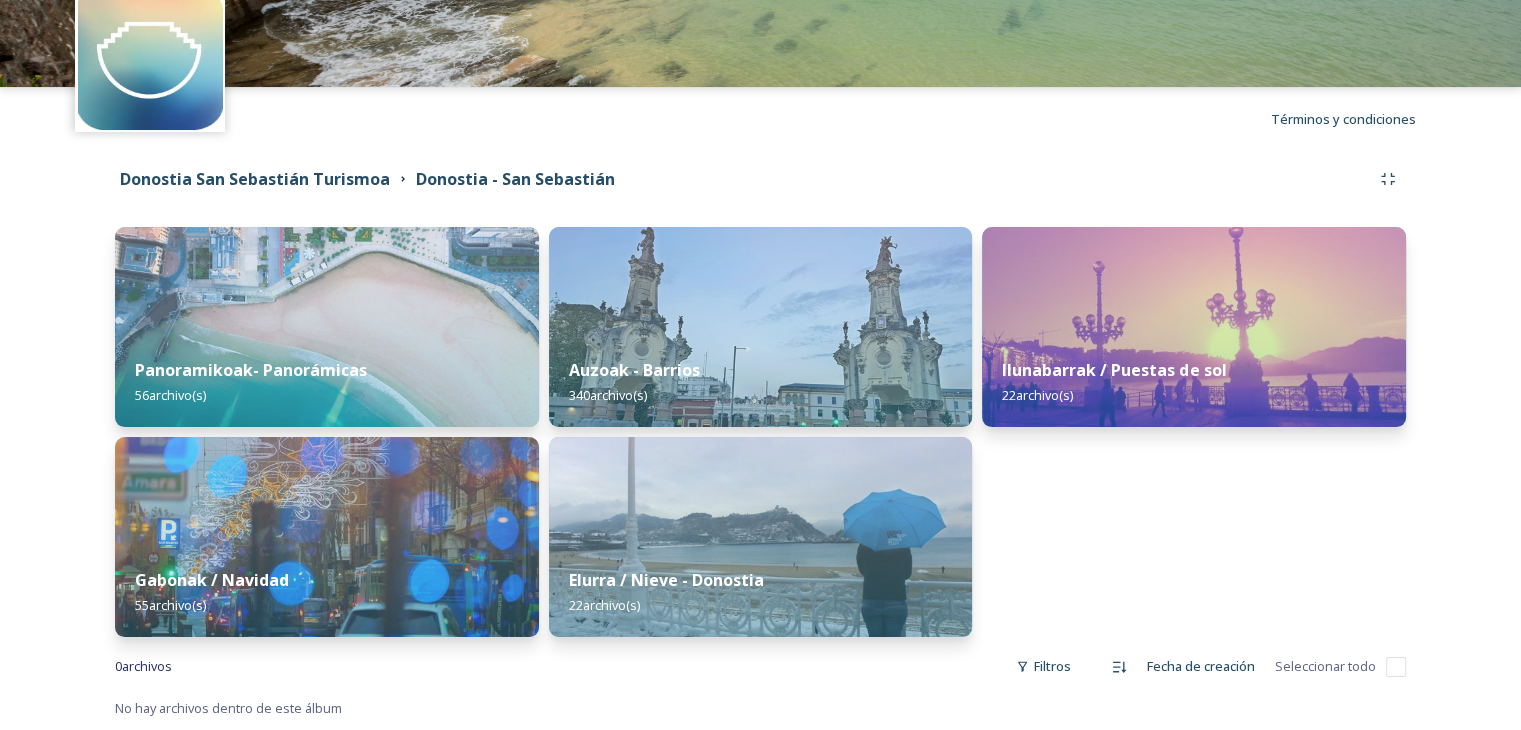 scroll, scrollTop: 0, scrollLeft: 0, axis: both 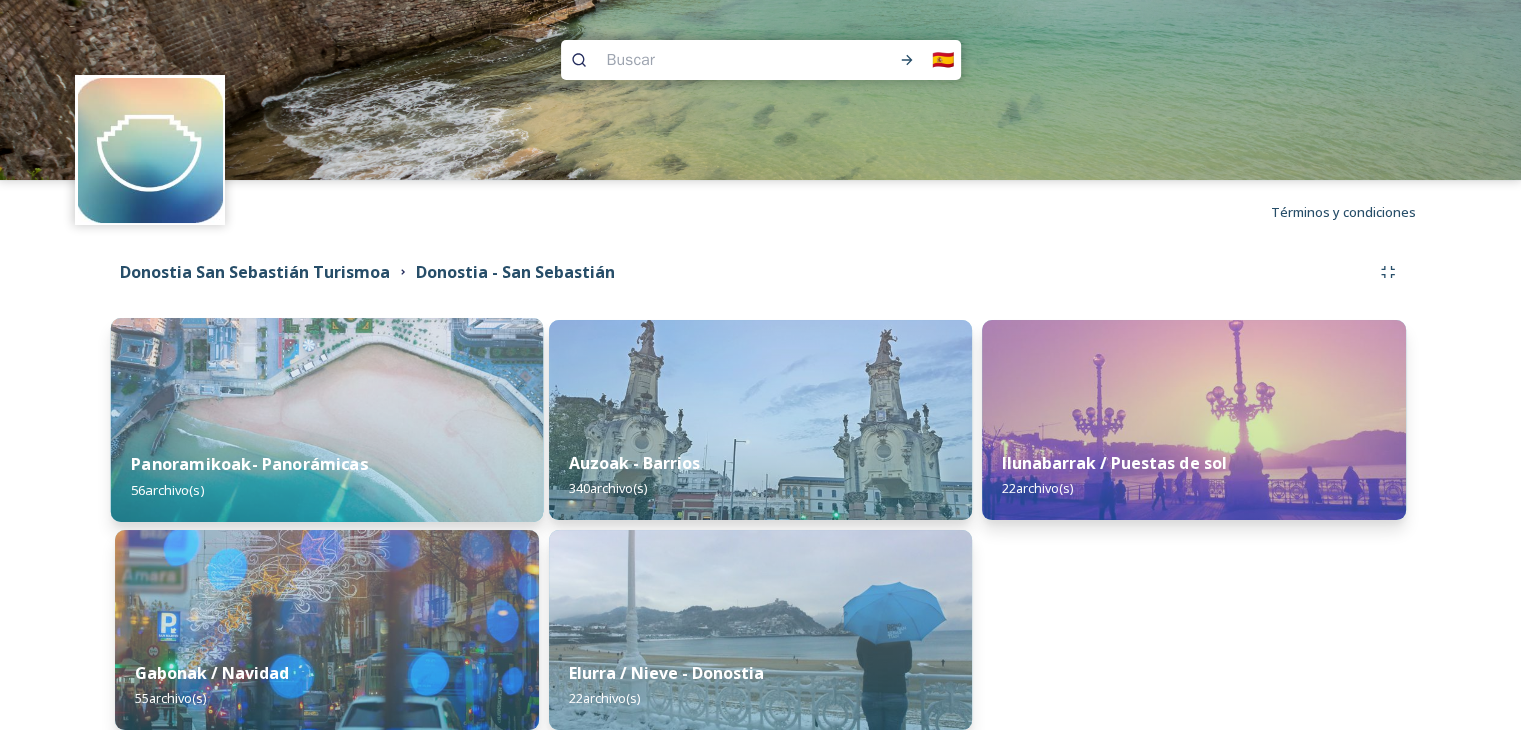 click on "Panoramikoak- Panorámicas" at bounding box center [249, 464] 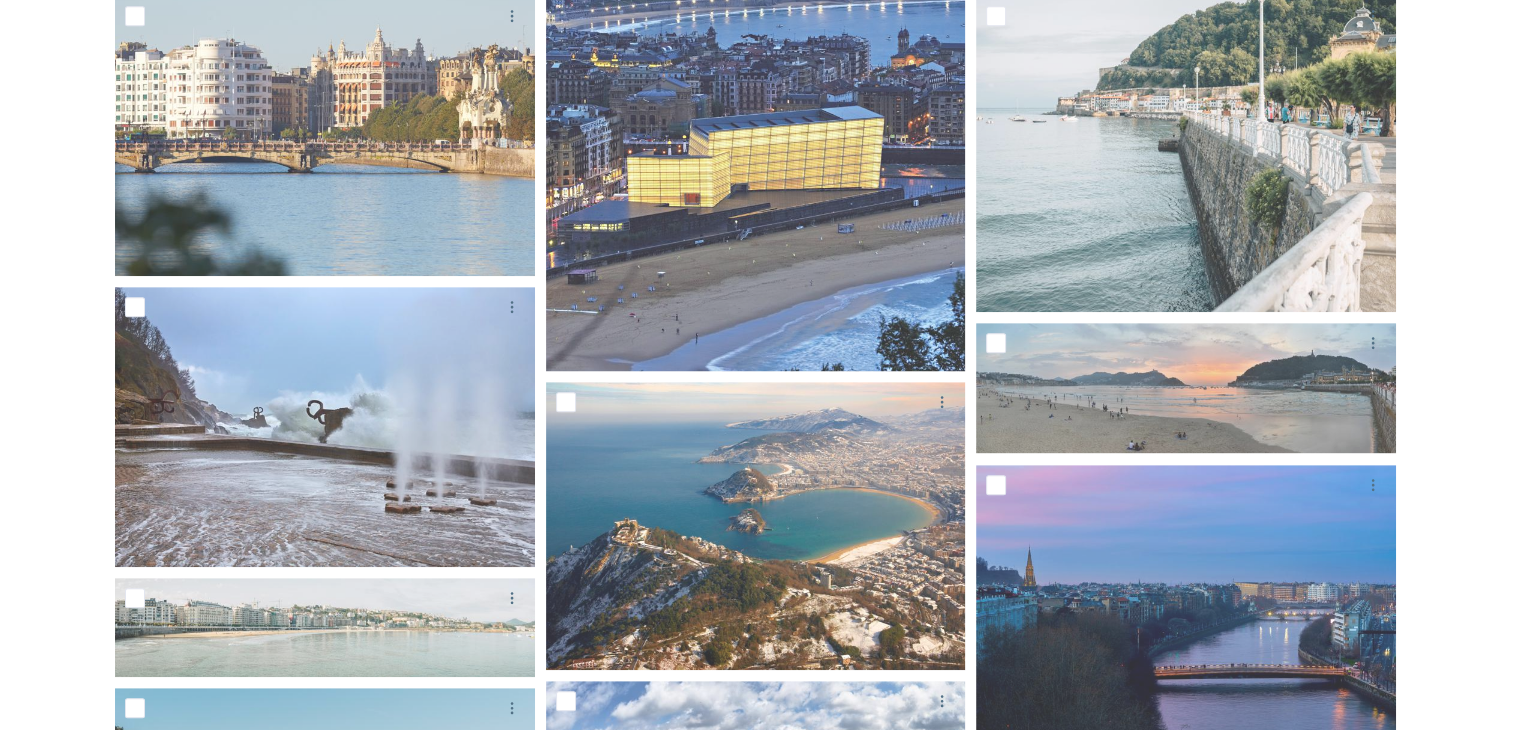 scroll, scrollTop: 1000, scrollLeft: 0, axis: vertical 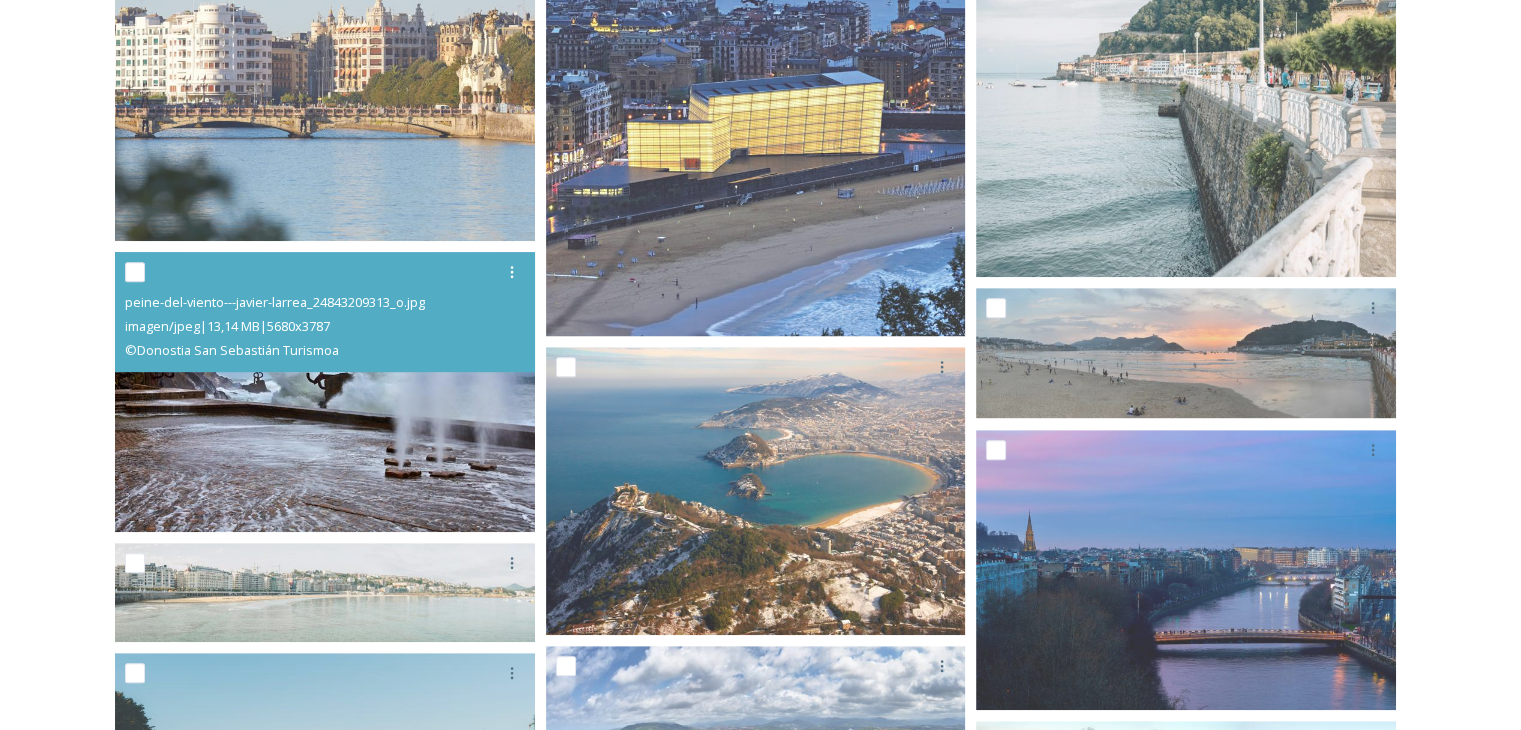 click at bounding box center [325, 392] 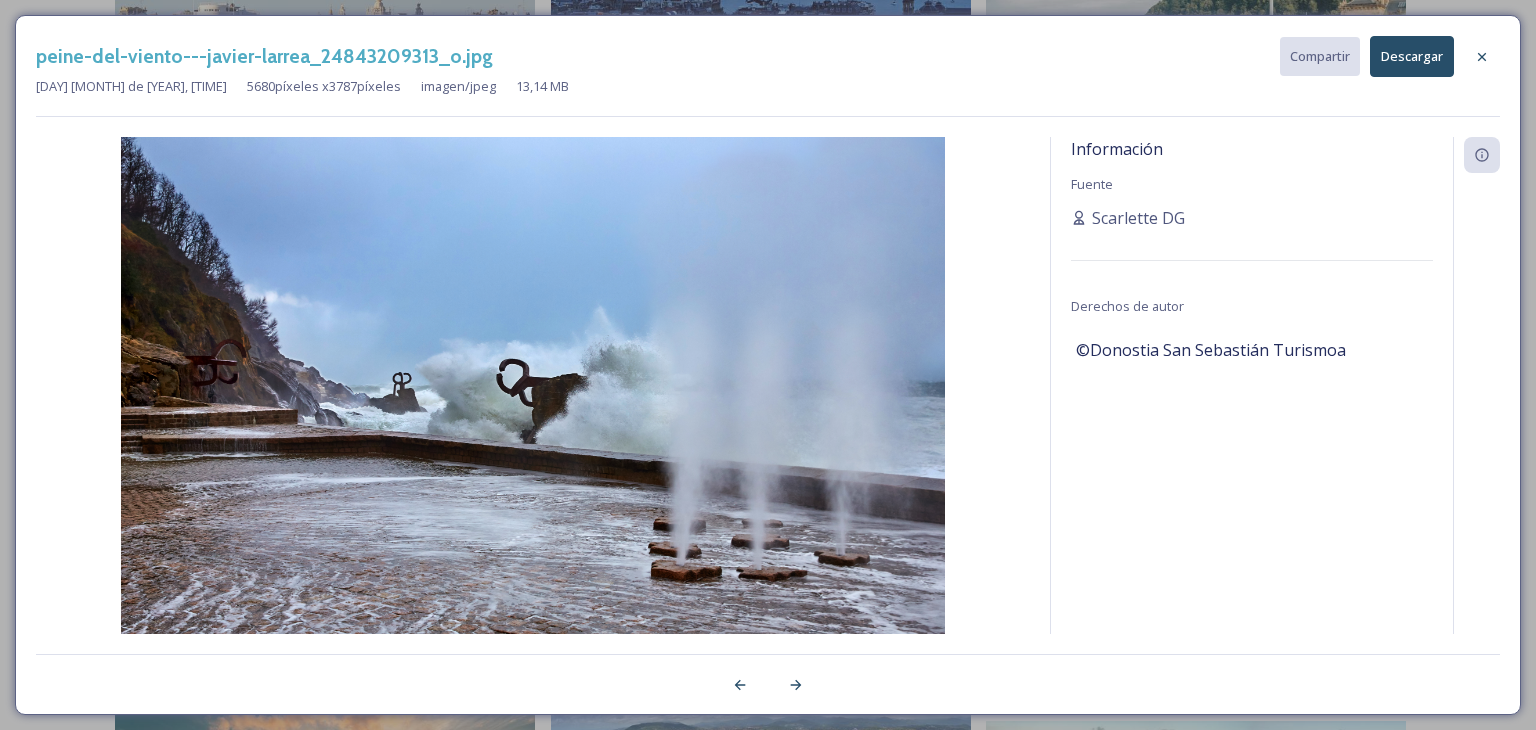 click on "Descargar" at bounding box center (1412, 56) 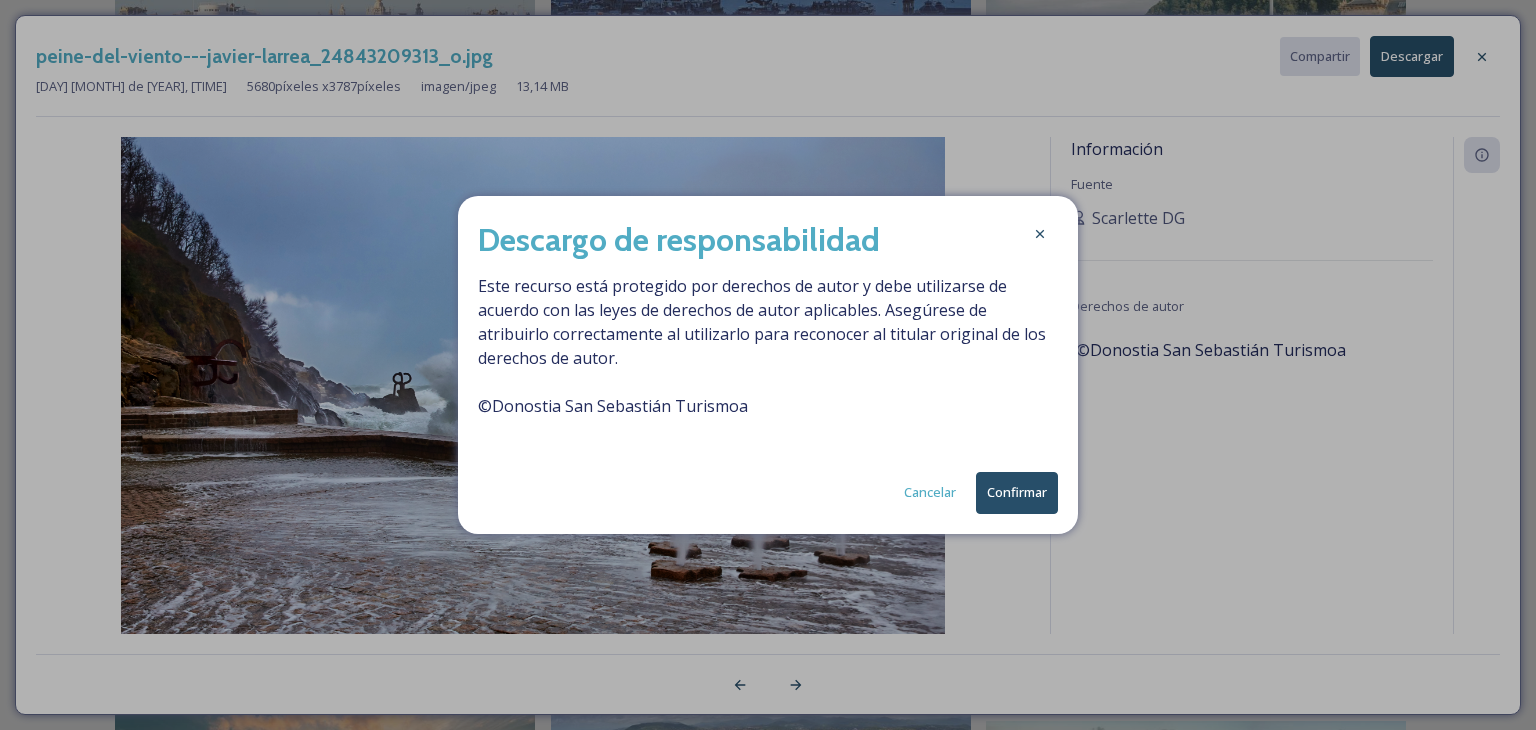 click on "Confirmar" at bounding box center (1017, 492) 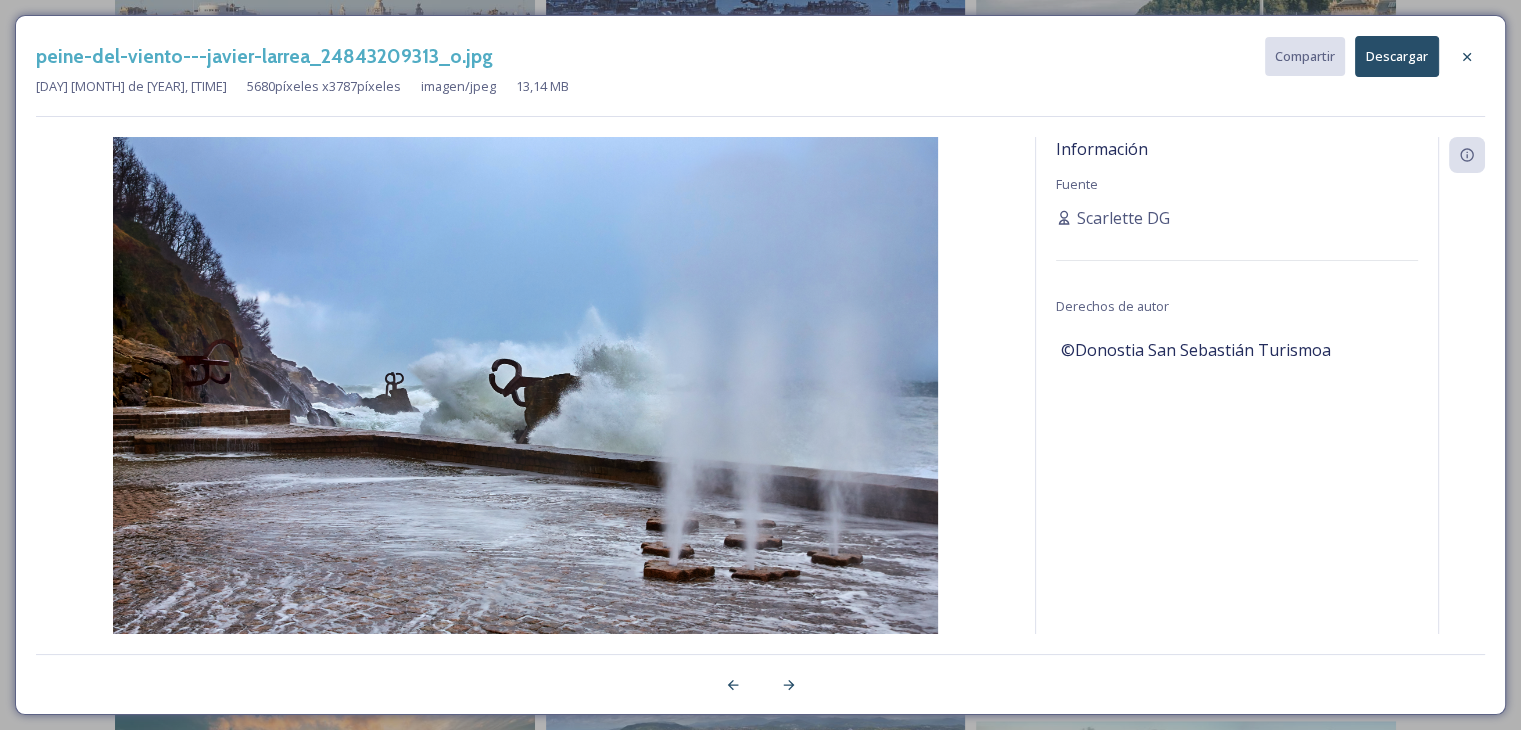 click at bounding box center (1461, 412) 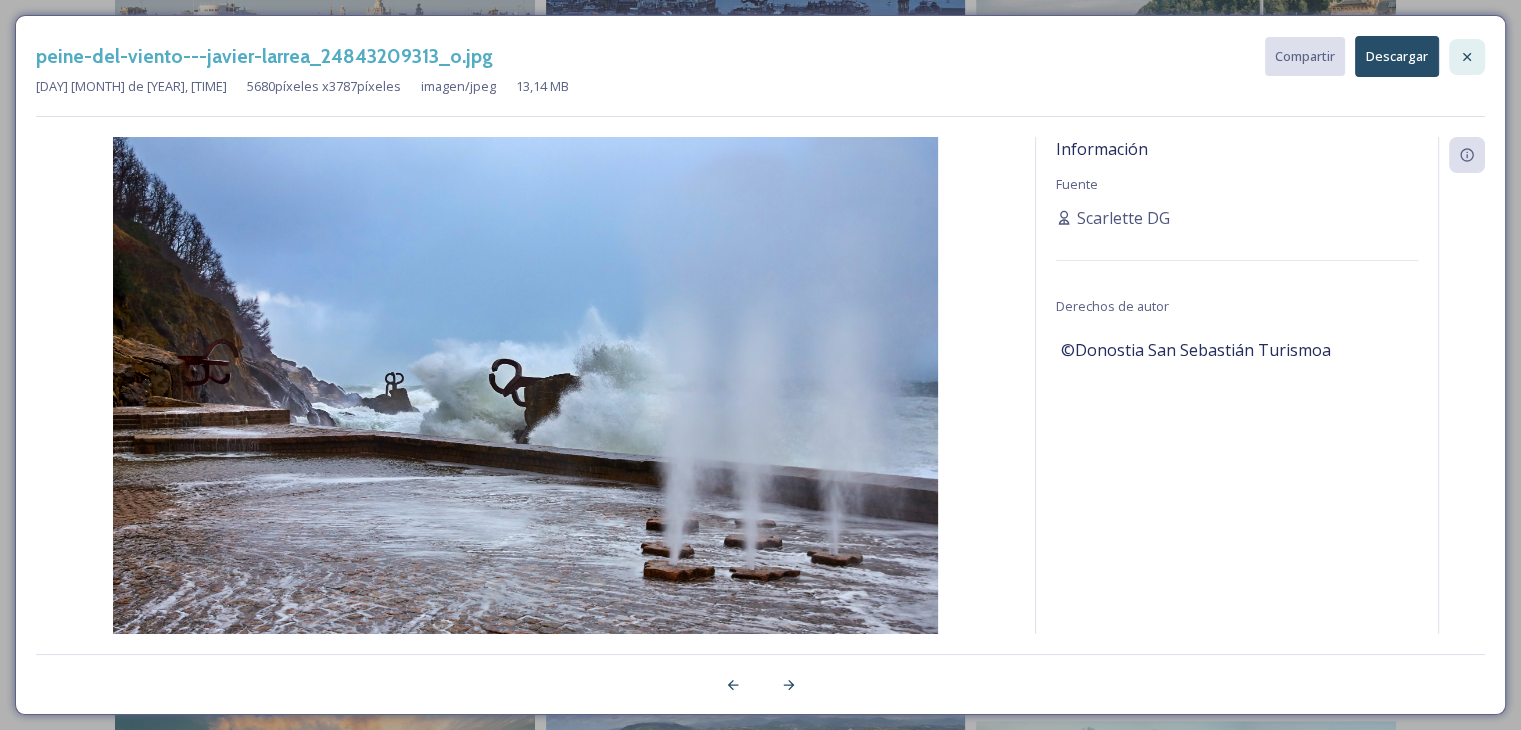 click 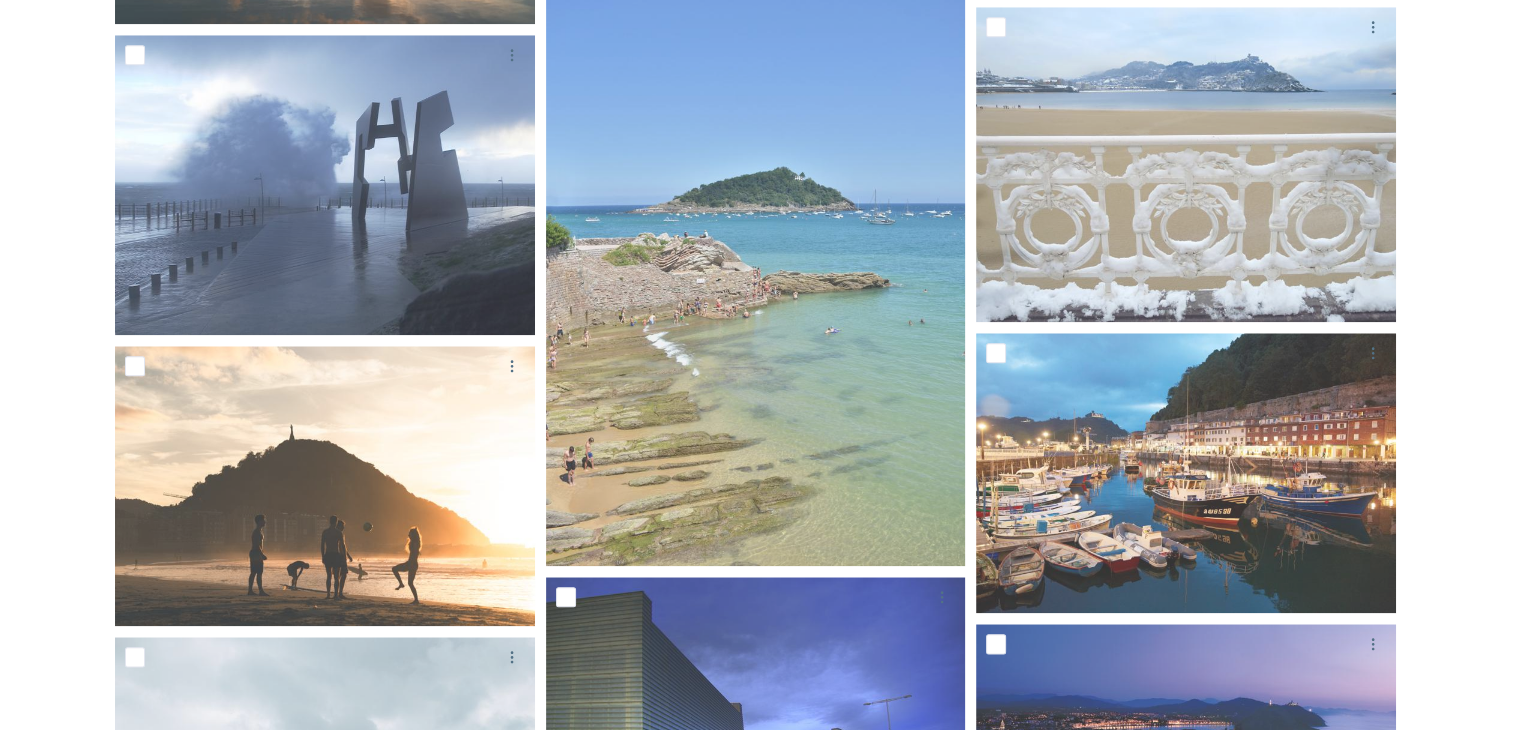 scroll, scrollTop: 2100, scrollLeft: 0, axis: vertical 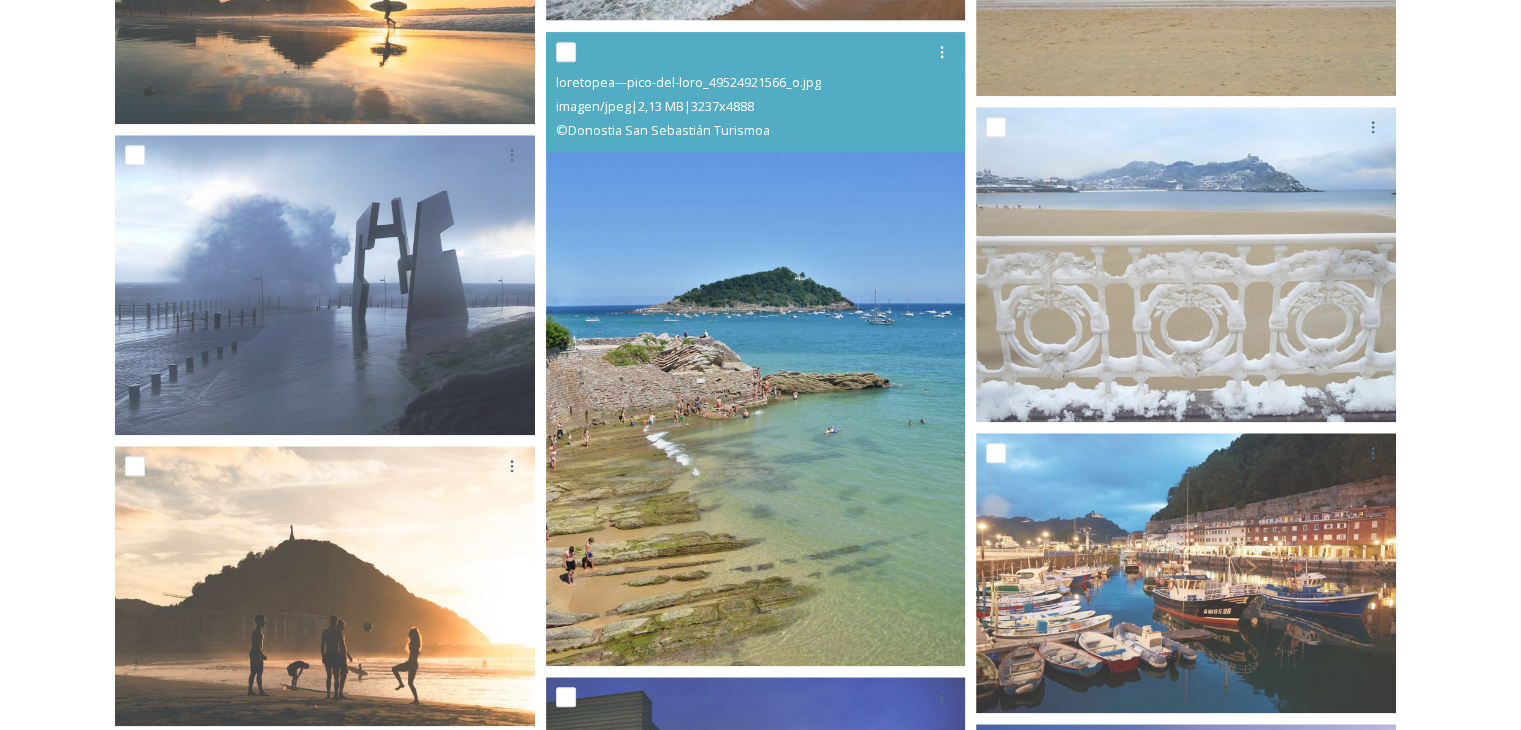 click at bounding box center [756, 349] 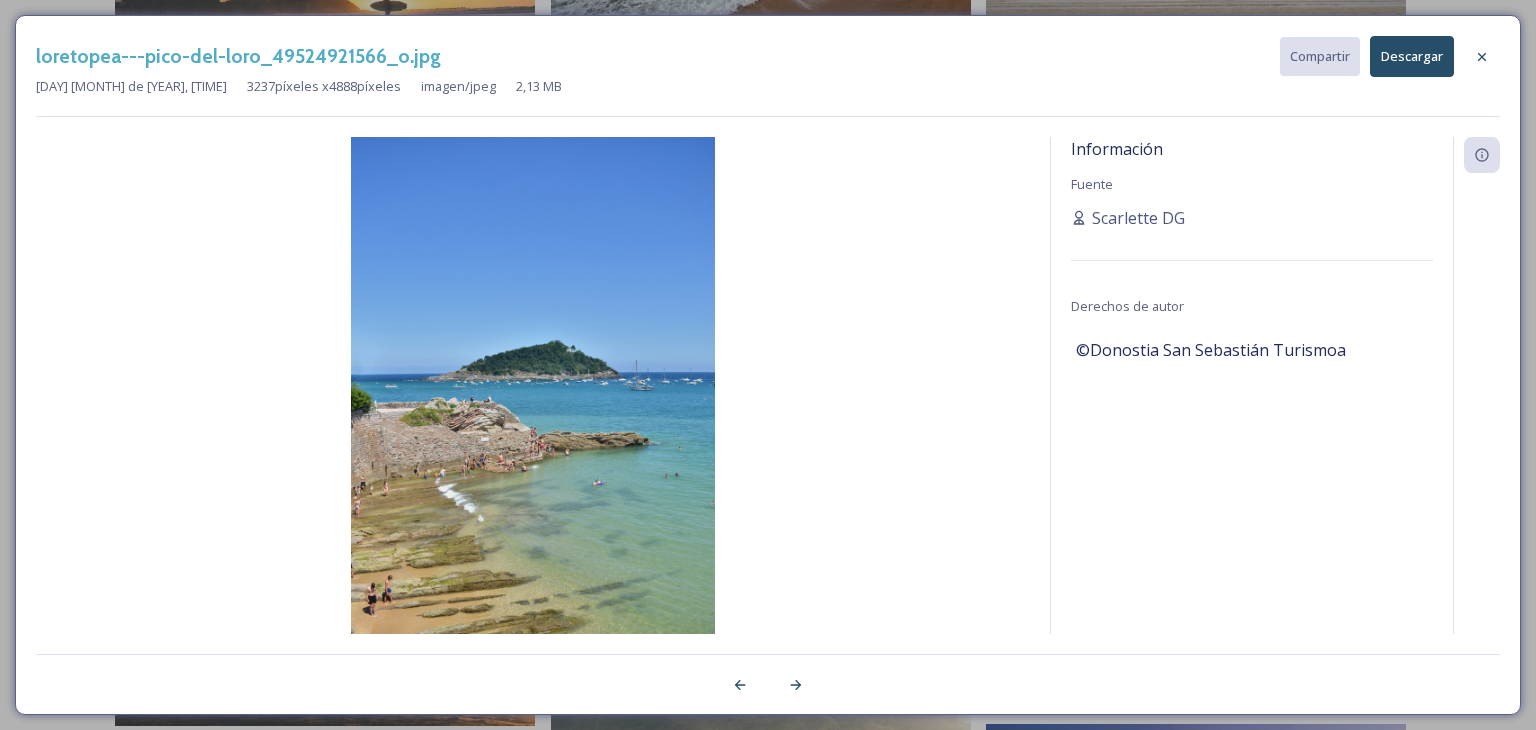 click on "Descargar" at bounding box center [1412, 56] 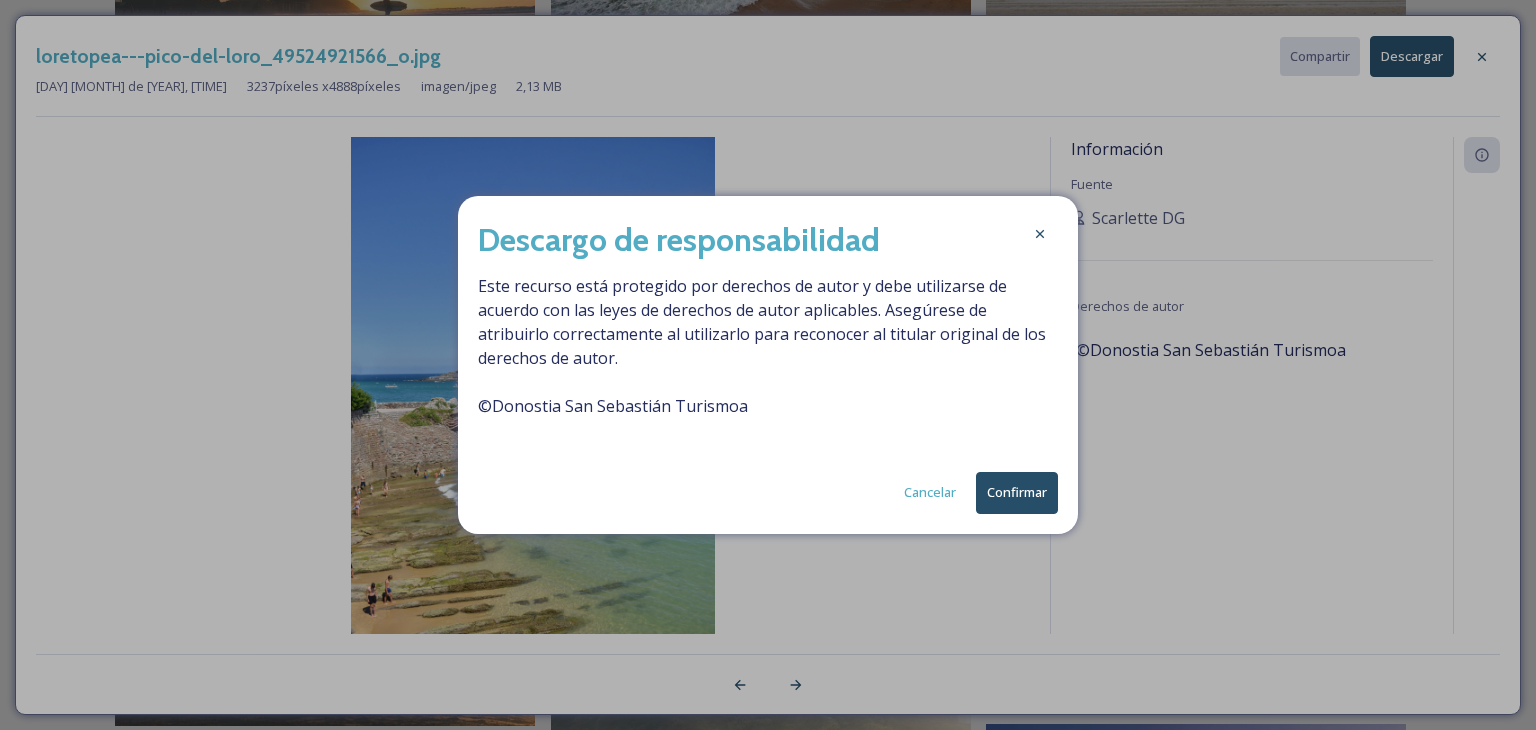 click on "Confirmar" at bounding box center (1017, 492) 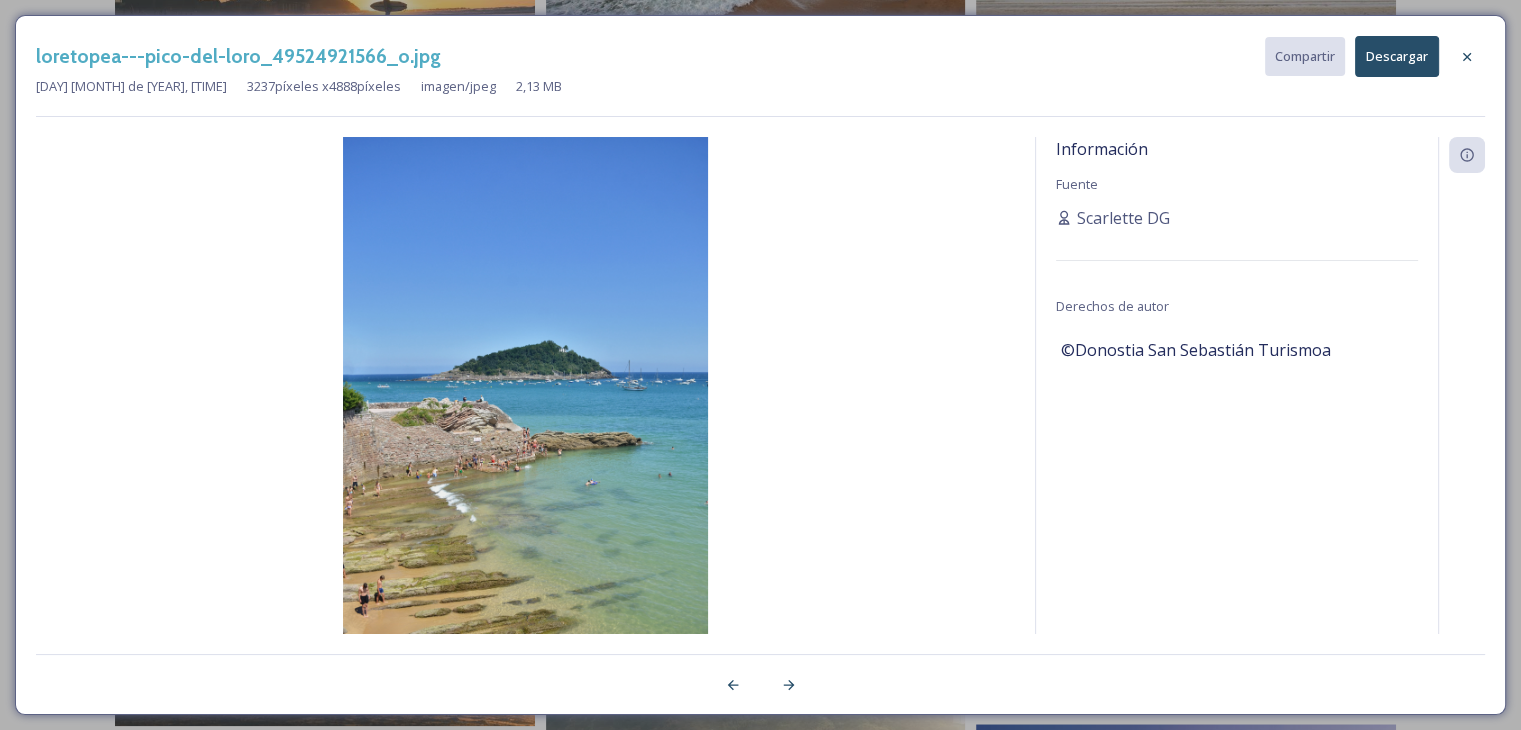 click 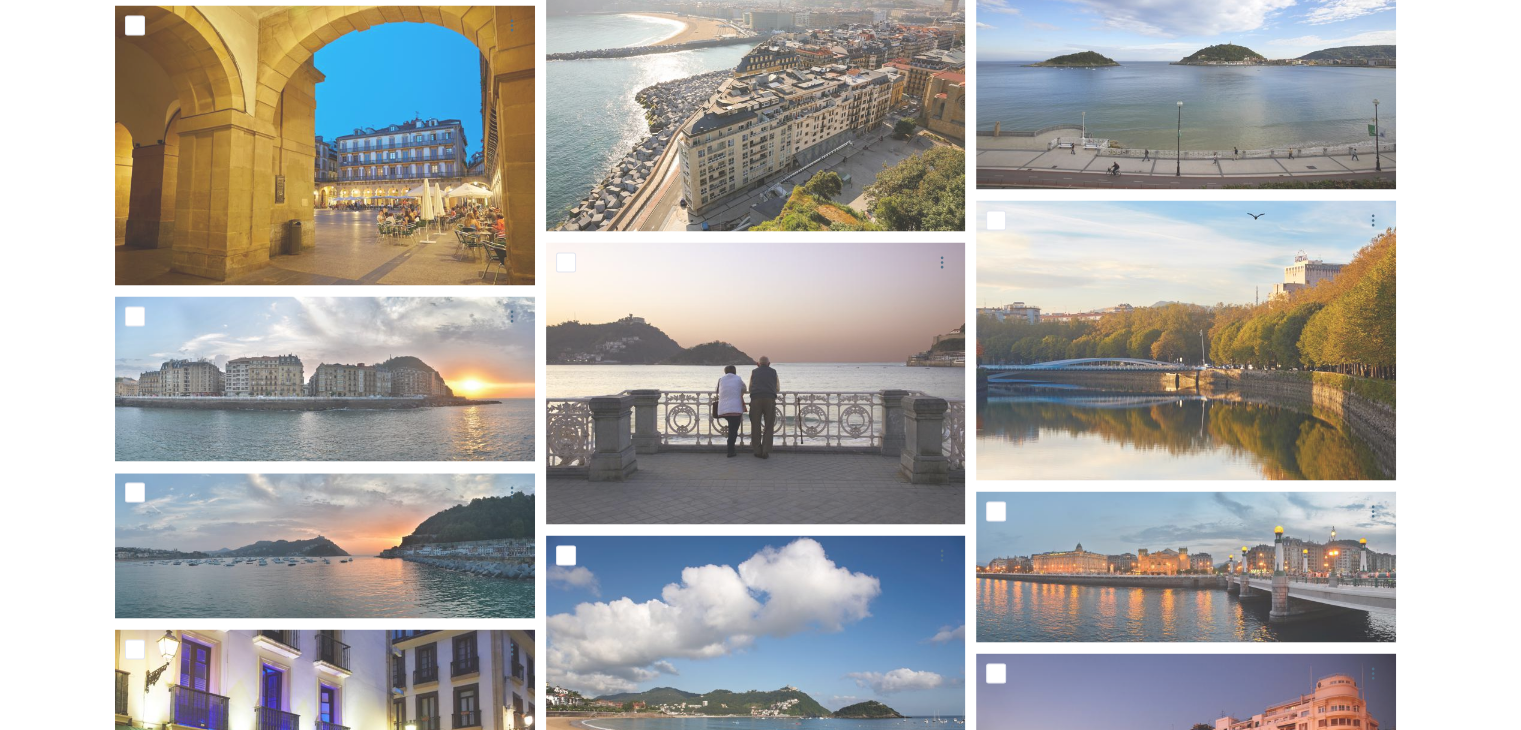 scroll, scrollTop: 3700, scrollLeft: 0, axis: vertical 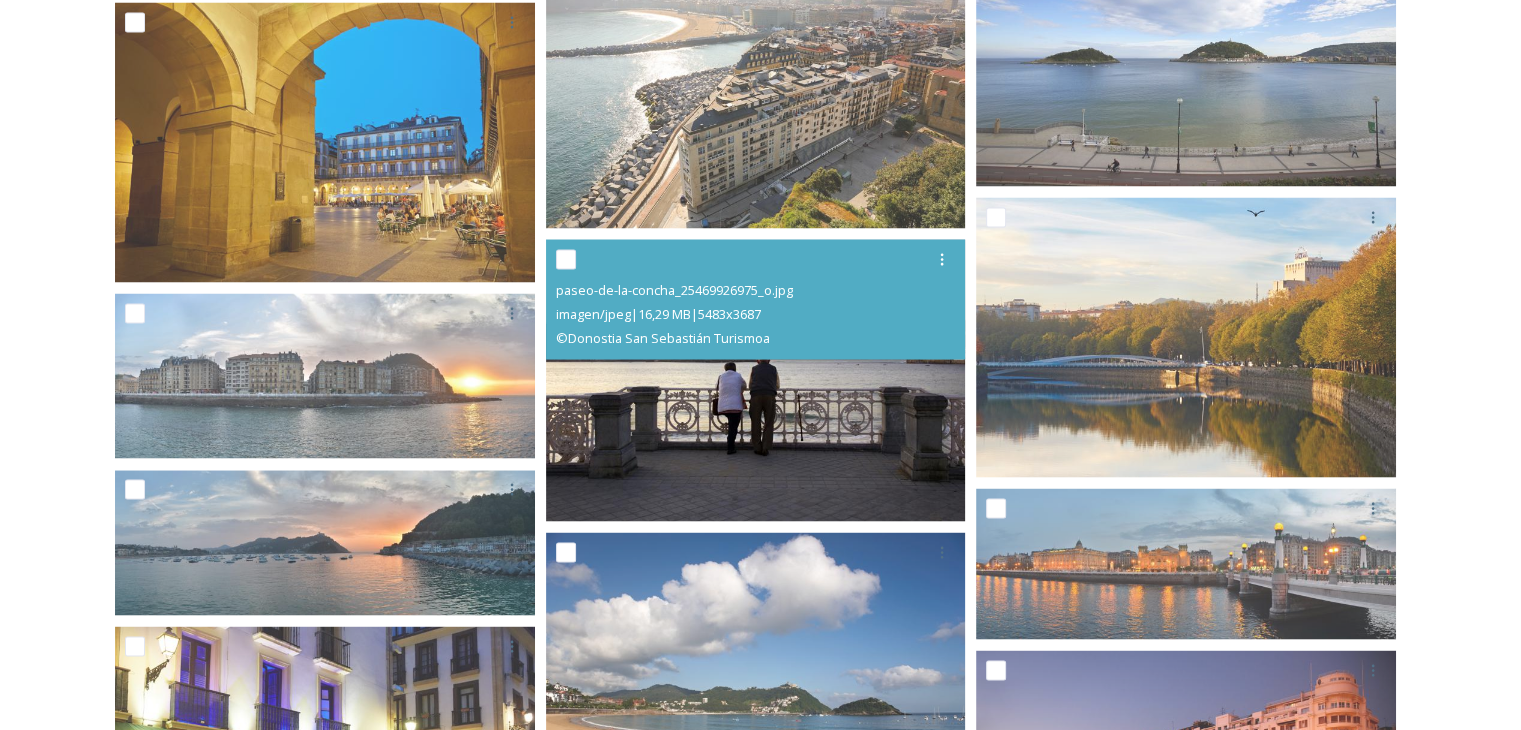 click at bounding box center (756, 380) 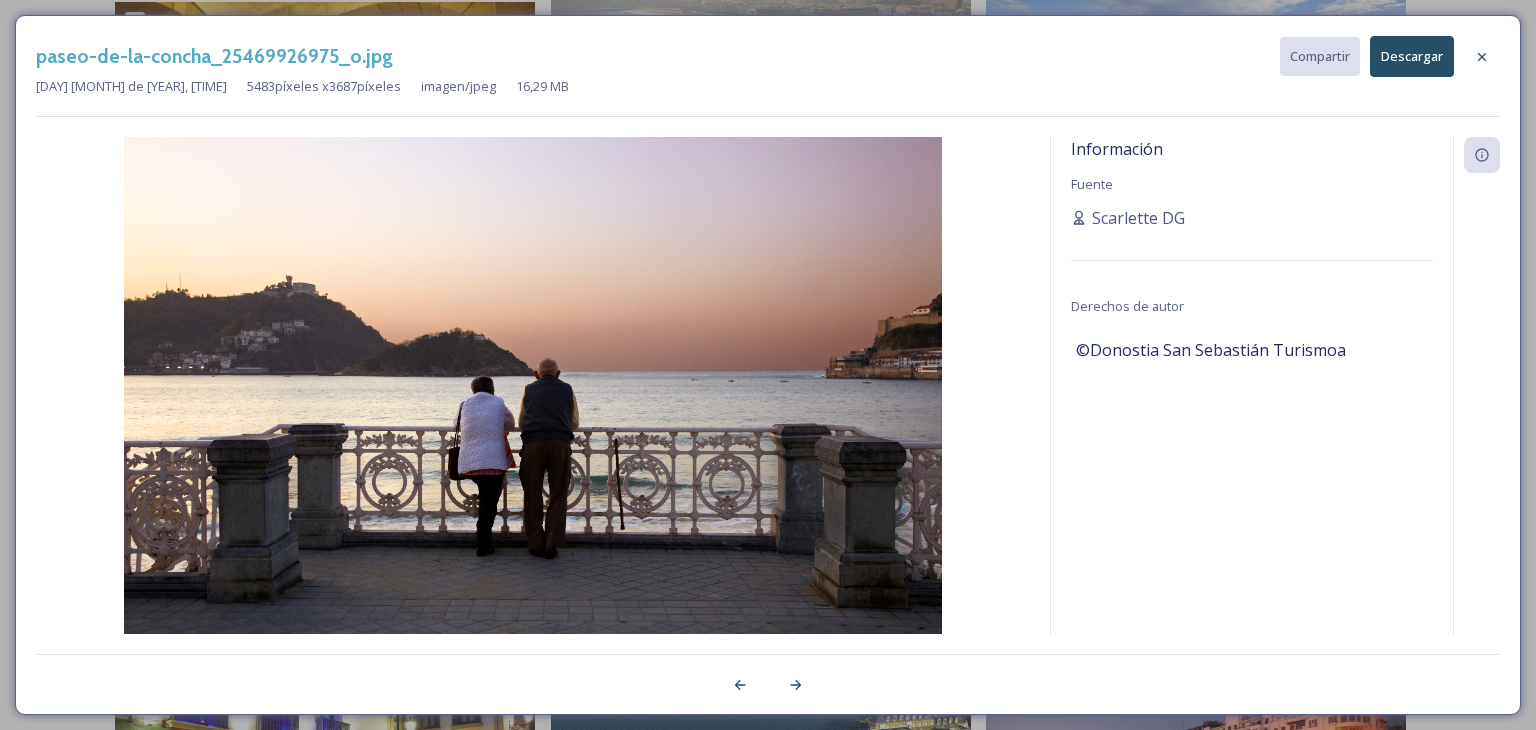 click on "Descargar" at bounding box center (1412, 56) 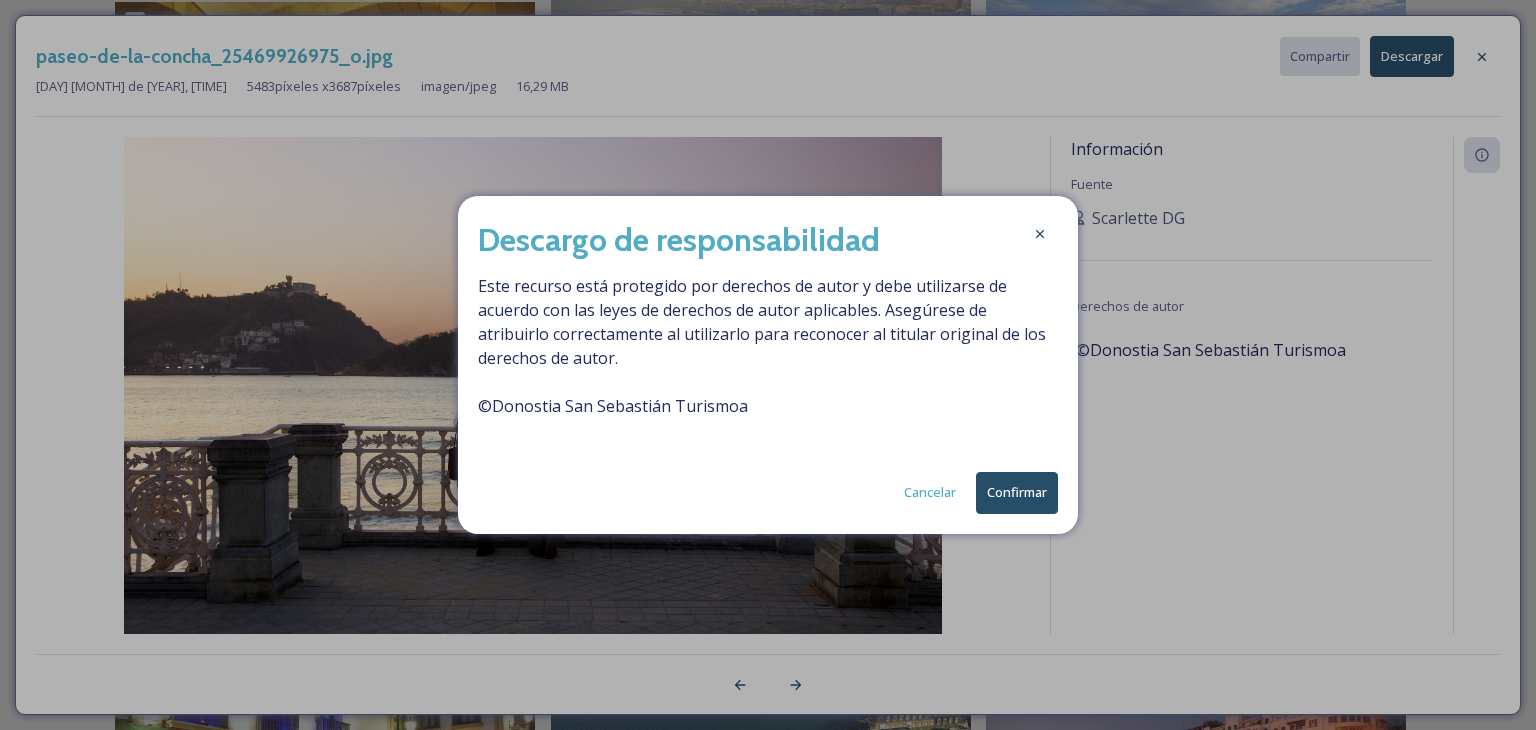 click on "Confirmar" at bounding box center [1017, 492] 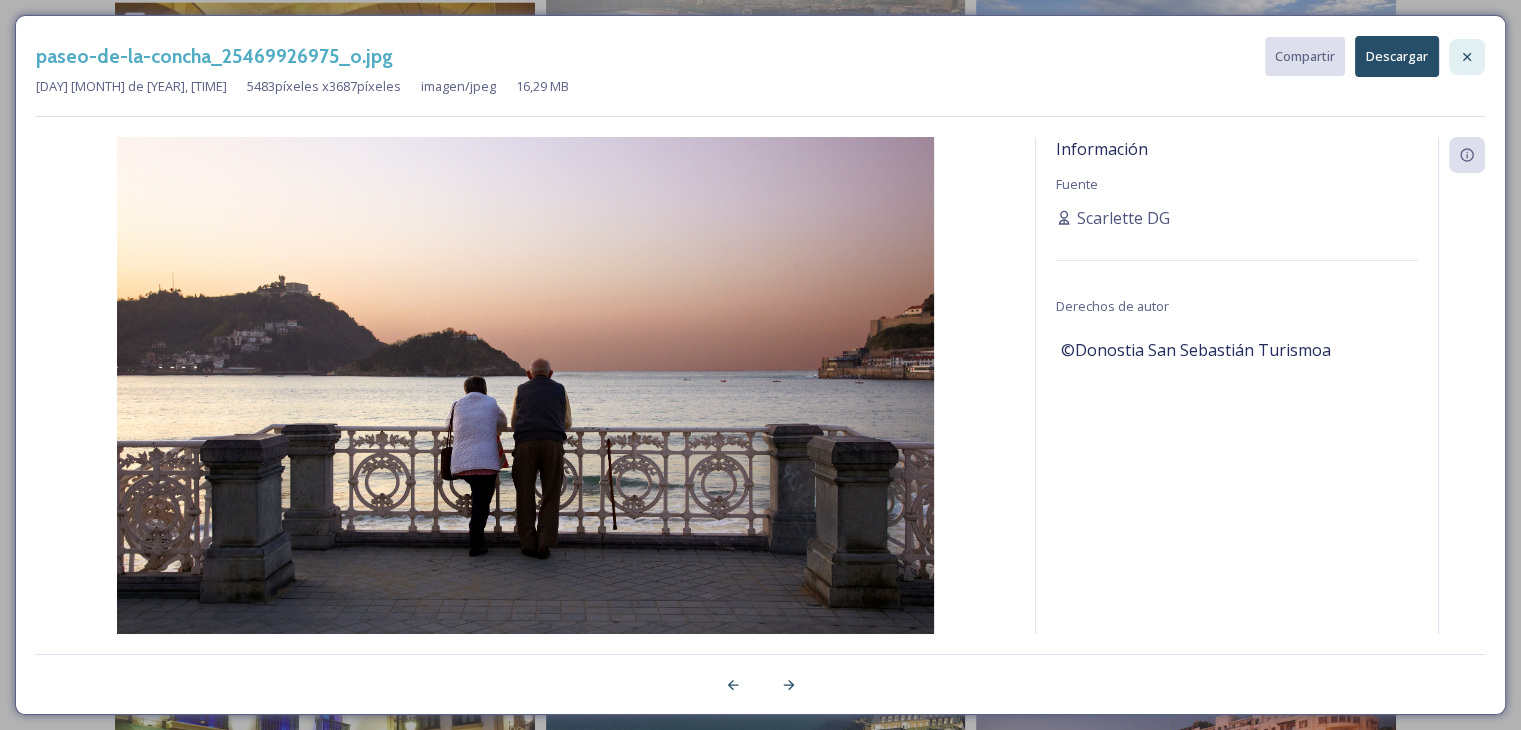 click at bounding box center [1467, 57] 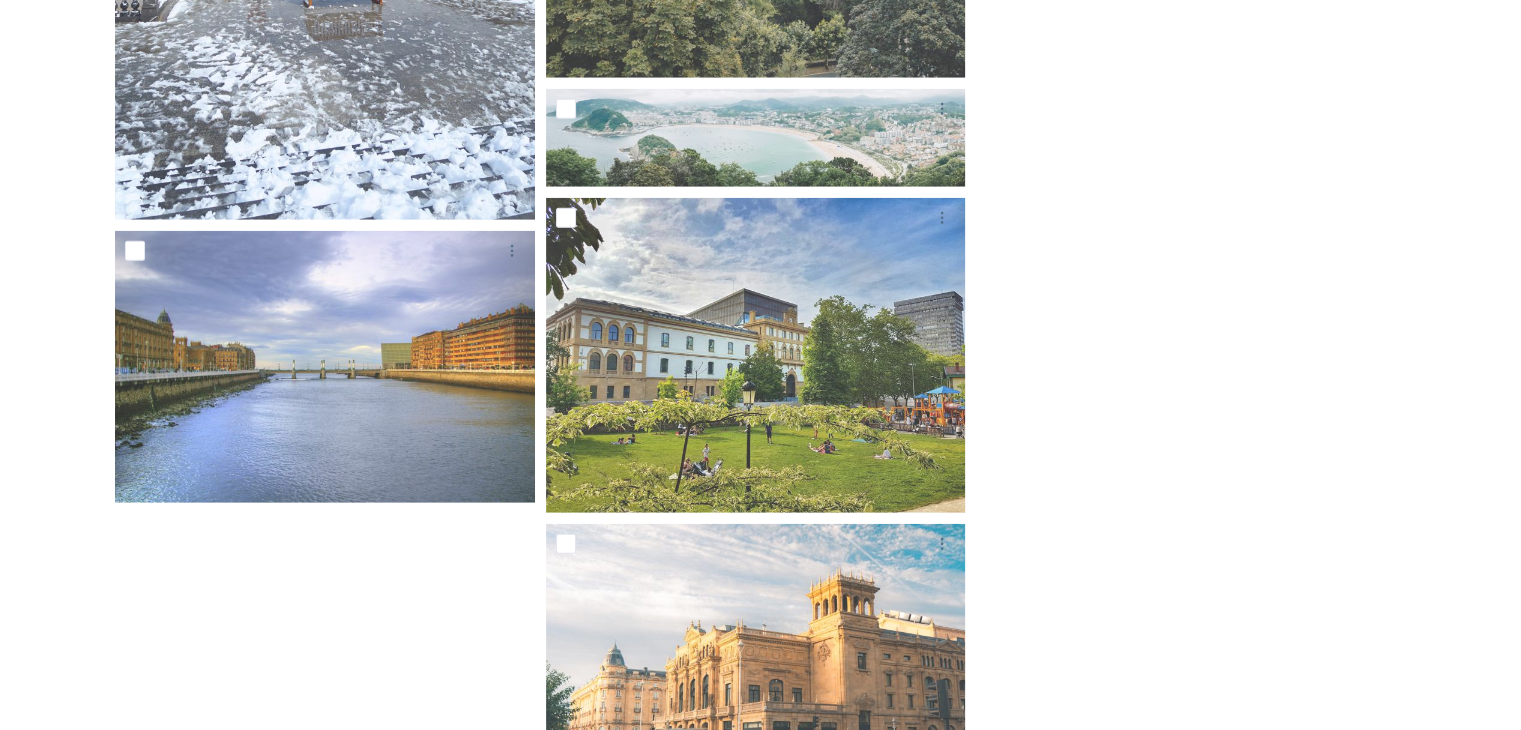 scroll, scrollTop: 5619, scrollLeft: 0, axis: vertical 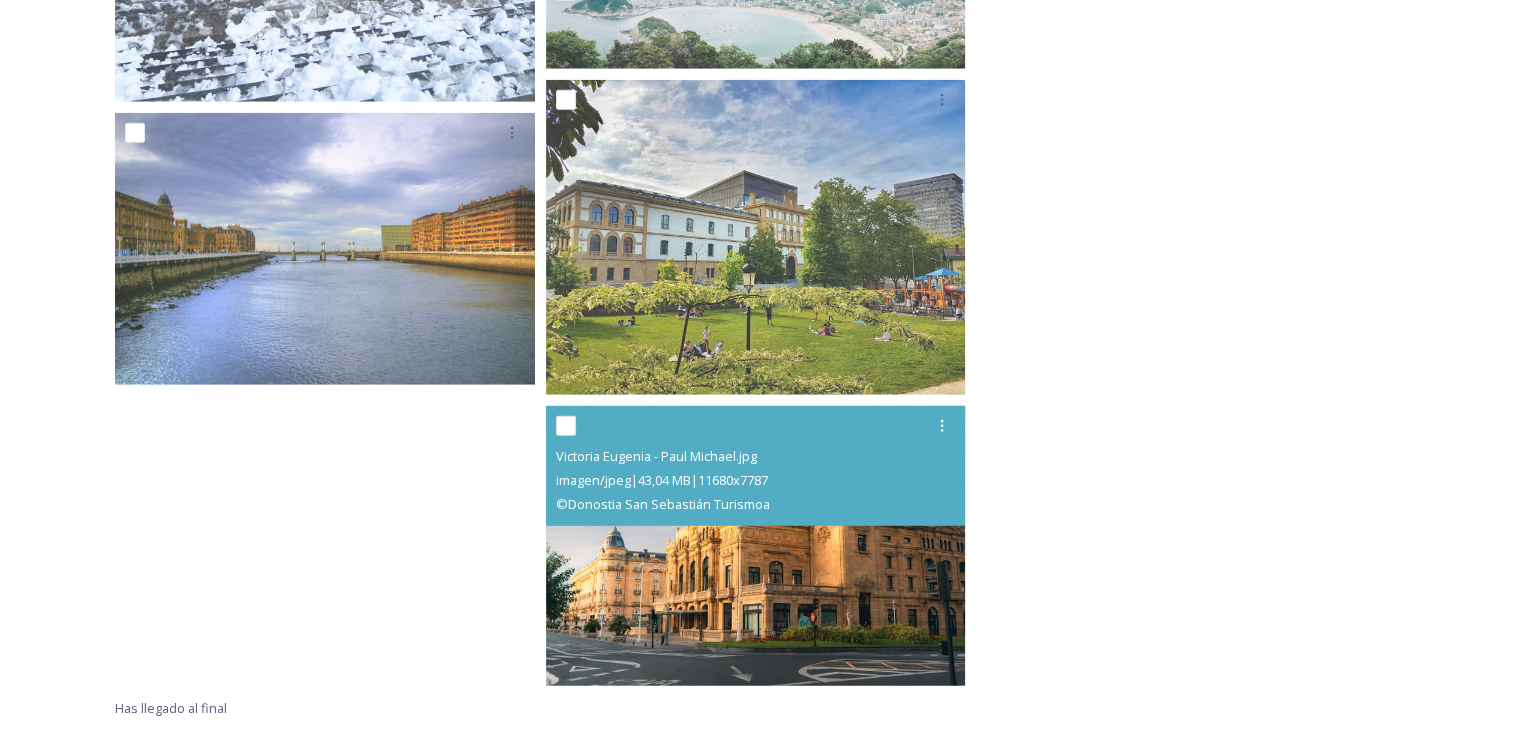 click at bounding box center [756, 546] 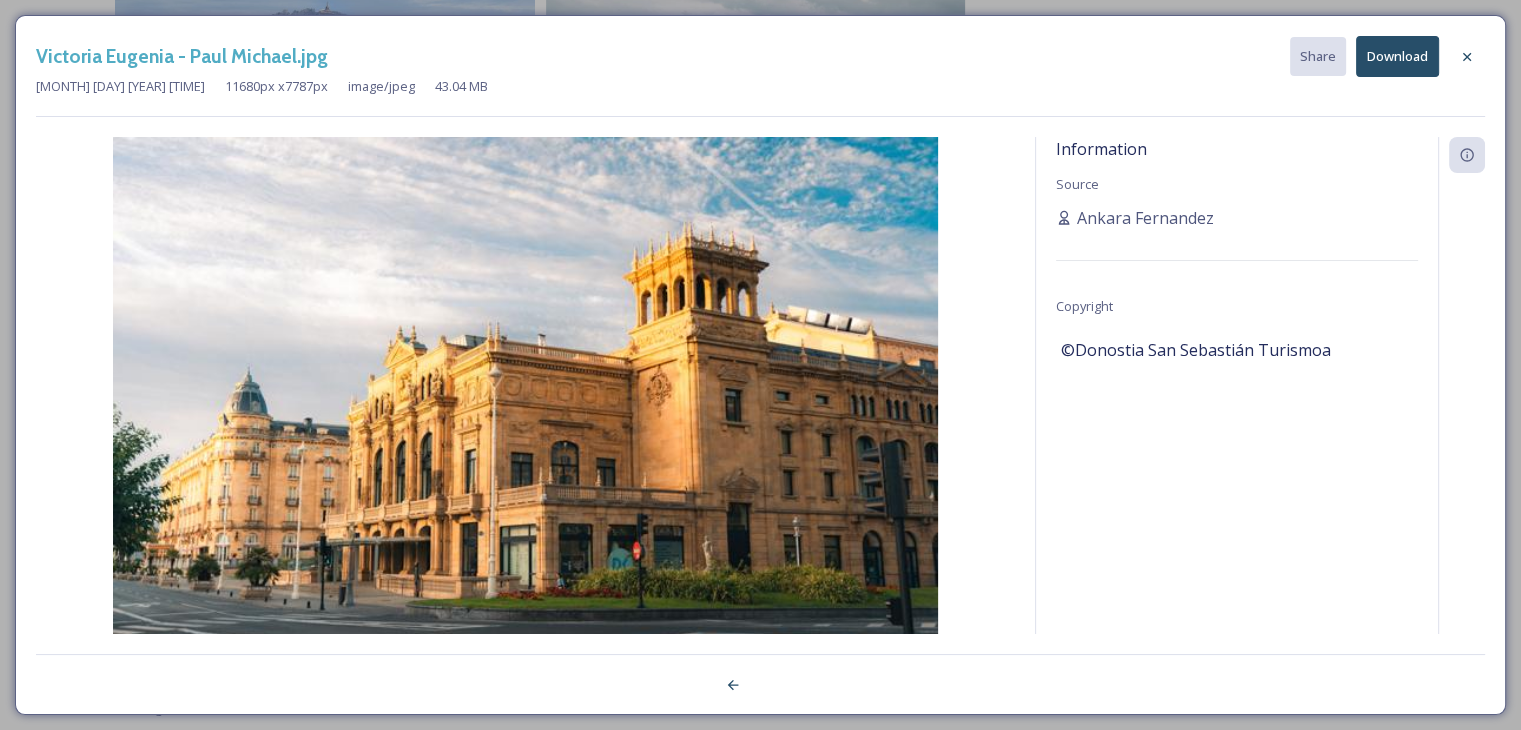 scroll, scrollTop: 5328, scrollLeft: 0, axis: vertical 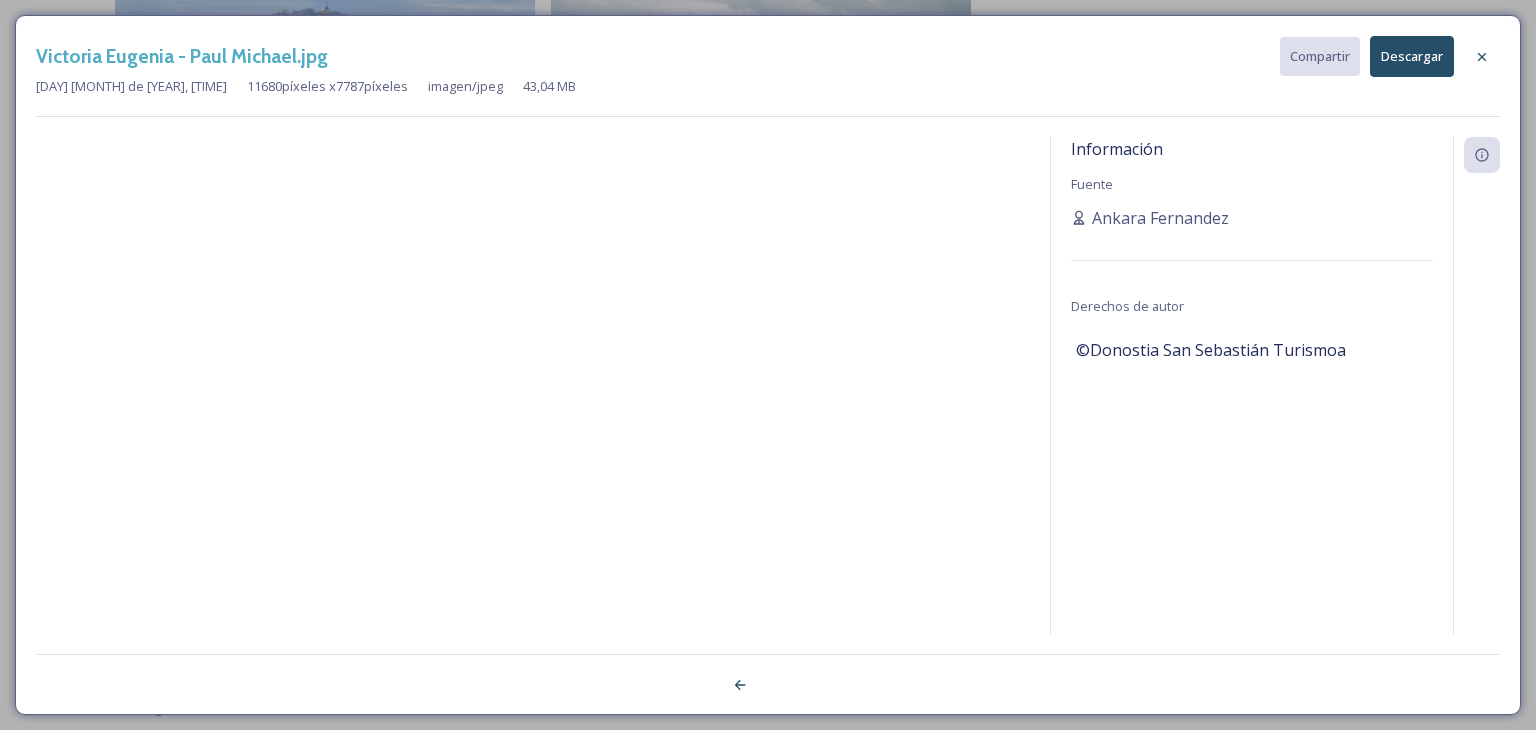 click on "Descargar" at bounding box center (1412, 56) 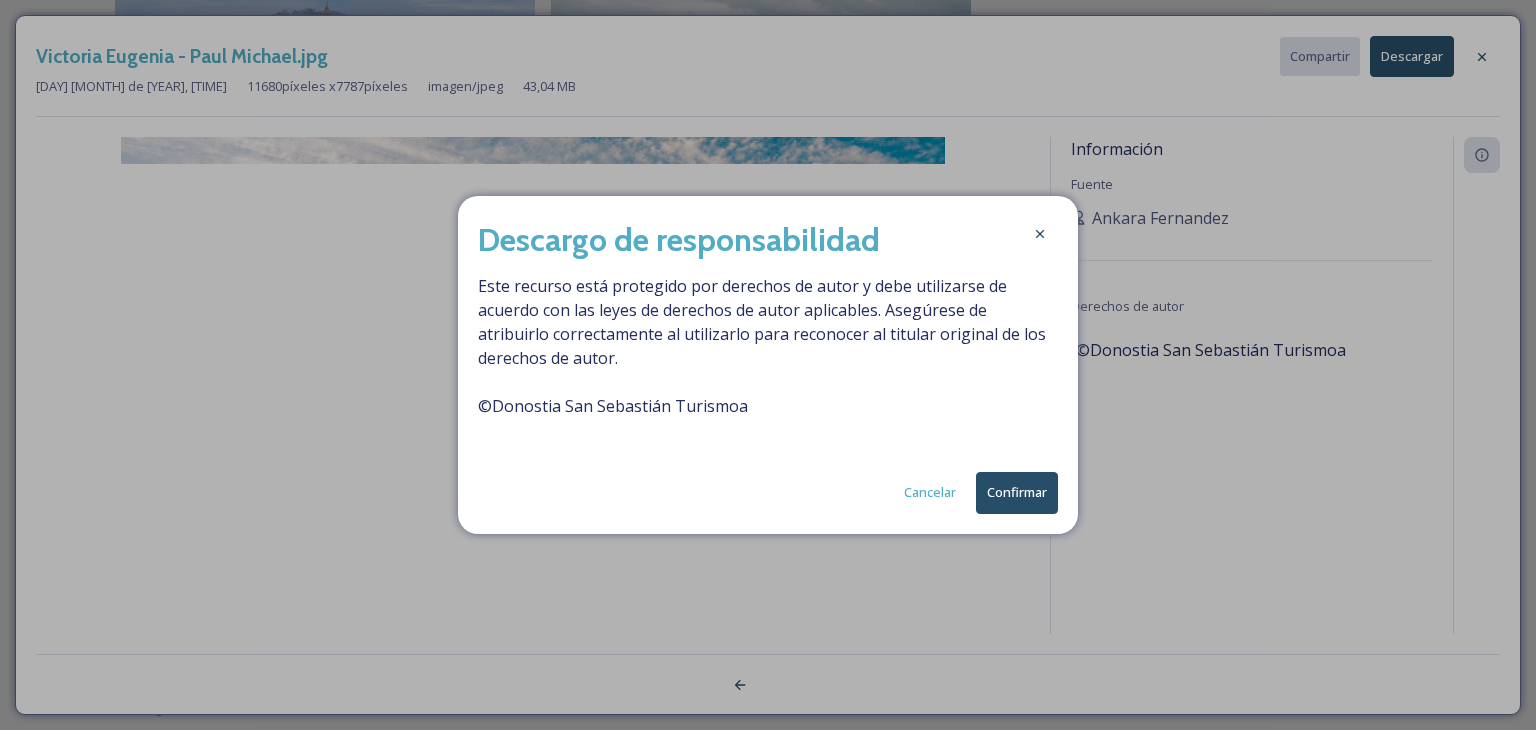 click on "Confirmar" at bounding box center [1017, 492] 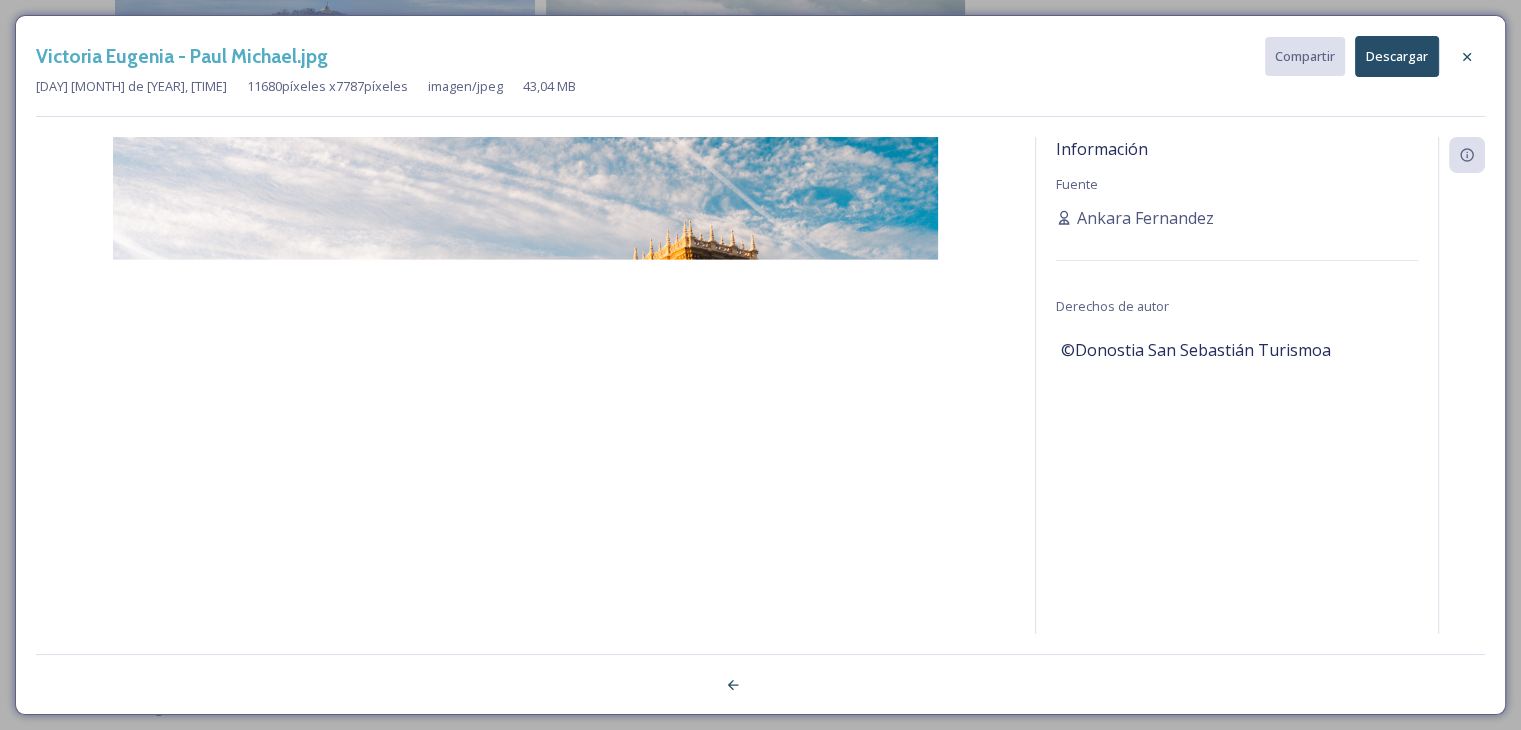 click 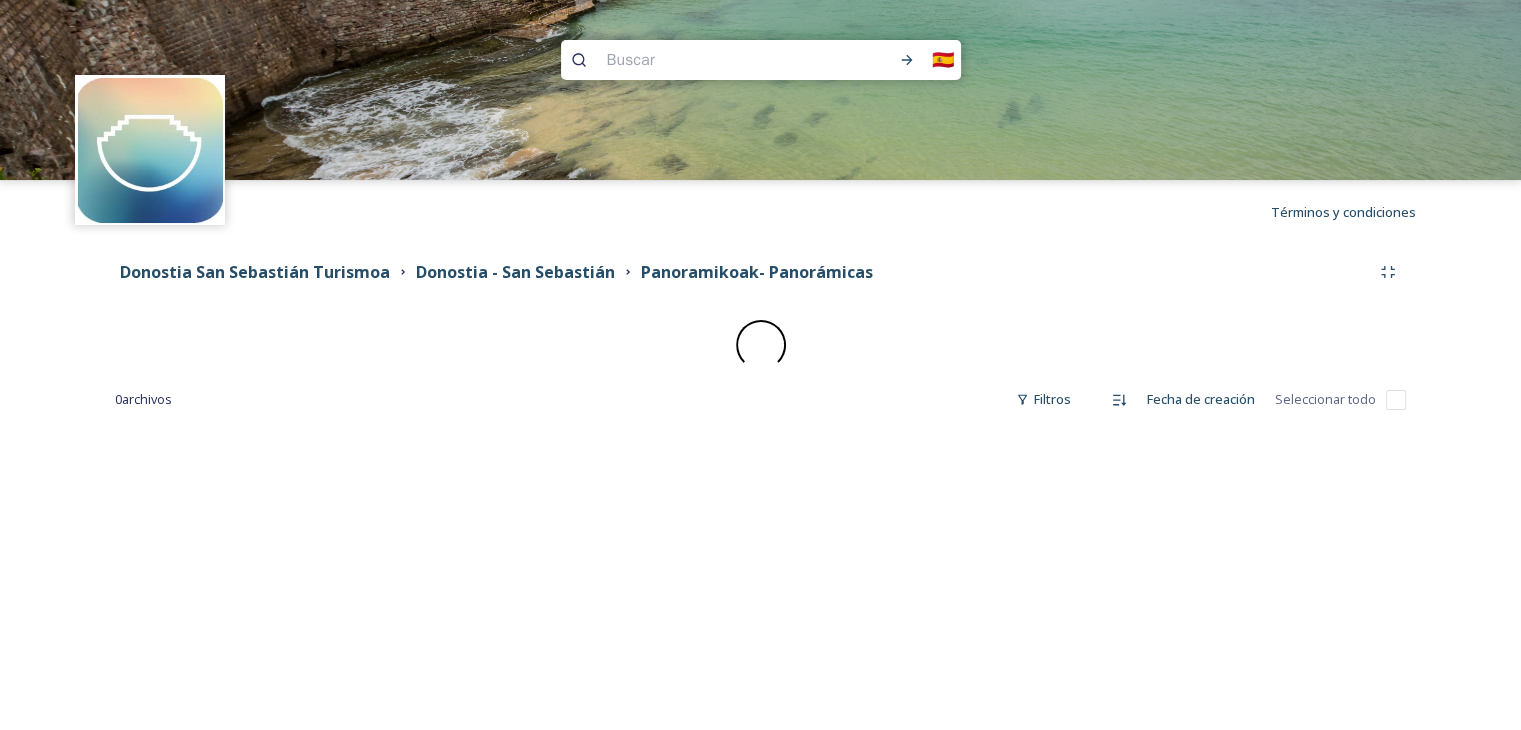 scroll, scrollTop: 0, scrollLeft: 0, axis: both 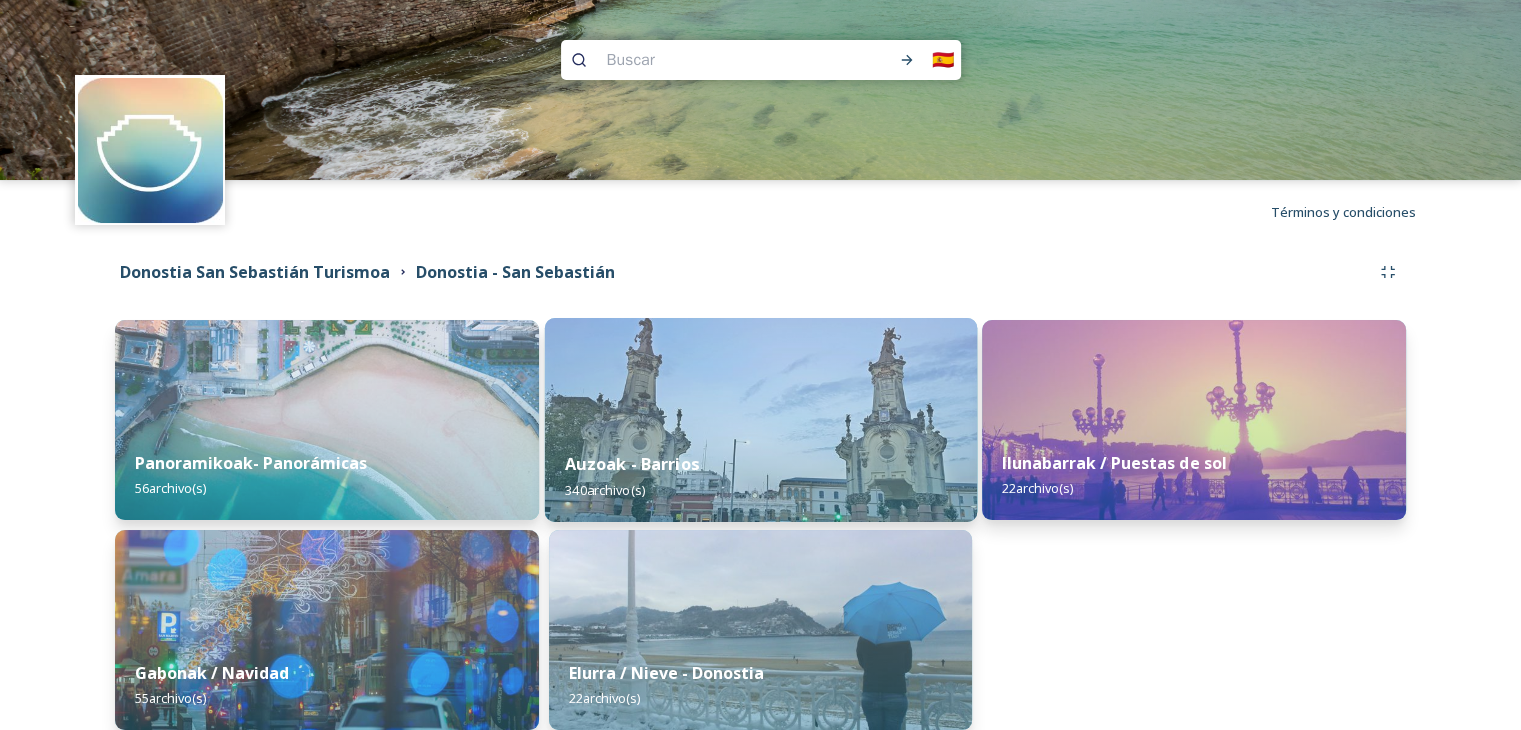 click at bounding box center (760, 420) 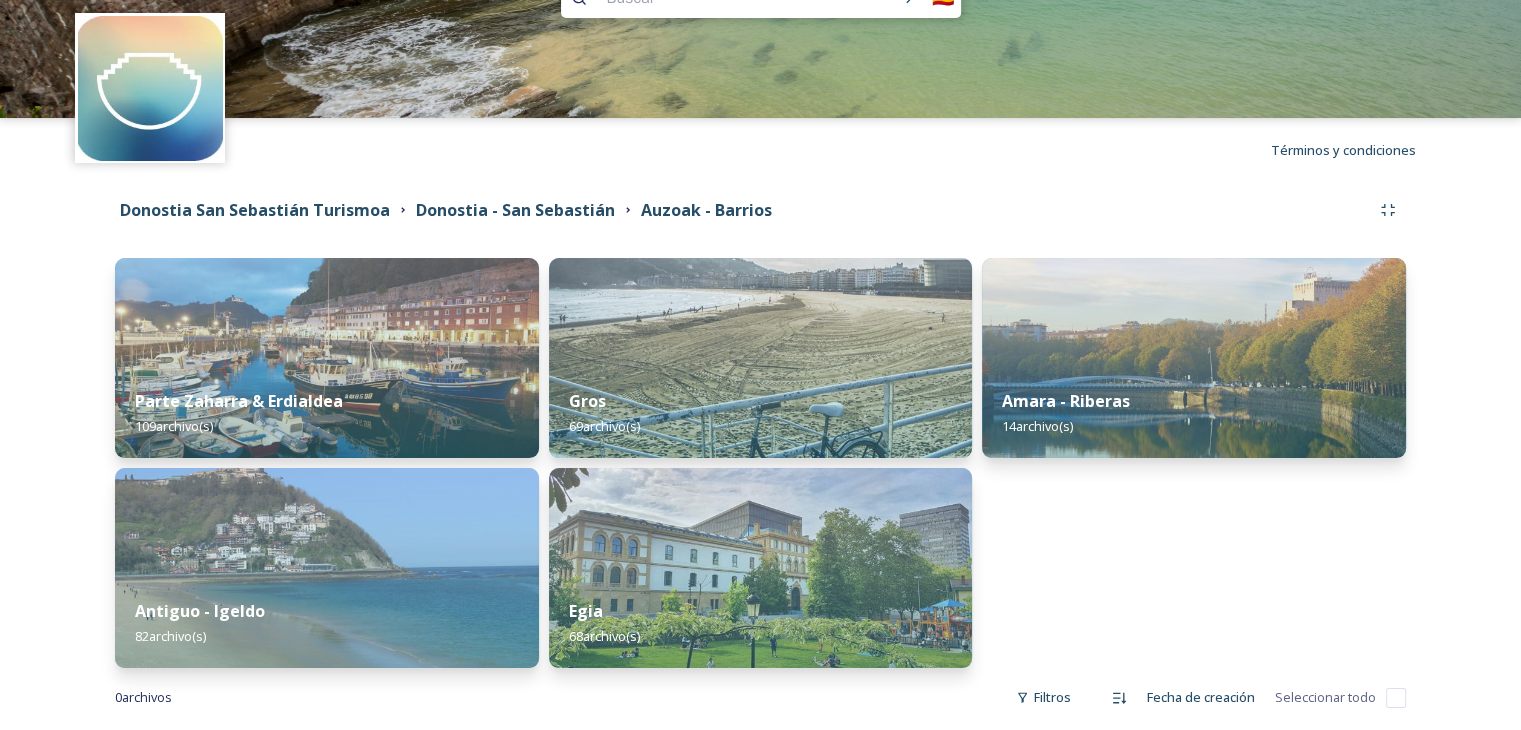scroll, scrollTop: 93, scrollLeft: 0, axis: vertical 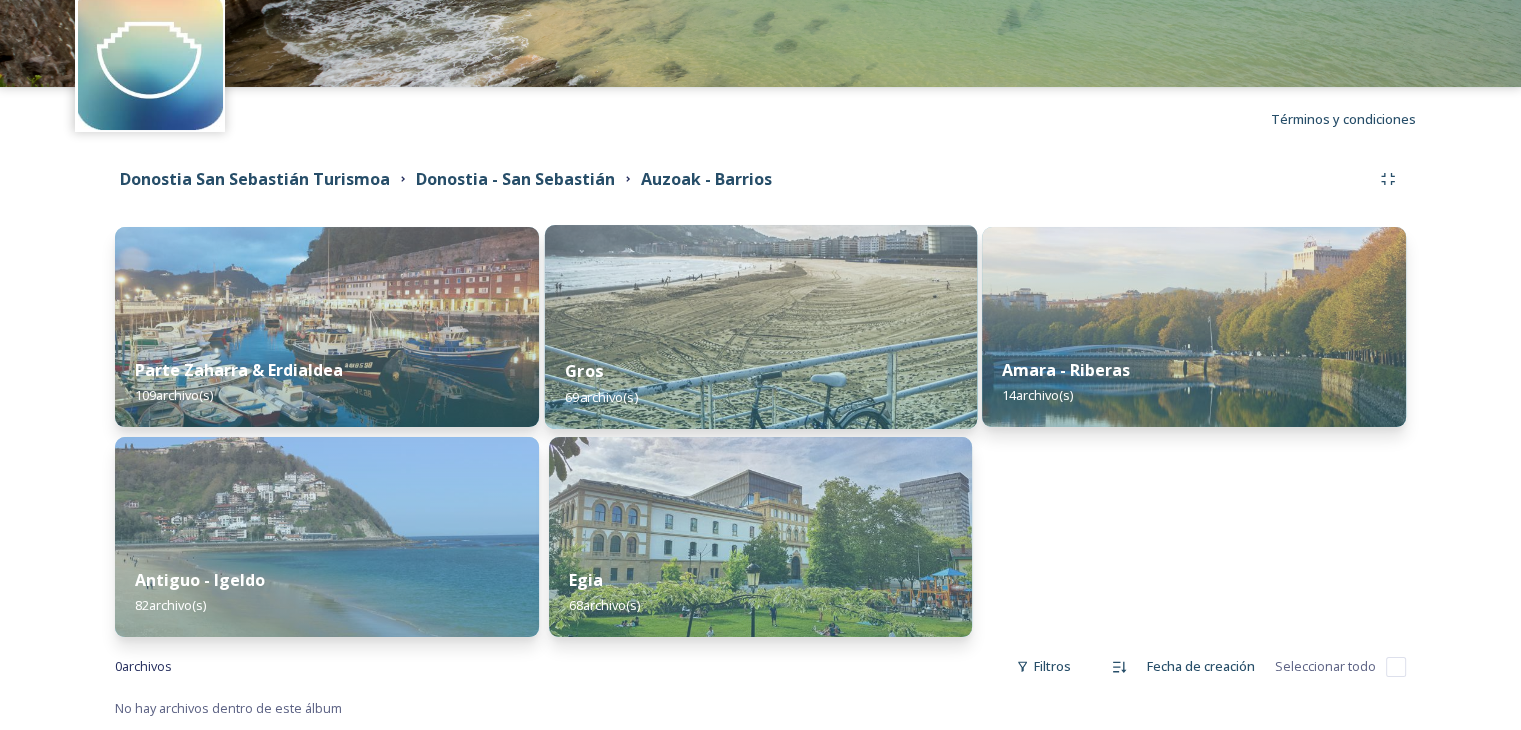 click on "Gros  69  archivo(s)" at bounding box center [760, 383] 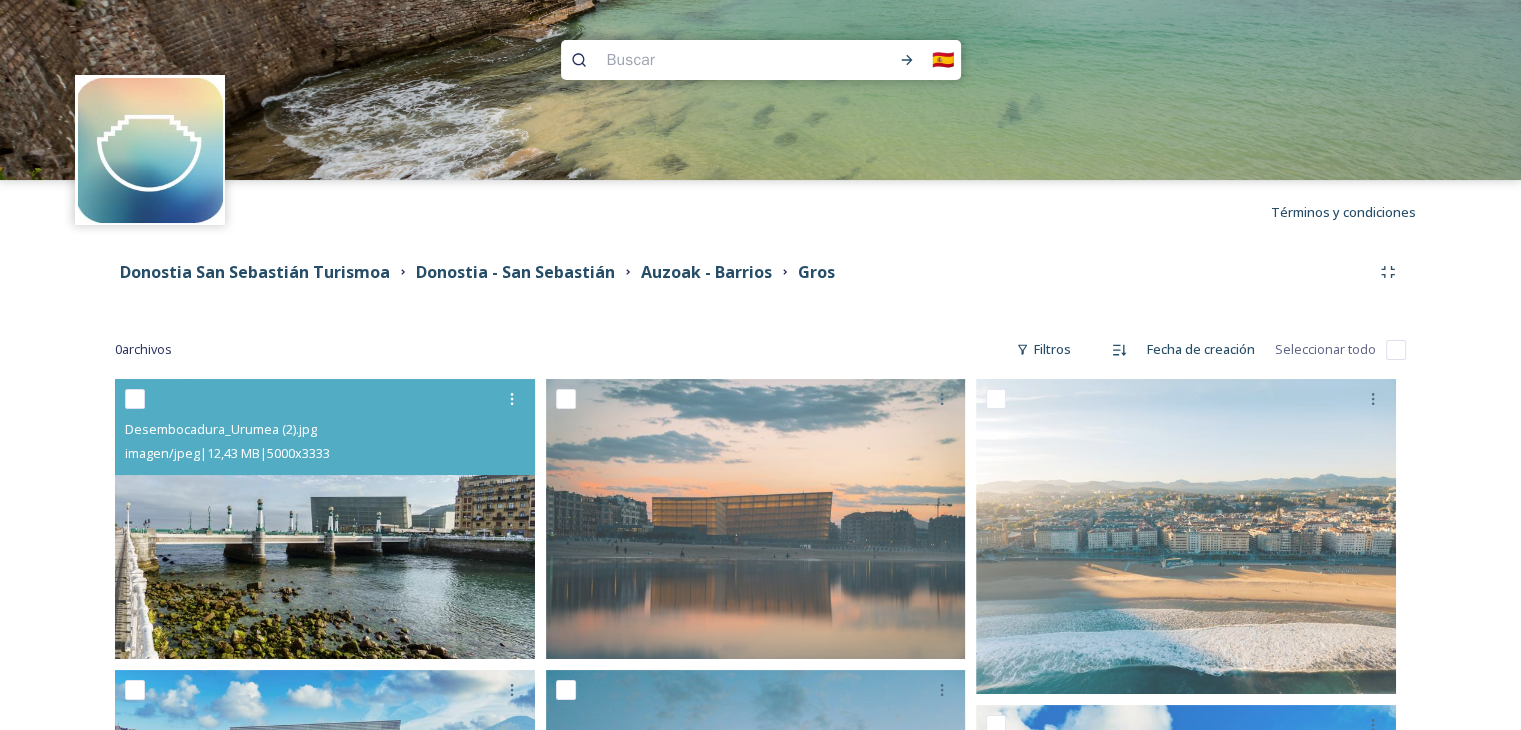 click at bounding box center (325, 519) 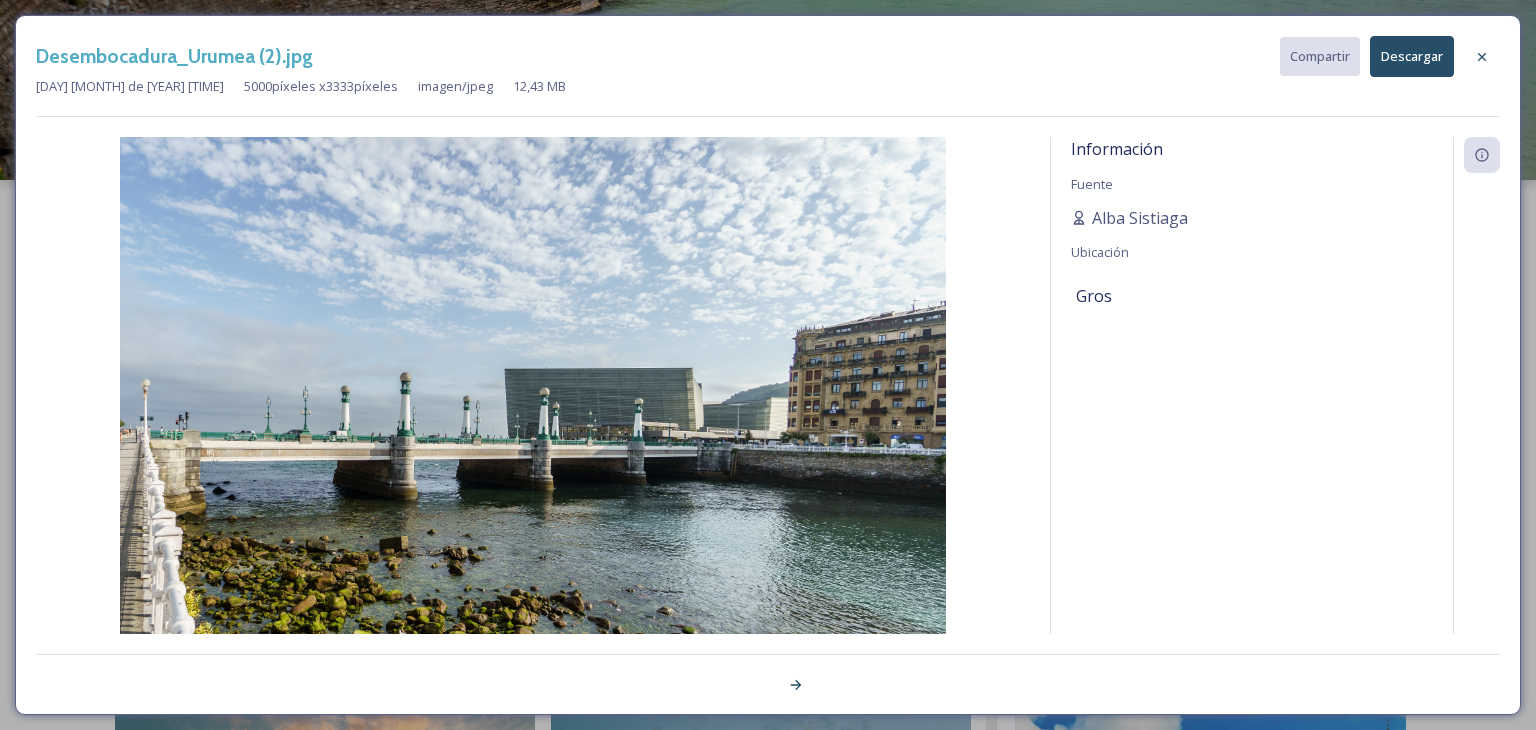 click on "Descargar" at bounding box center (1412, 56) 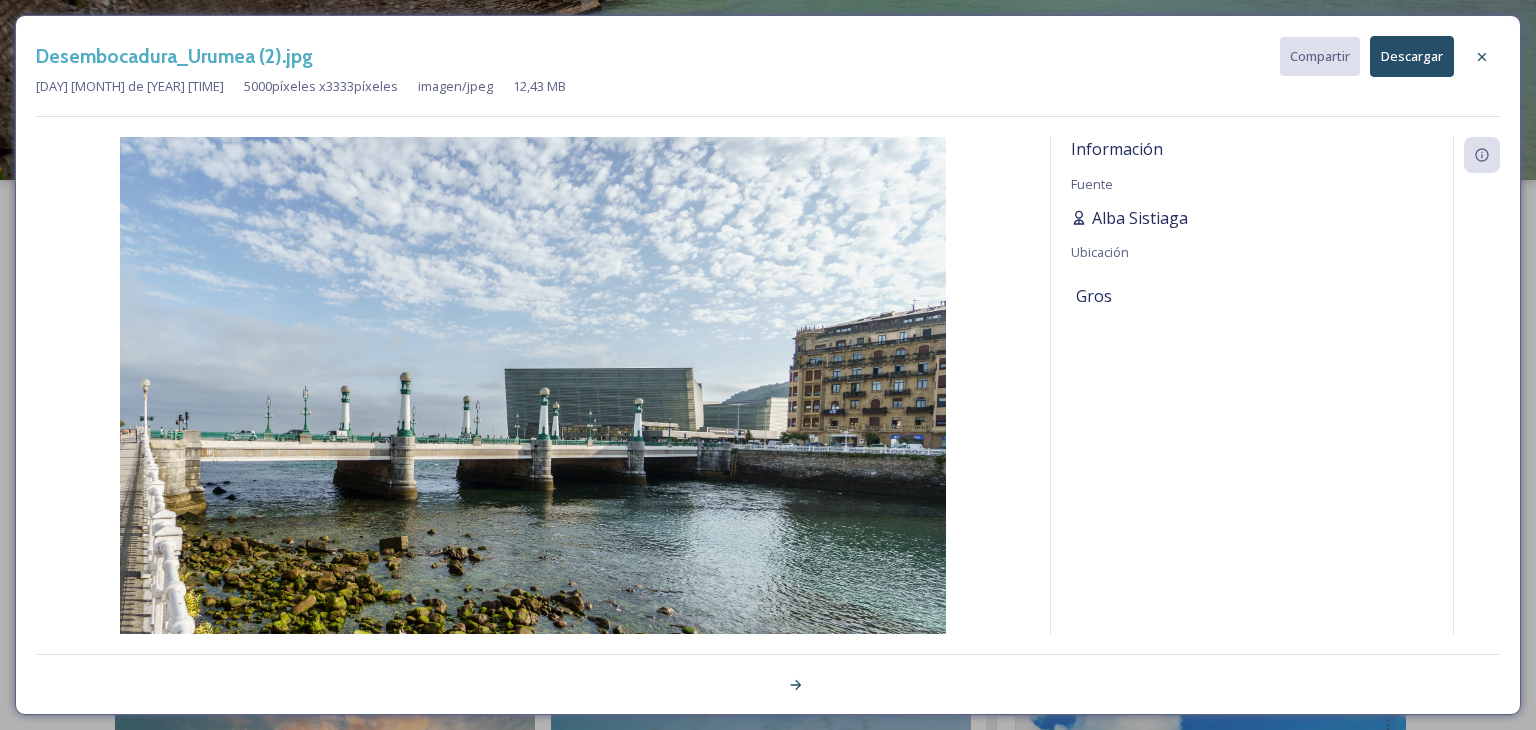 click on "Alba Sistiaga" at bounding box center [1140, 218] 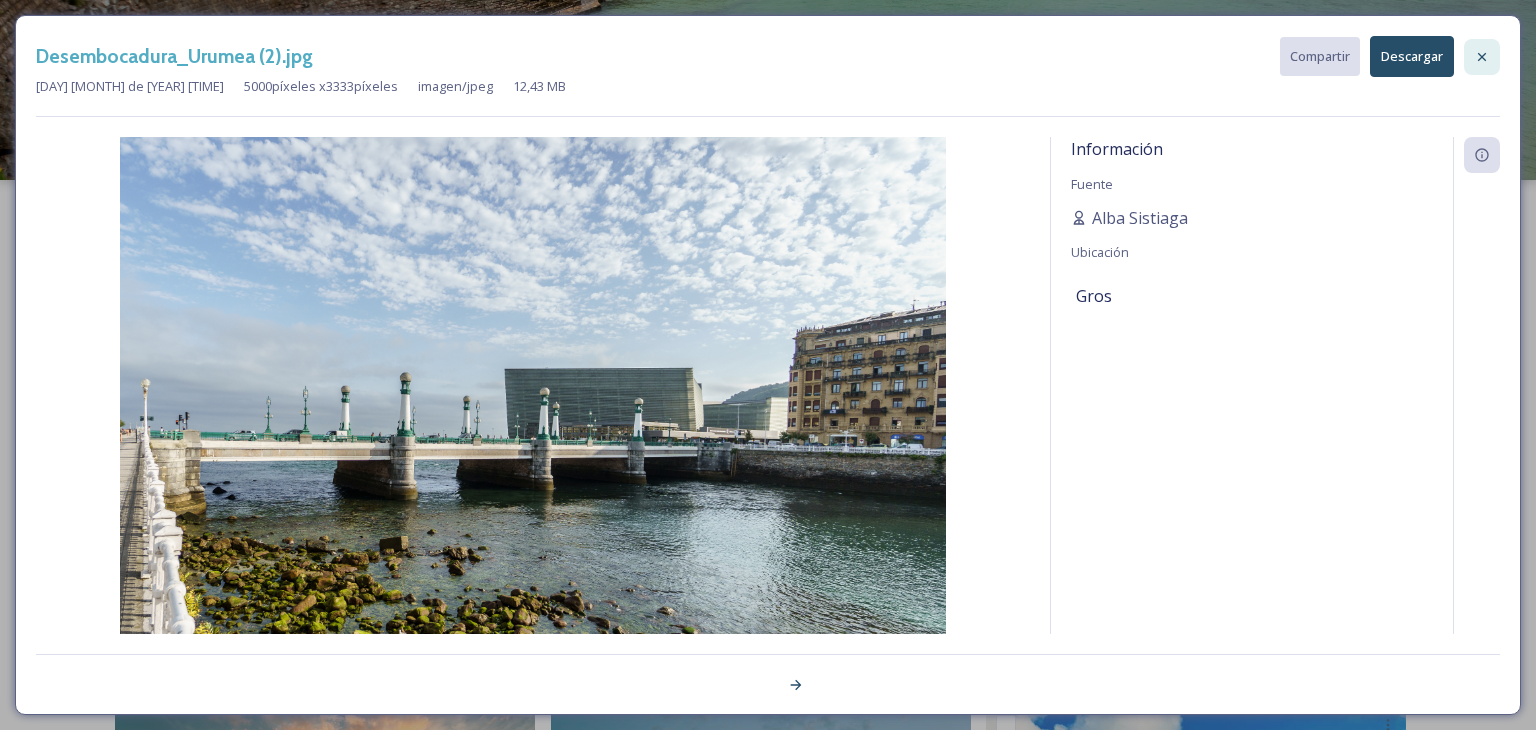 click 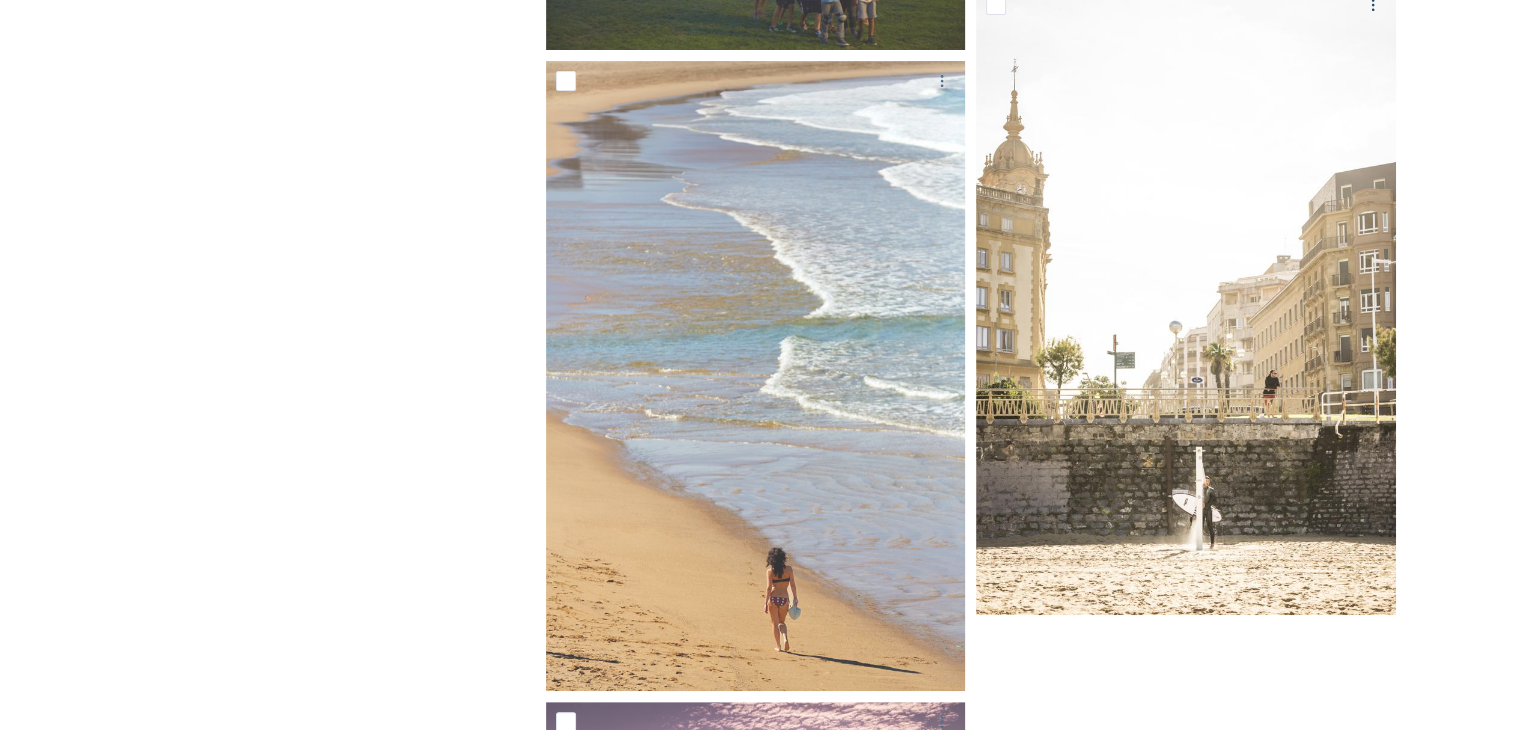 scroll, scrollTop: 8285, scrollLeft: 0, axis: vertical 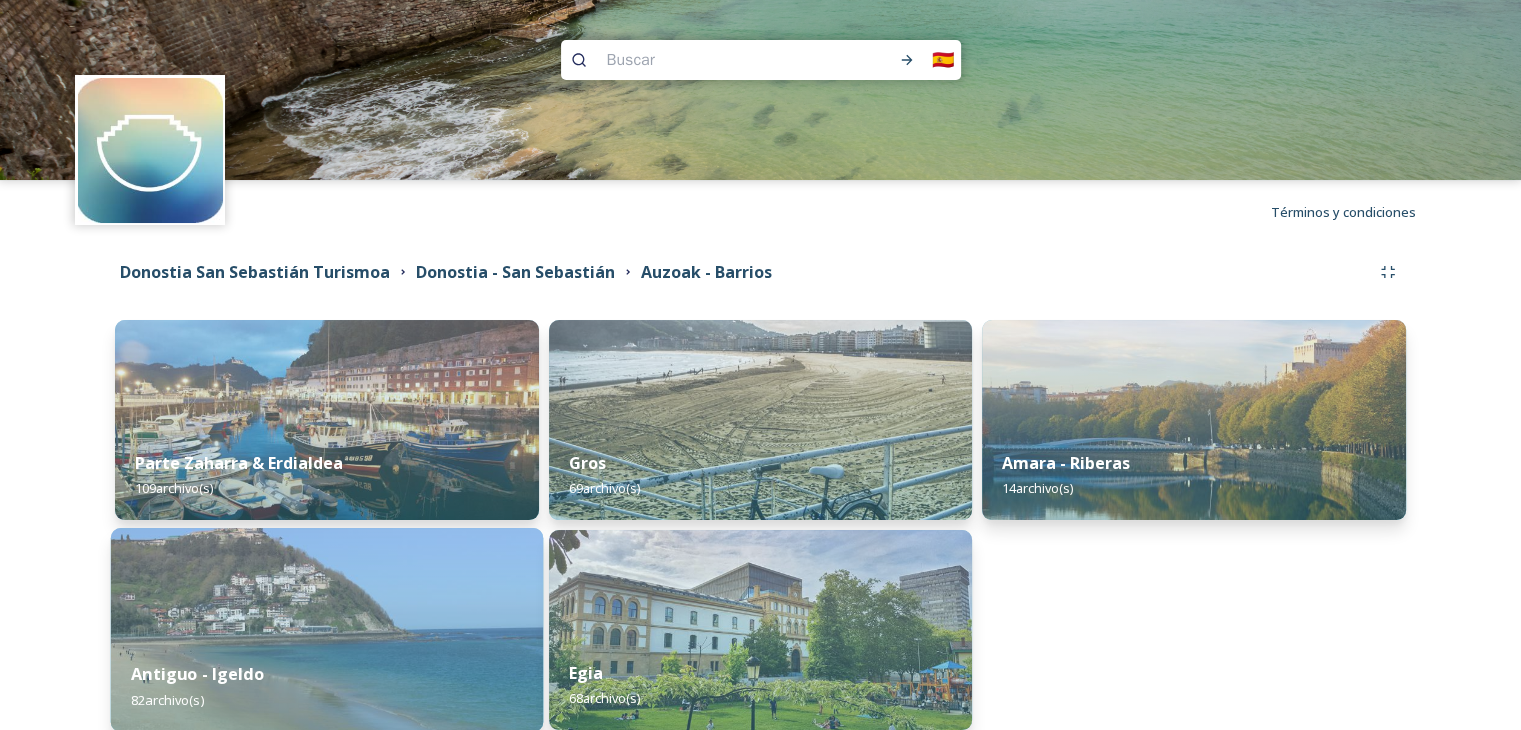 click at bounding box center (327, 630) 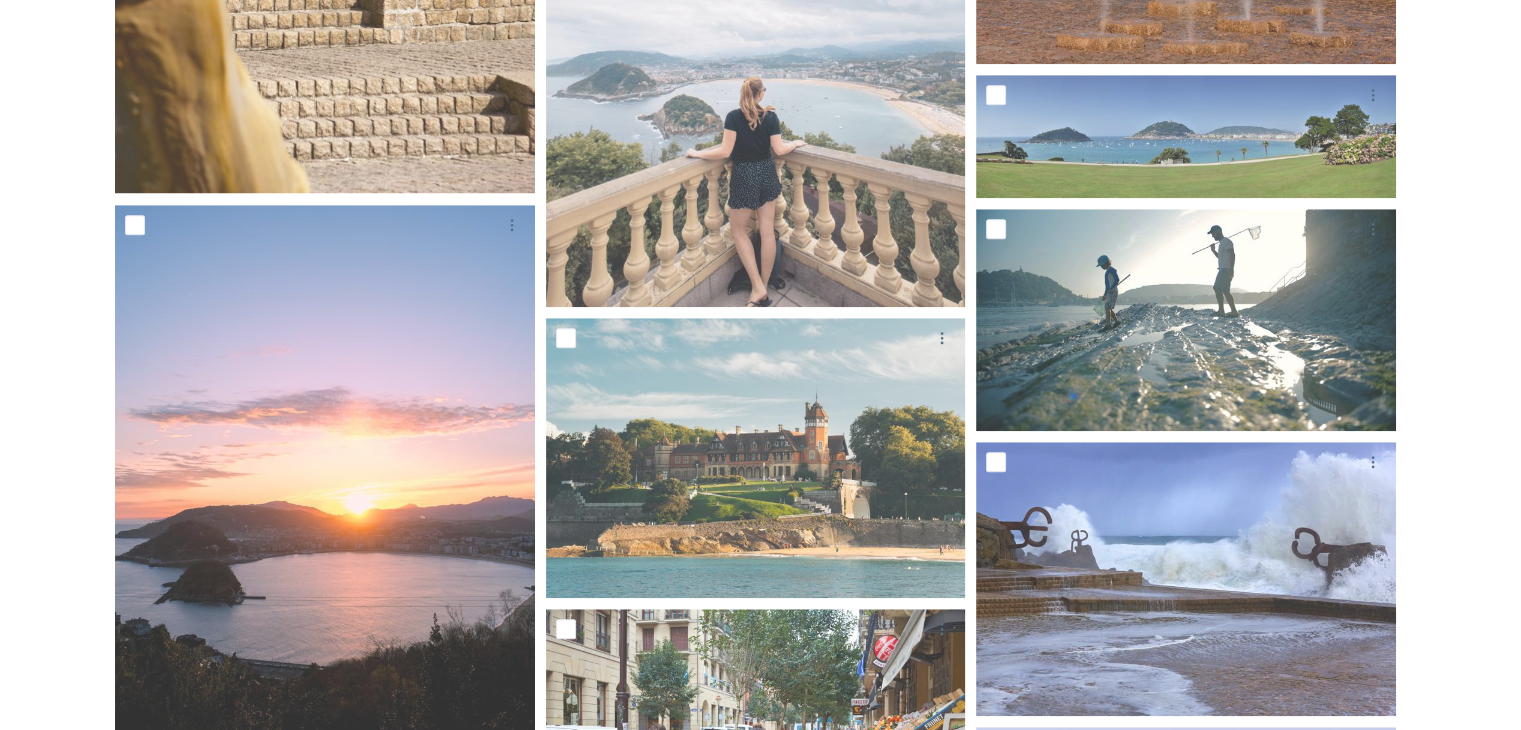 scroll, scrollTop: 1600, scrollLeft: 0, axis: vertical 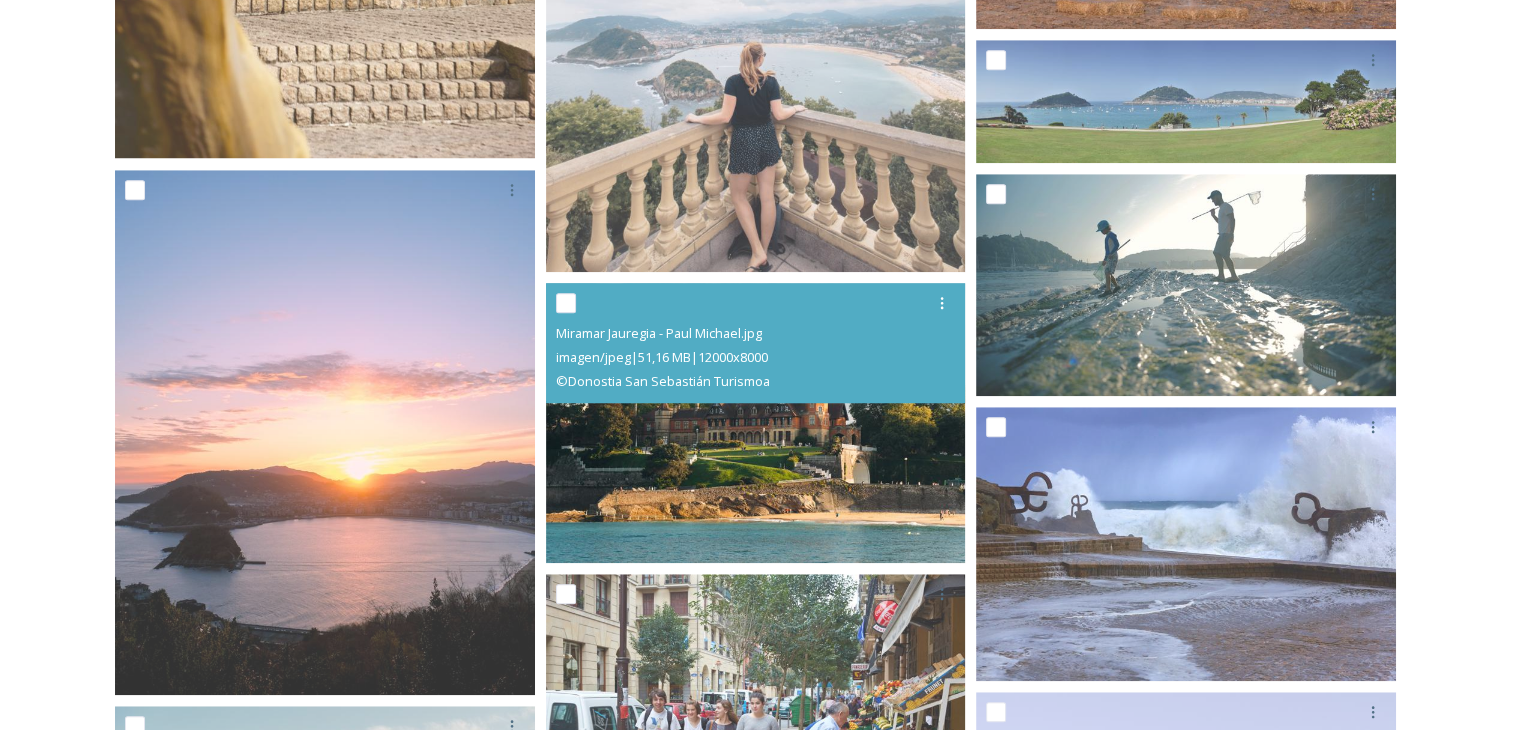 click at bounding box center (756, 423) 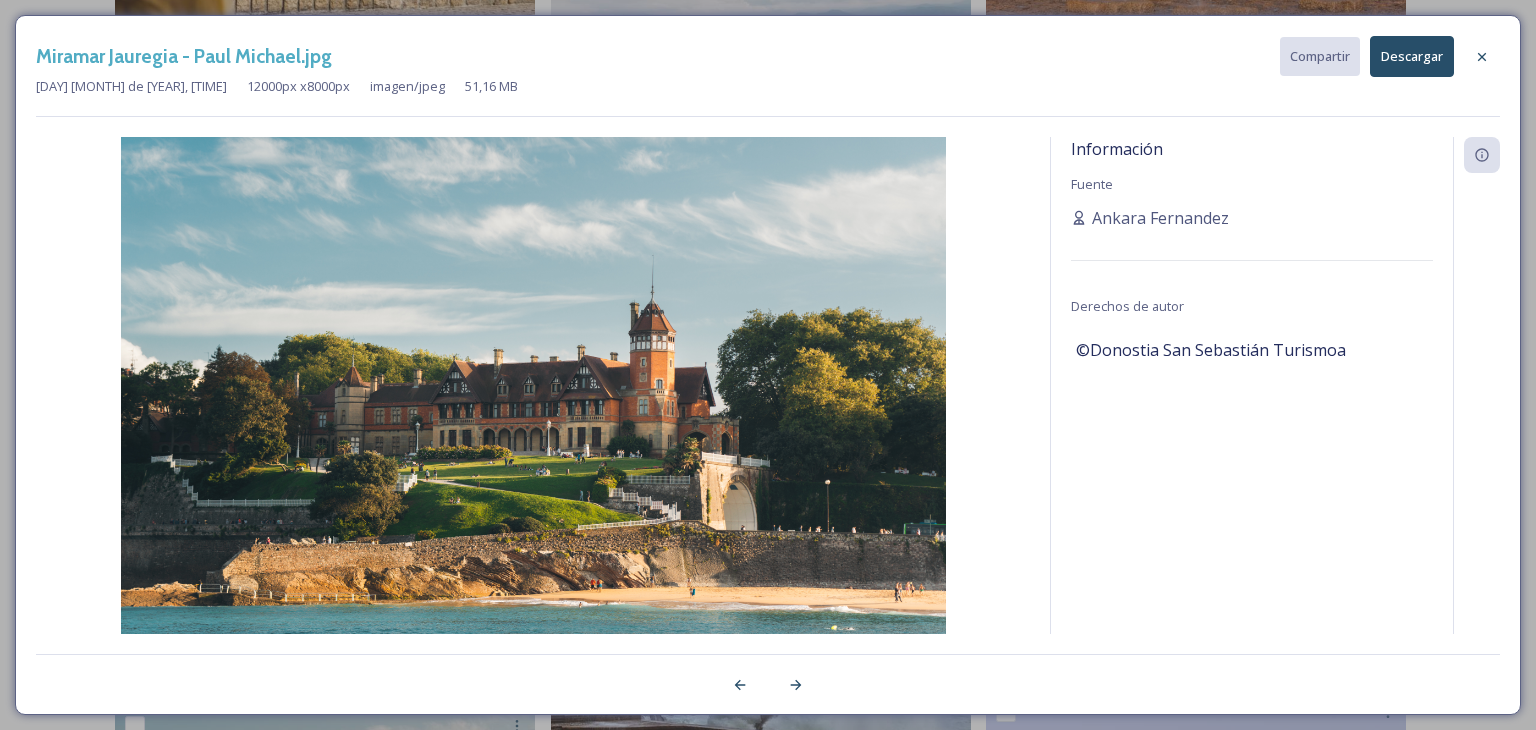 click on "Descargar" at bounding box center (1412, 56) 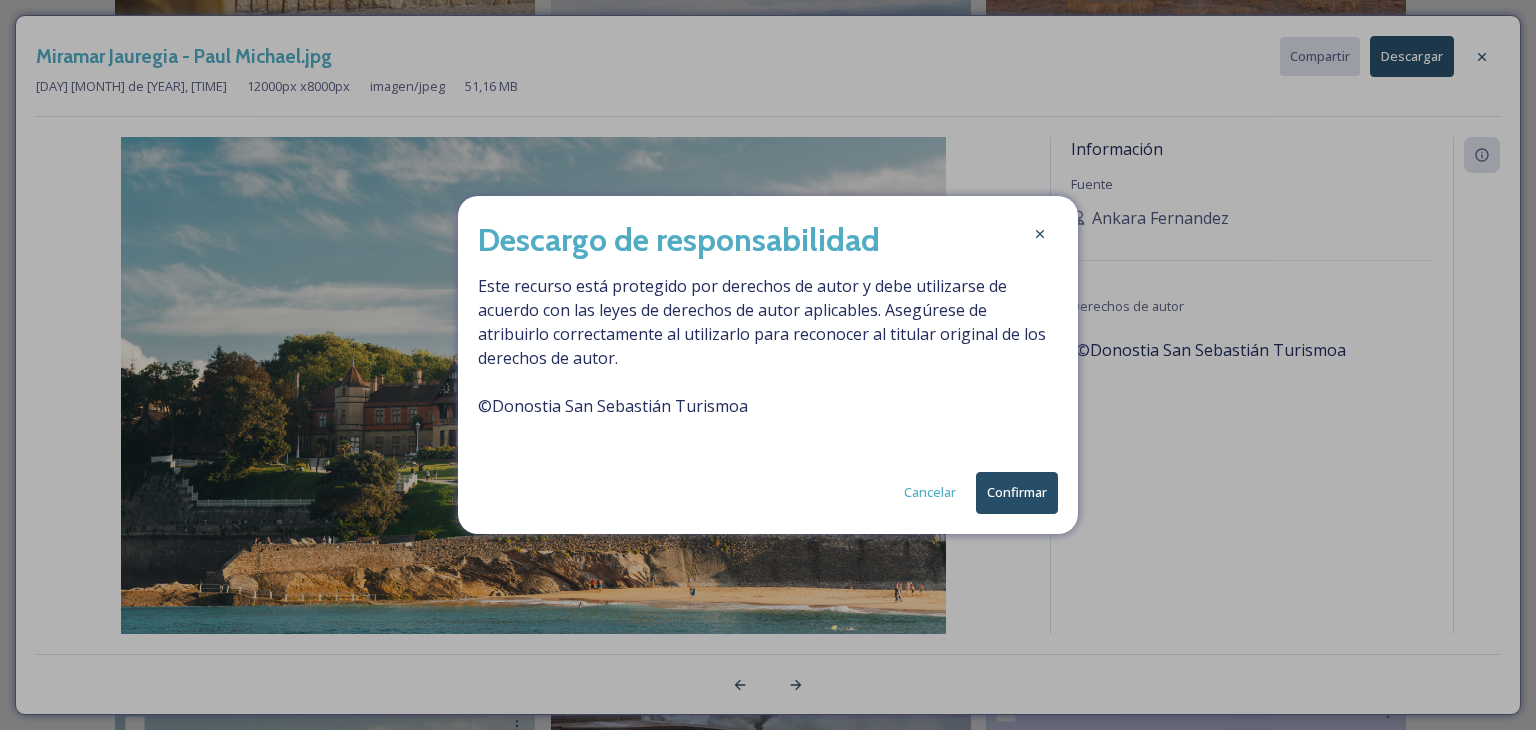 click on "Confirmar" at bounding box center (1017, 492) 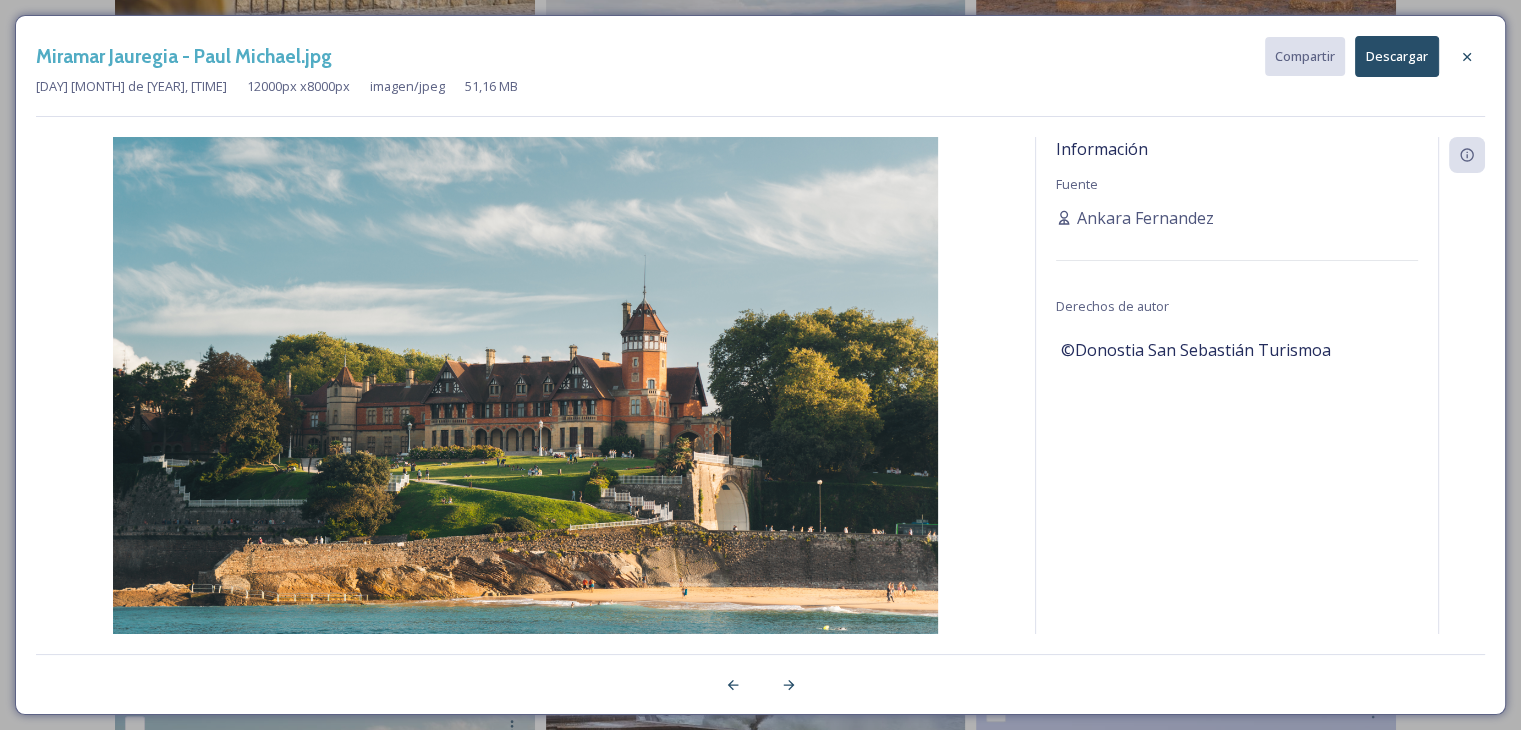 click at bounding box center [1467, 57] 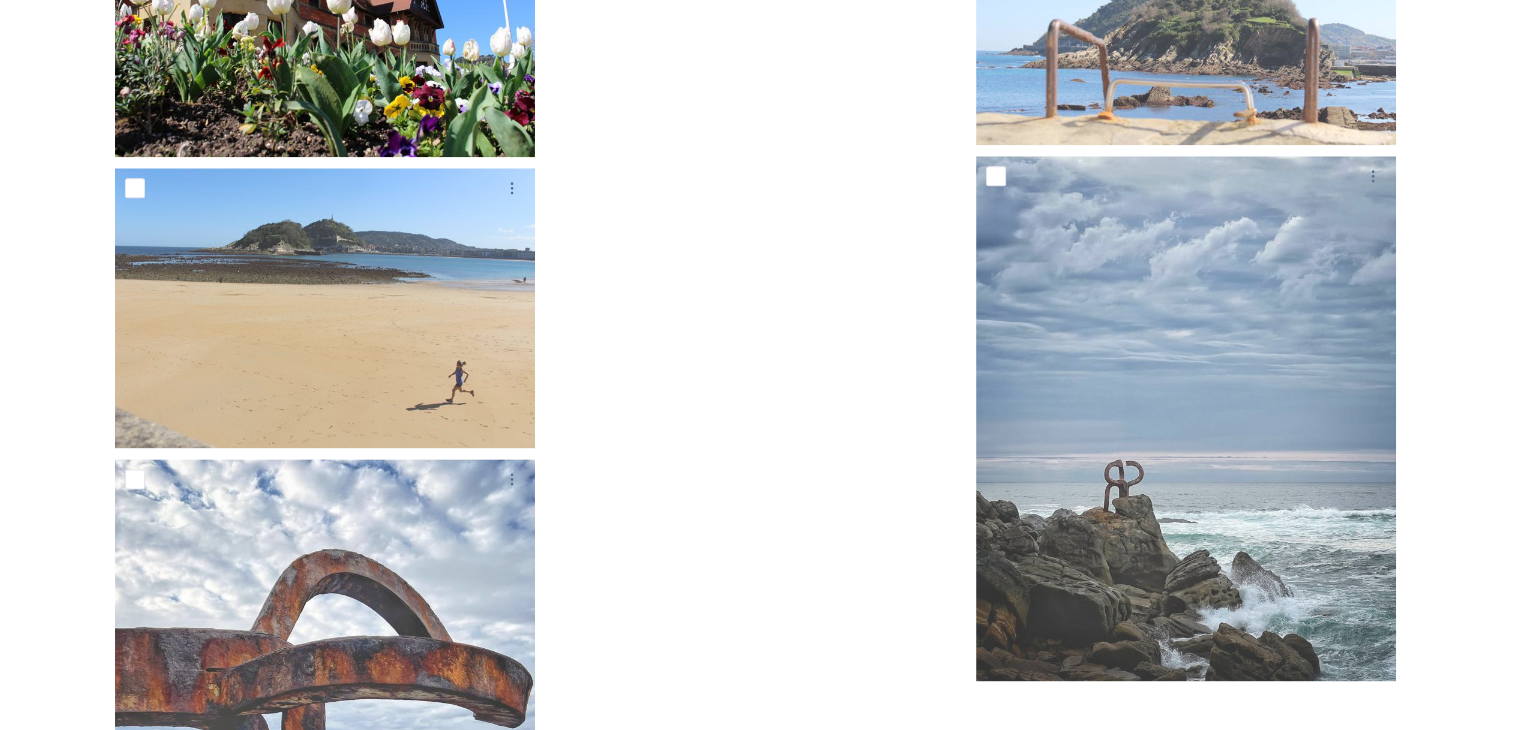 scroll, scrollTop: 10055, scrollLeft: 0, axis: vertical 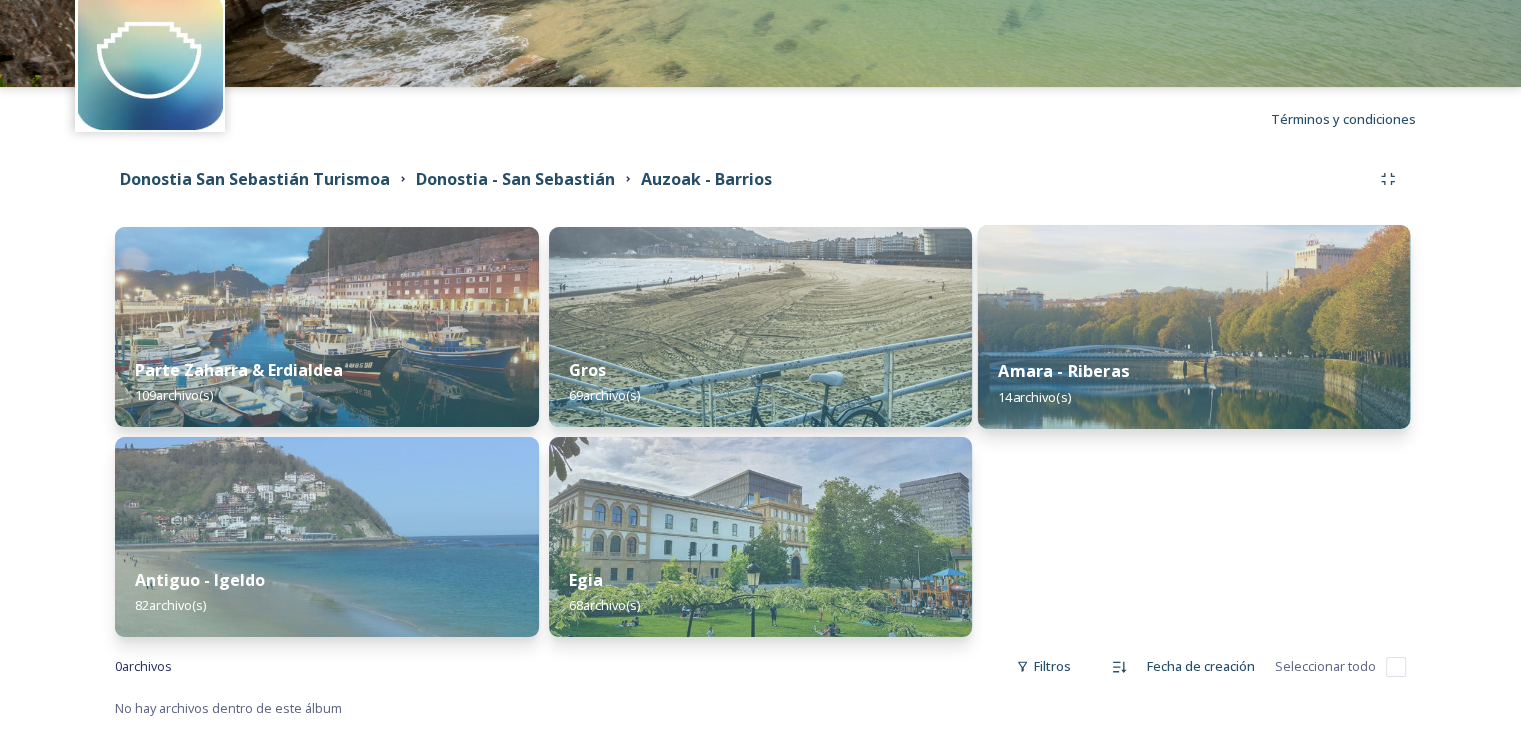 click on "Amara - Riberas" at bounding box center [1064, 371] 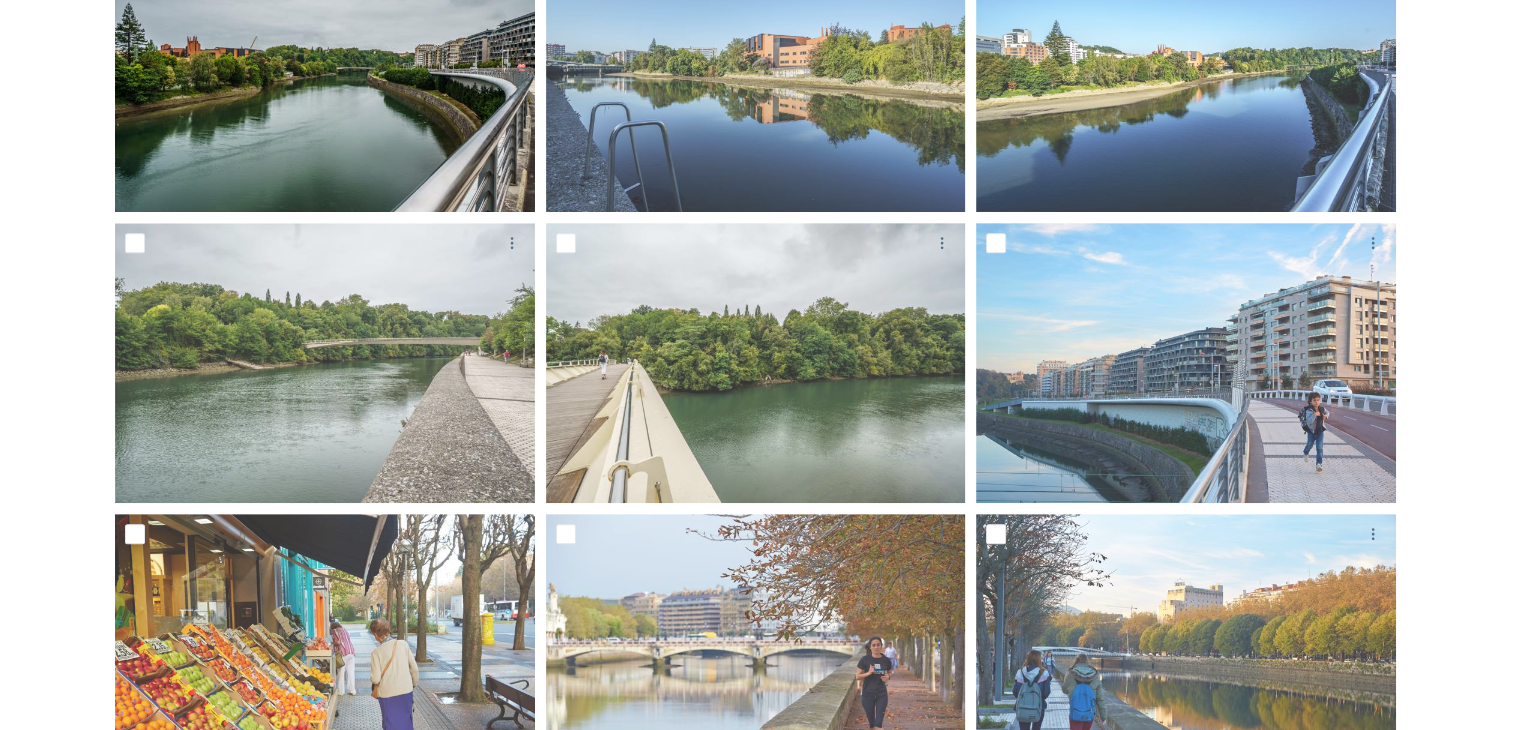 scroll, scrollTop: 737, scrollLeft: 0, axis: vertical 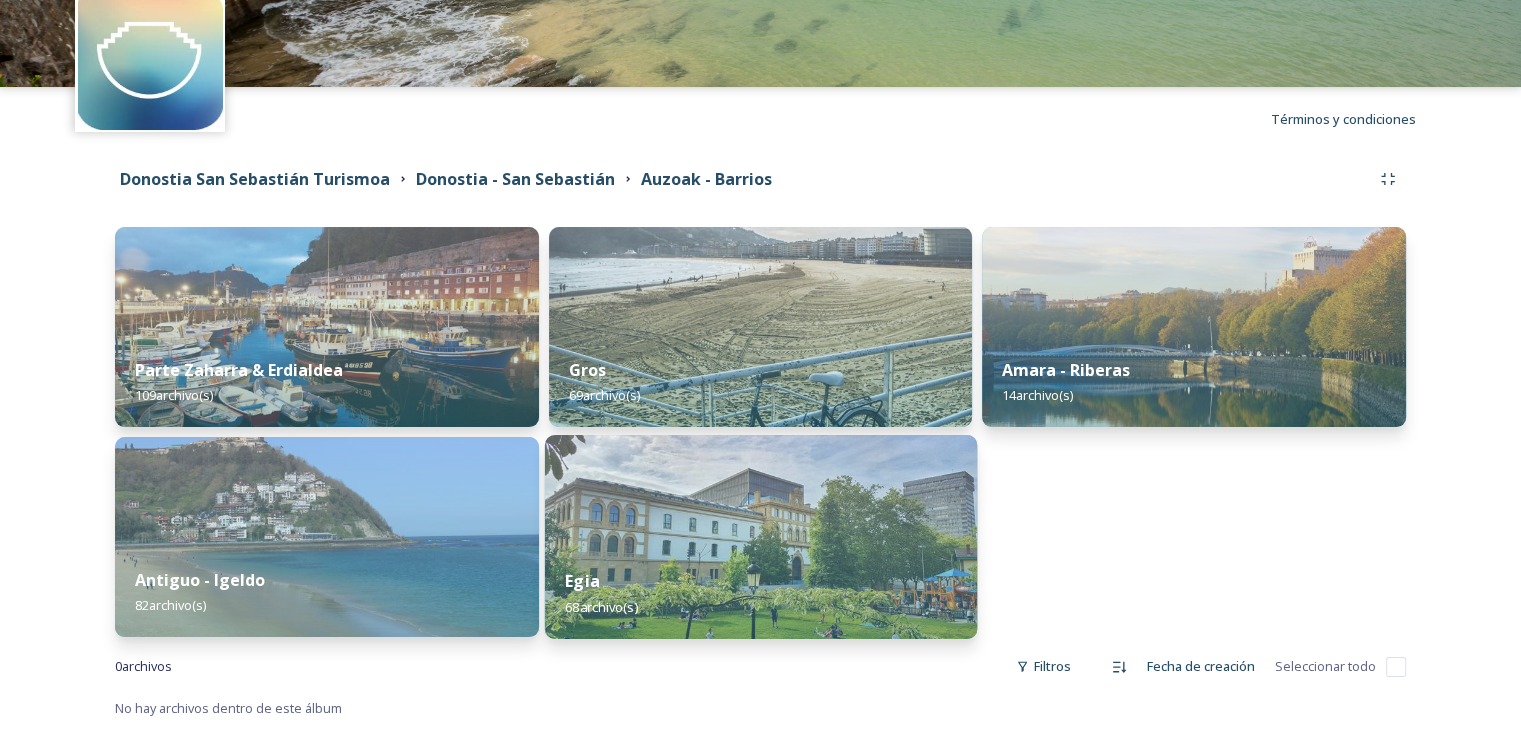 click at bounding box center (760, 537) 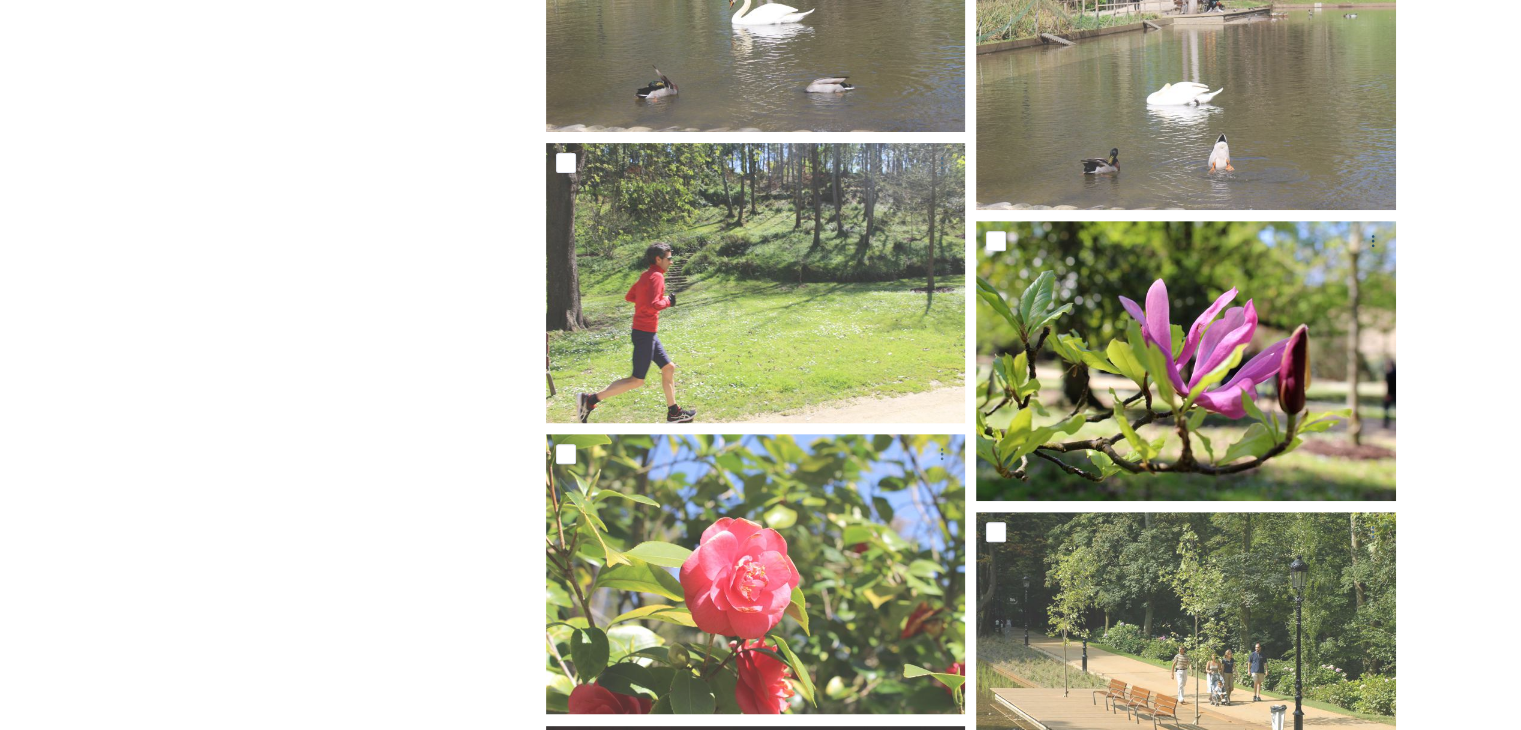 scroll, scrollTop: 8352, scrollLeft: 0, axis: vertical 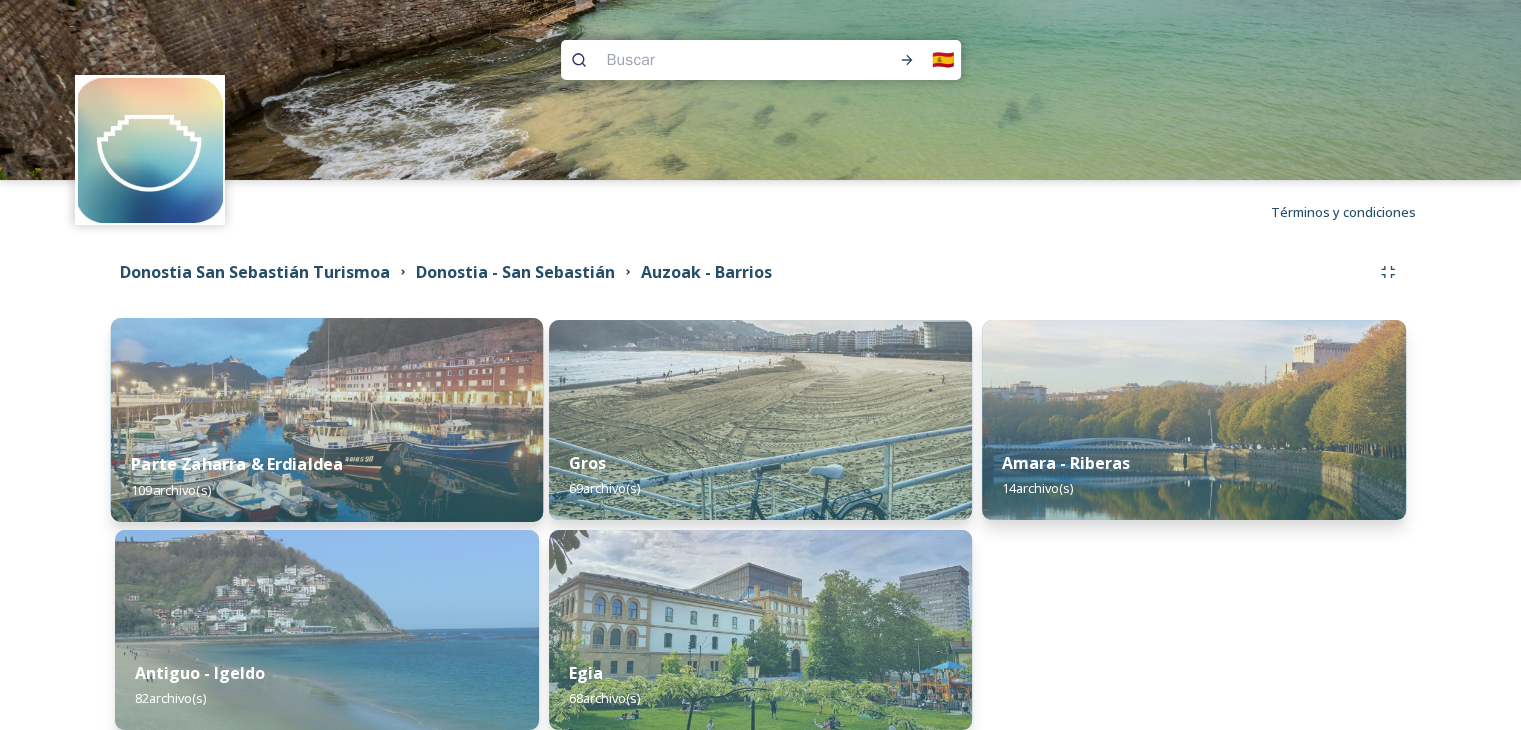 click at bounding box center [327, 420] 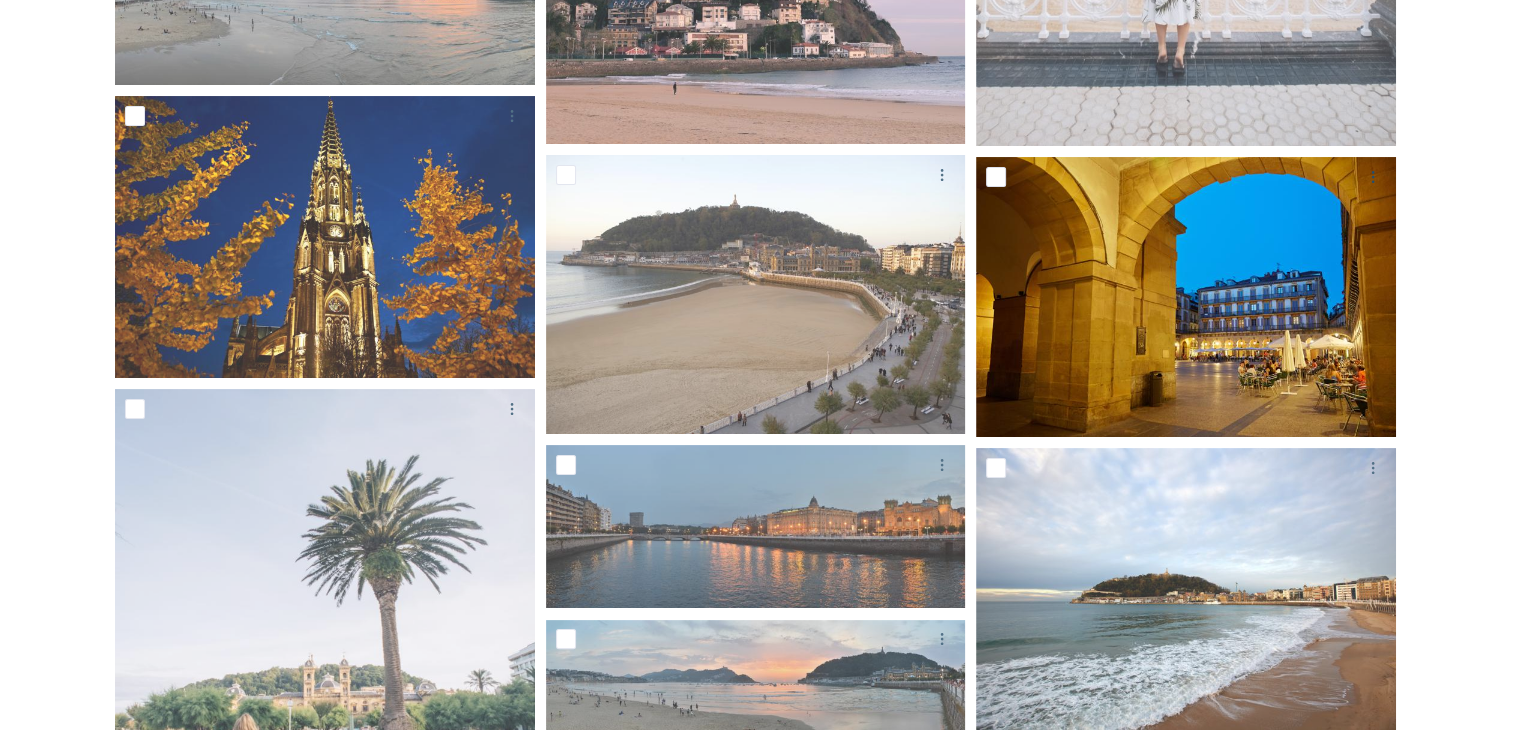 scroll, scrollTop: 7900, scrollLeft: 0, axis: vertical 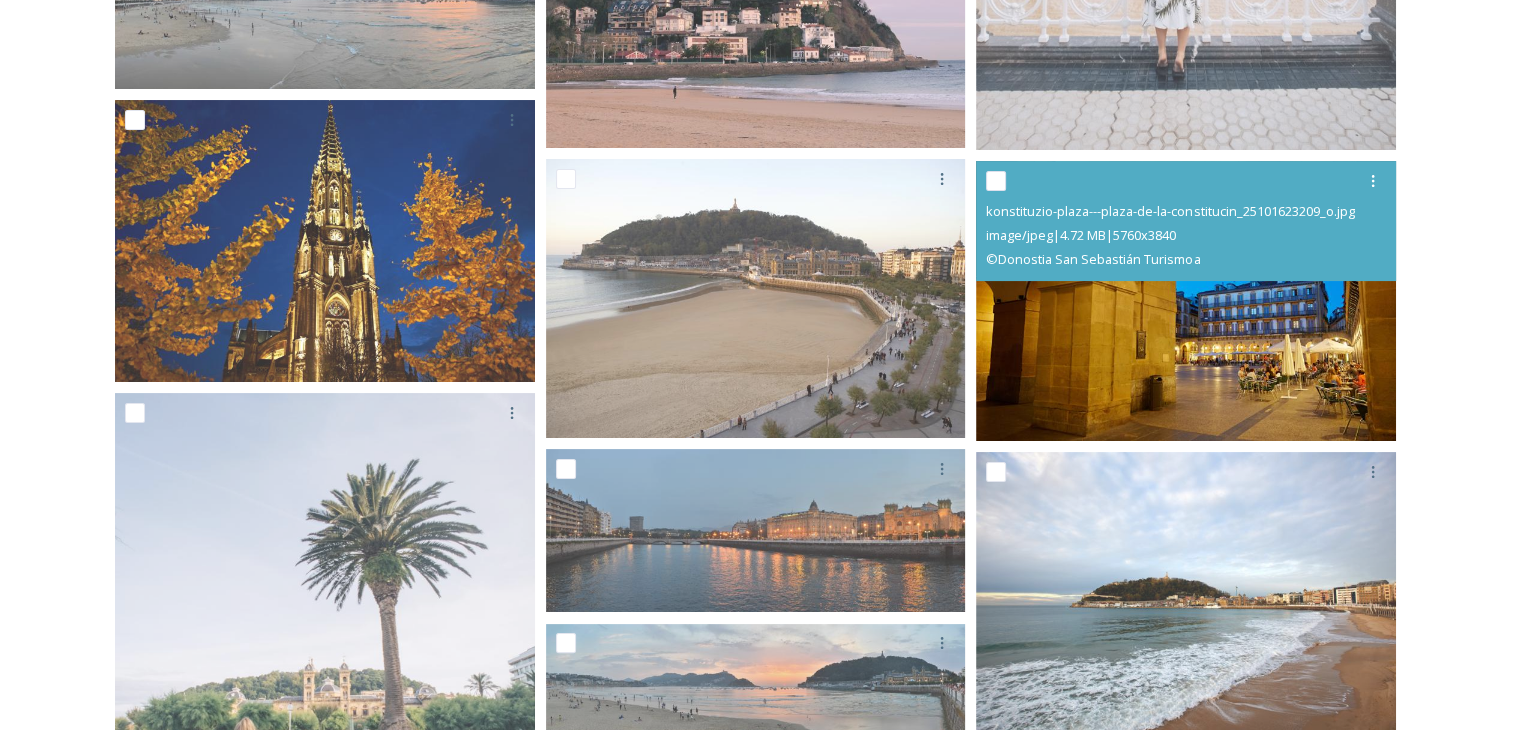 click at bounding box center [1186, 301] 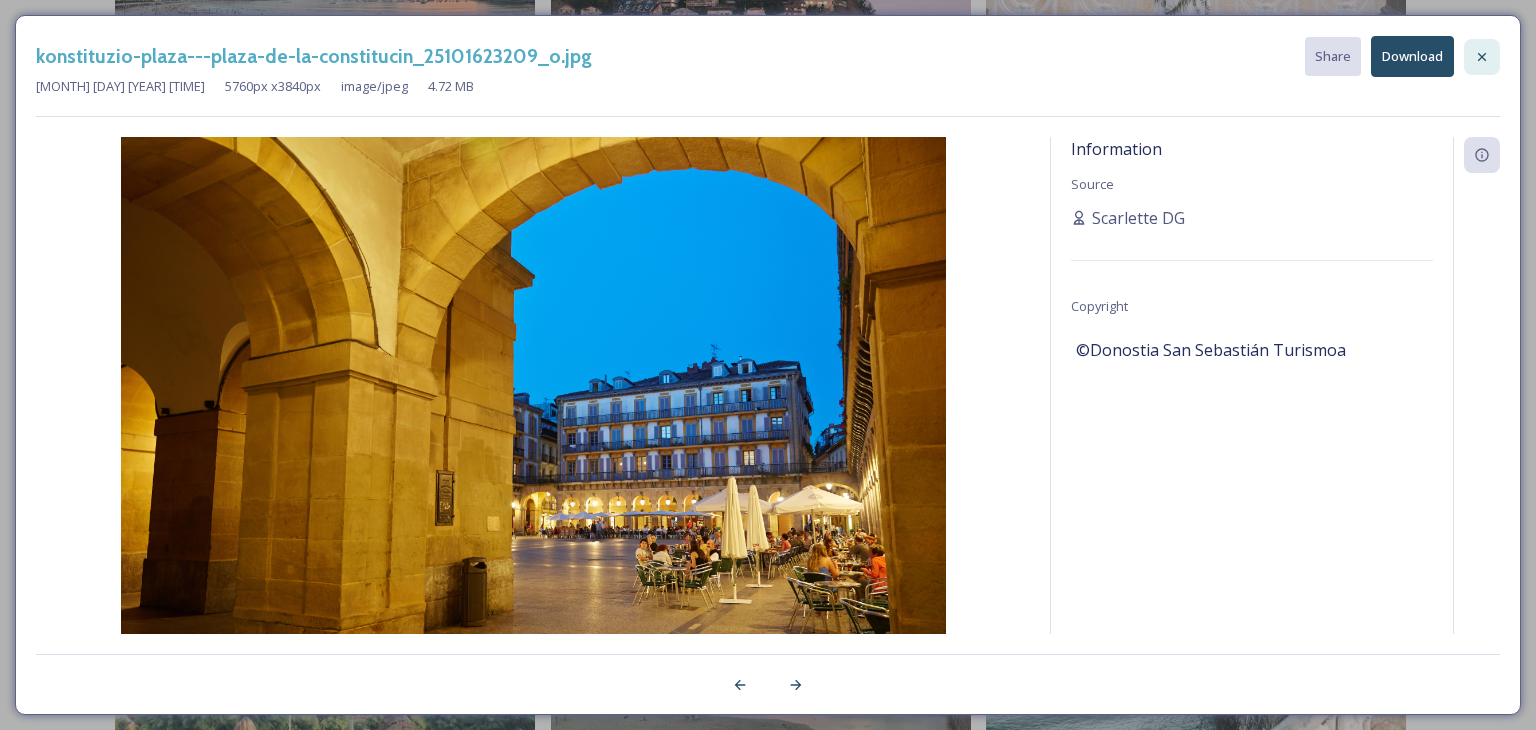 click at bounding box center [1482, 57] 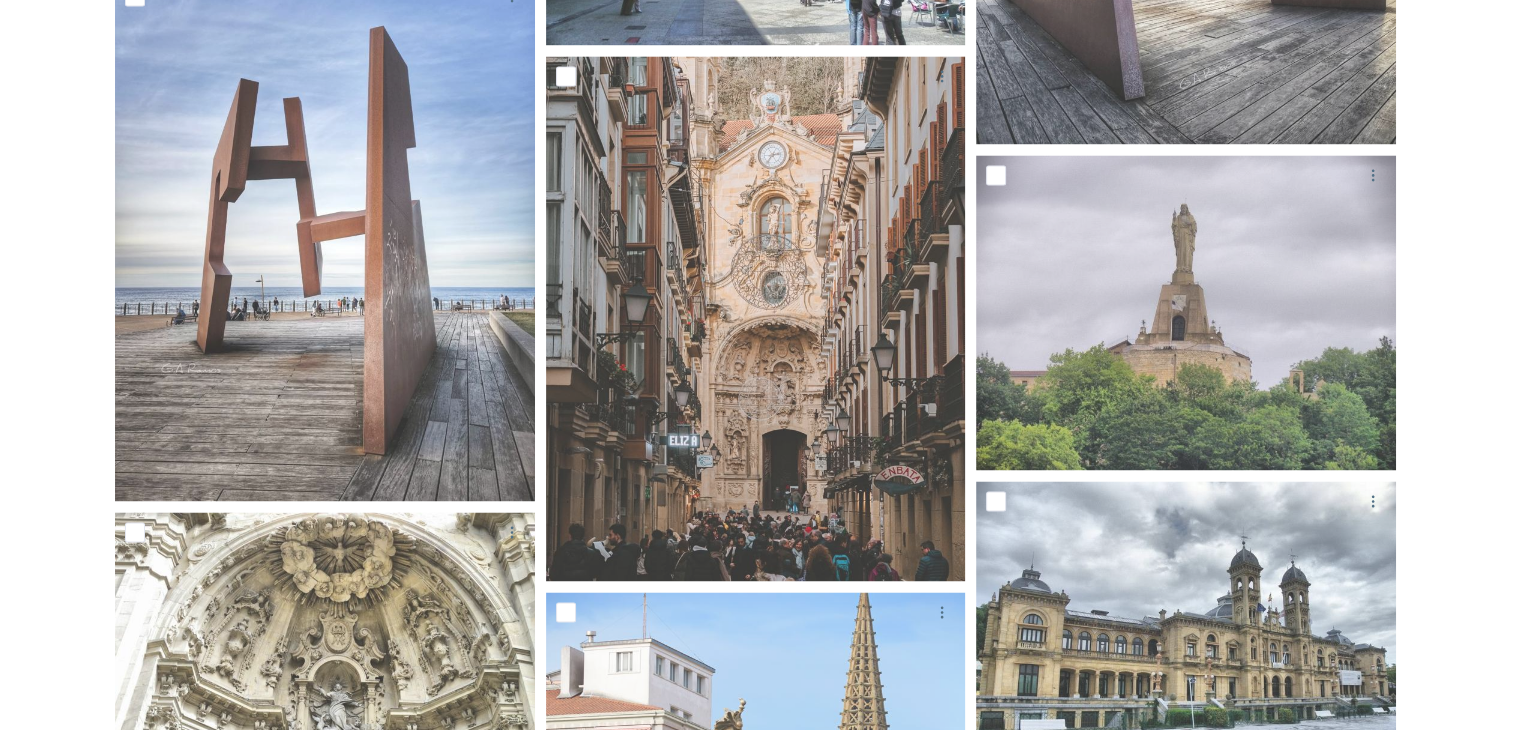scroll, scrollTop: 10600, scrollLeft: 0, axis: vertical 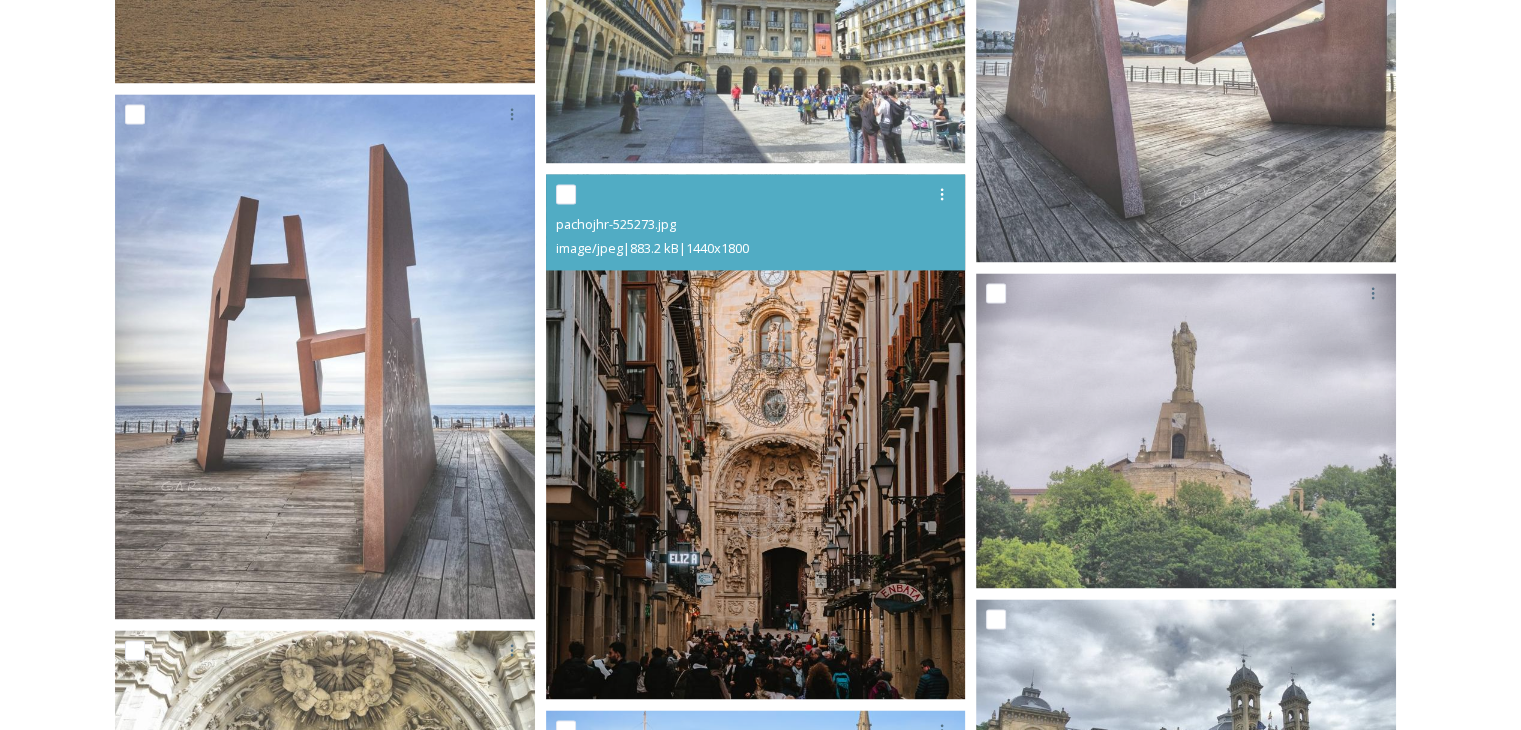click at bounding box center (756, 436) 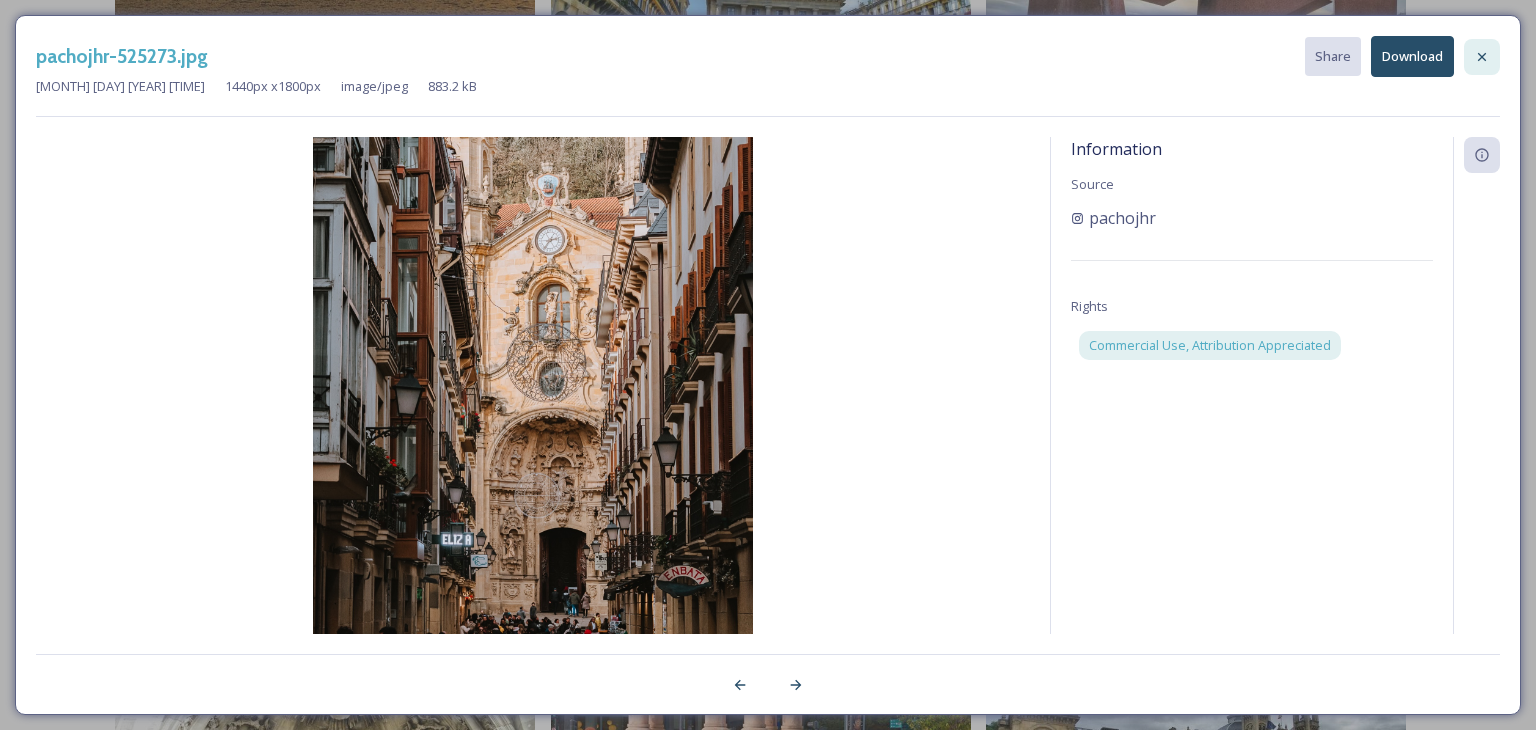 click 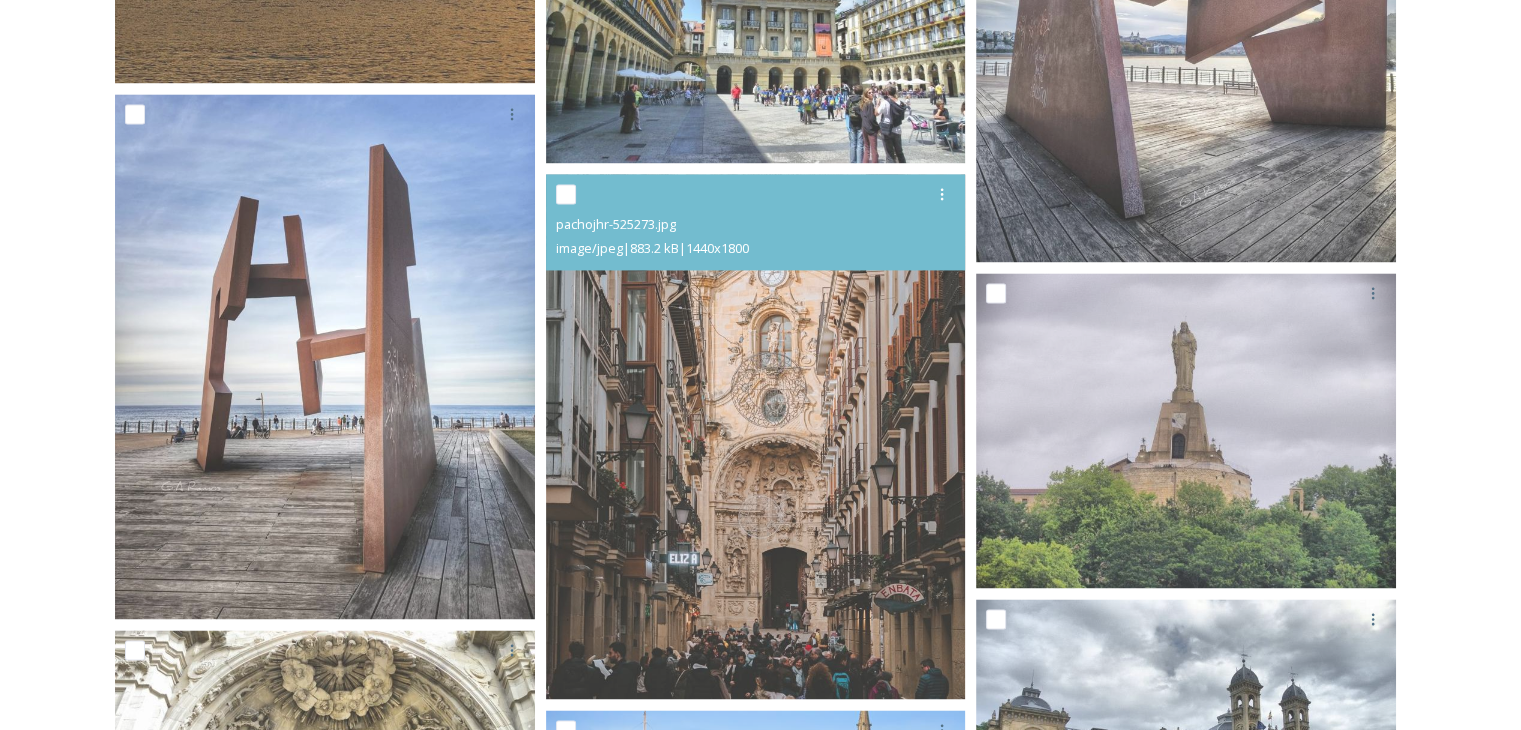 scroll, scrollTop: 10700, scrollLeft: 0, axis: vertical 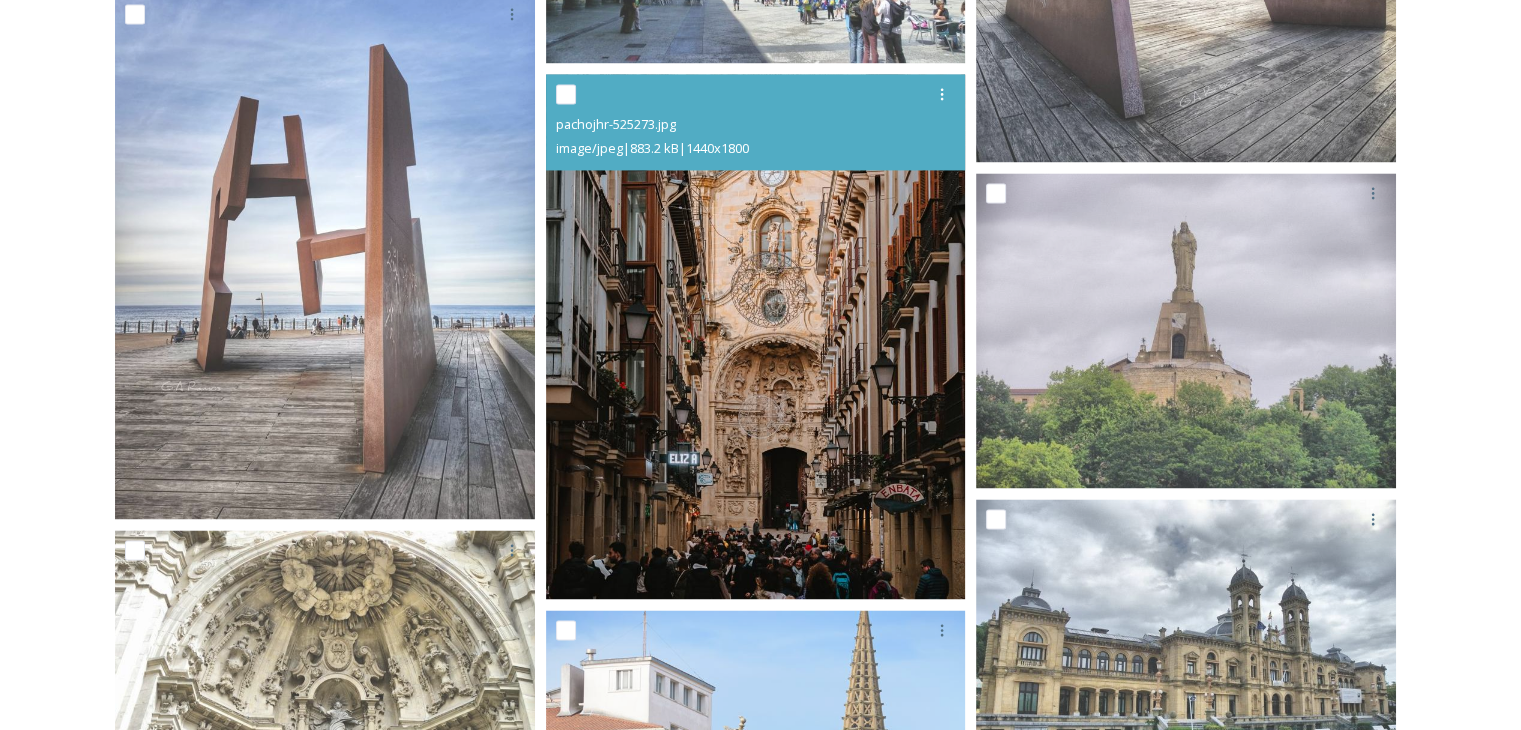 click at bounding box center (756, 336) 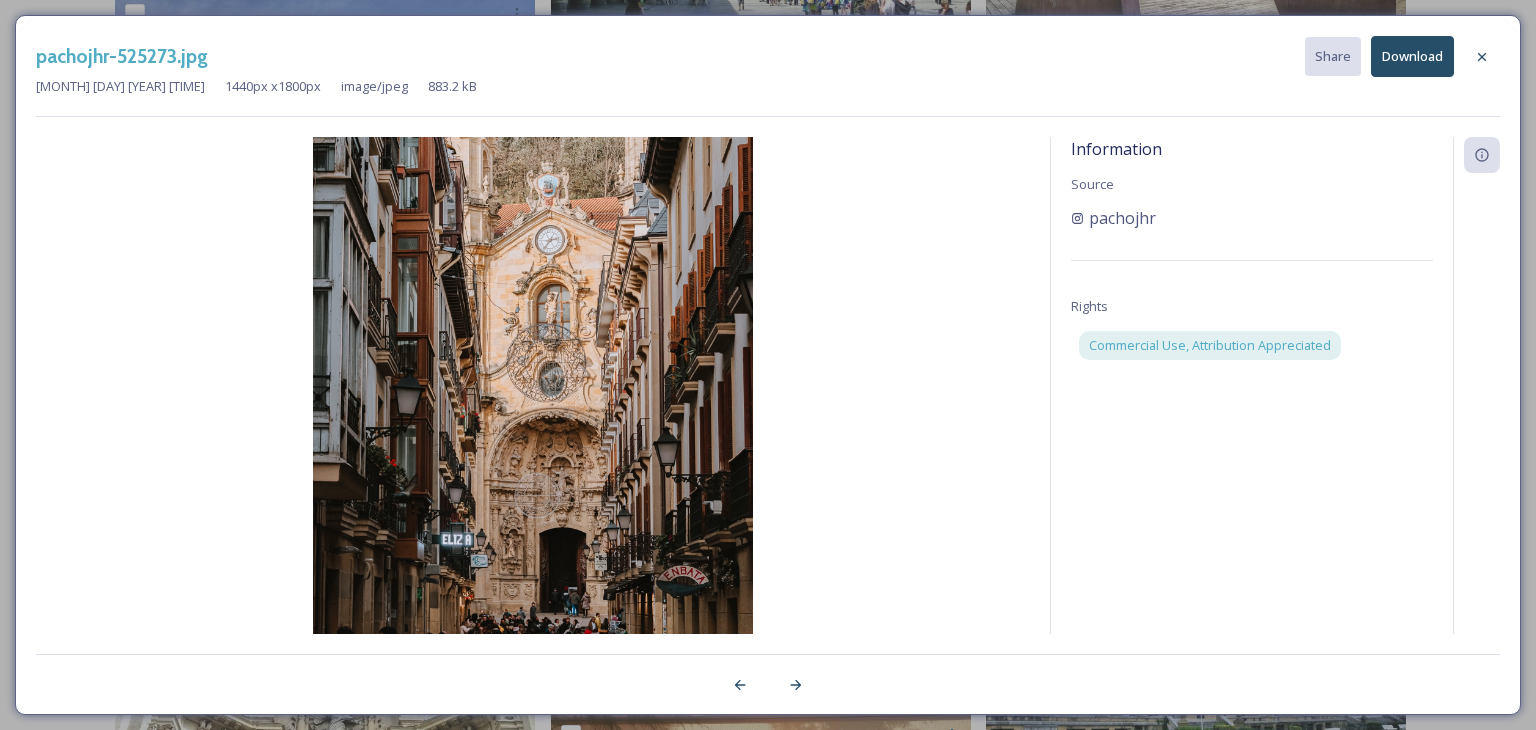 click on "Download" at bounding box center [1412, 56] 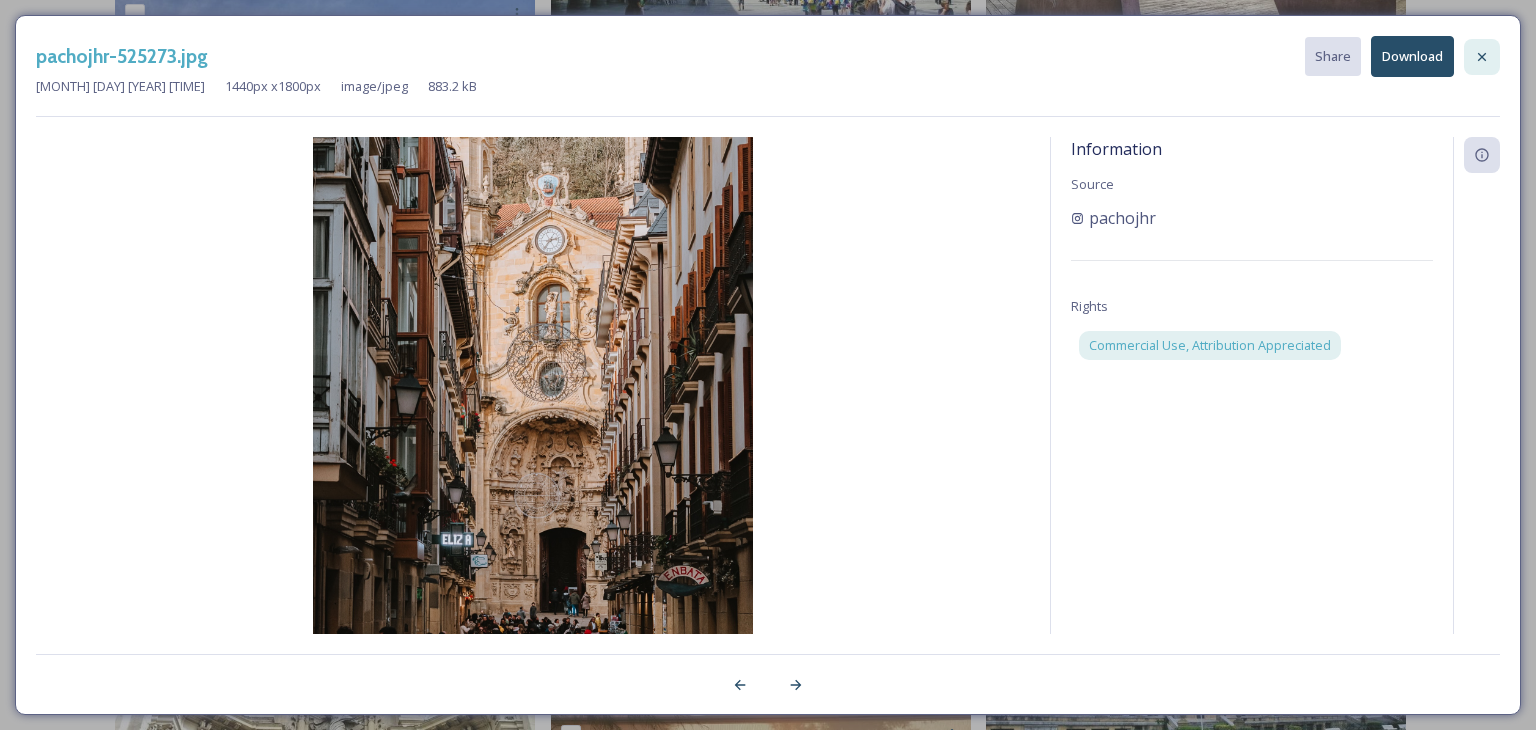 click 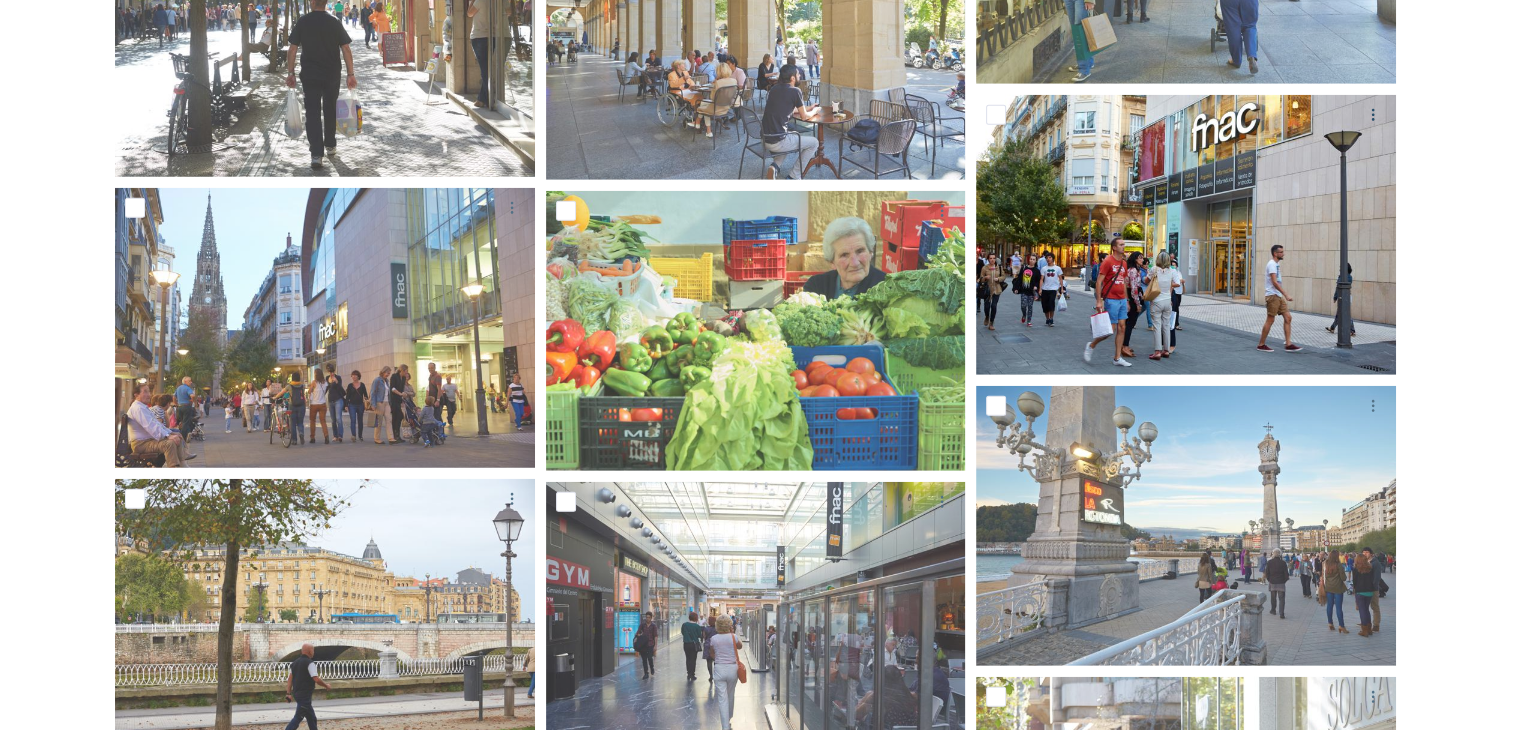 scroll, scrollTop: 13237, scrollLeft: 0, axis: vertical 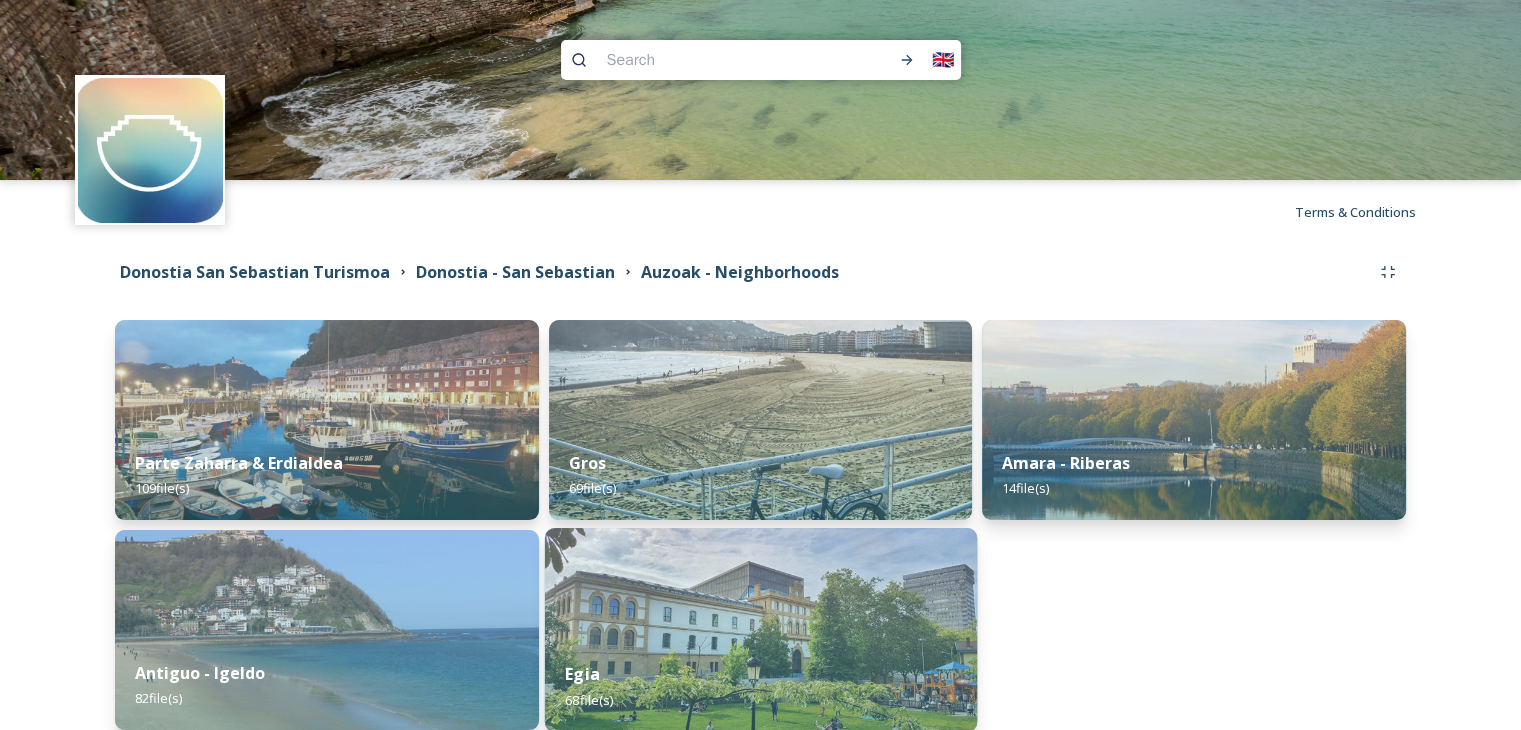 click at bounding box center (760, 630) 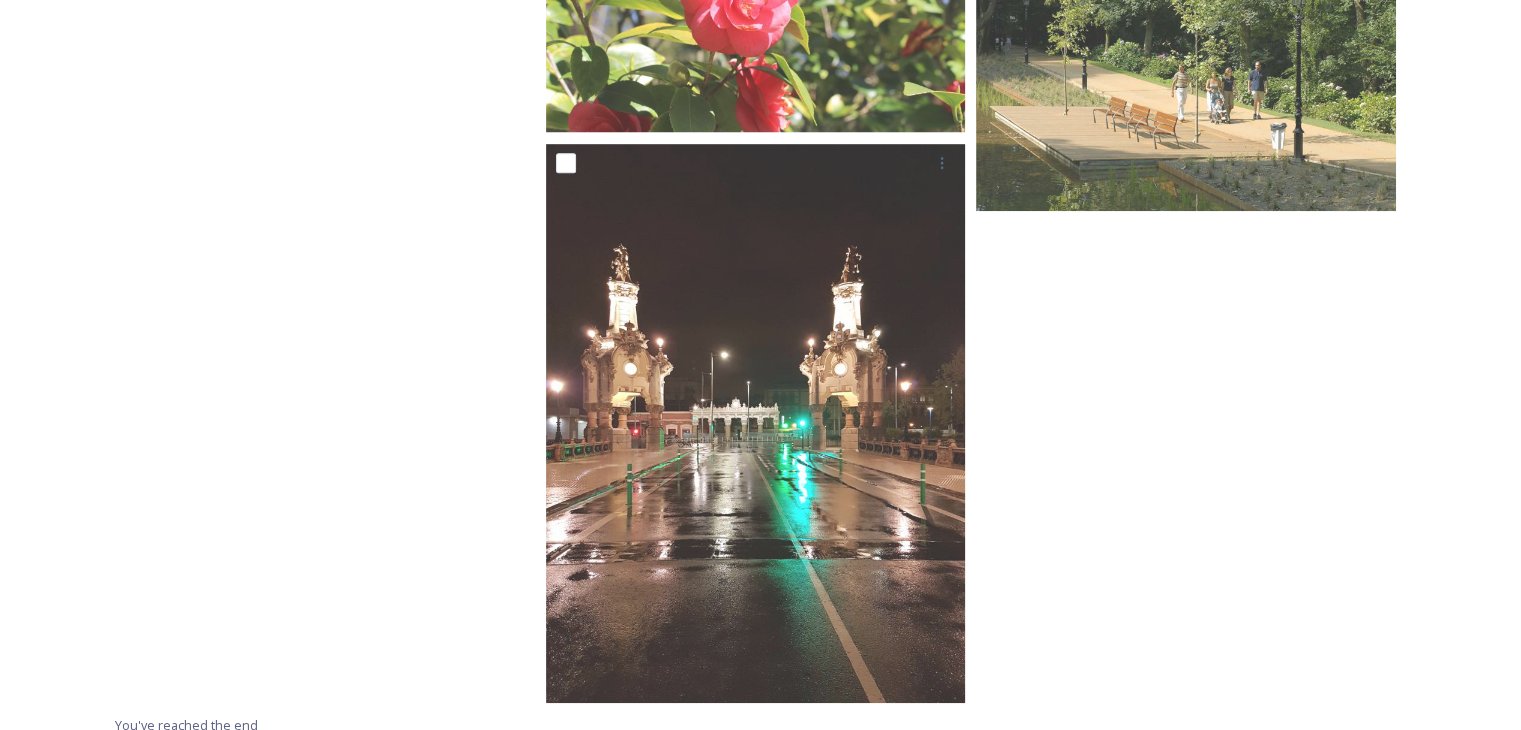 scroll, scrollTop: 8952, scrollLeft: 0, axis: vertical 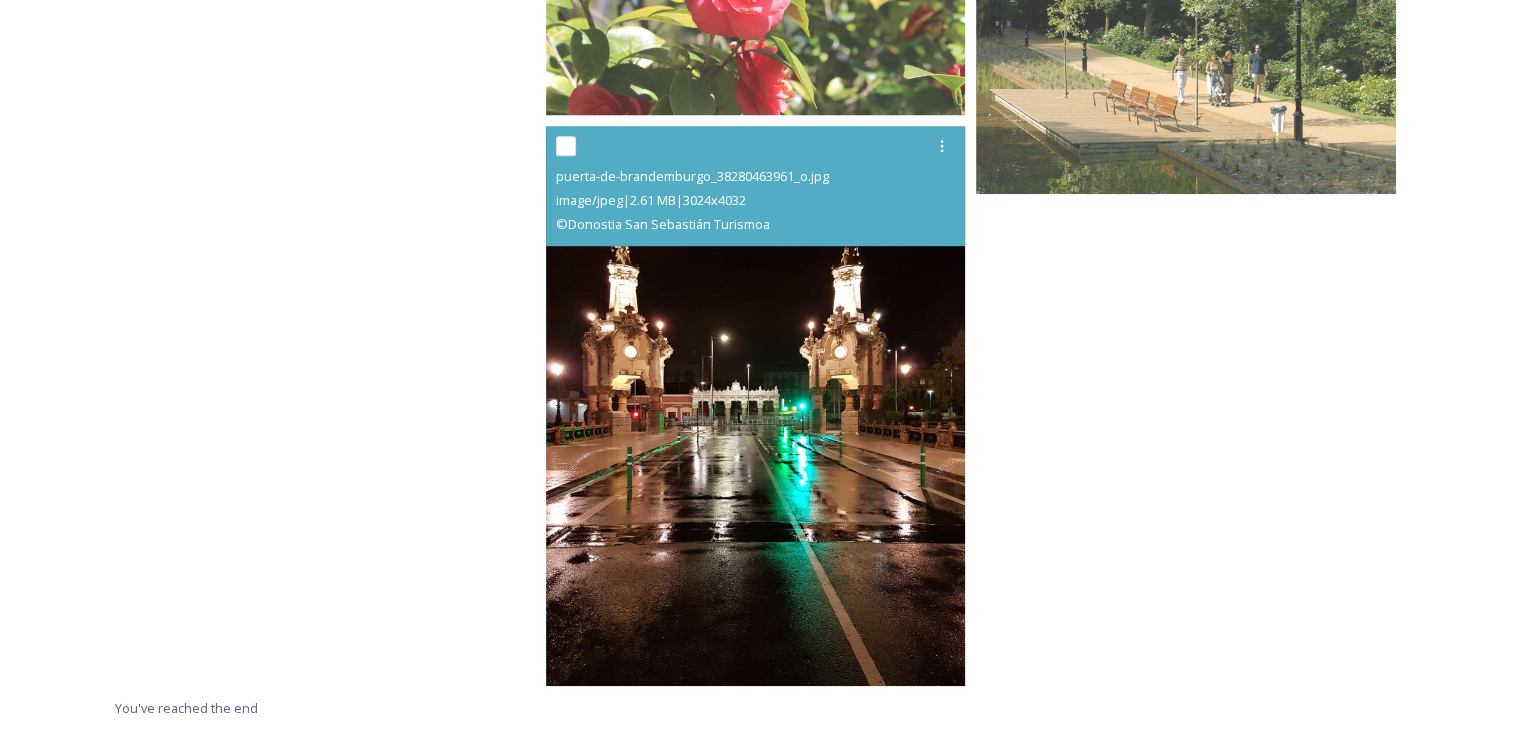 click at bounding box center (756, 407) 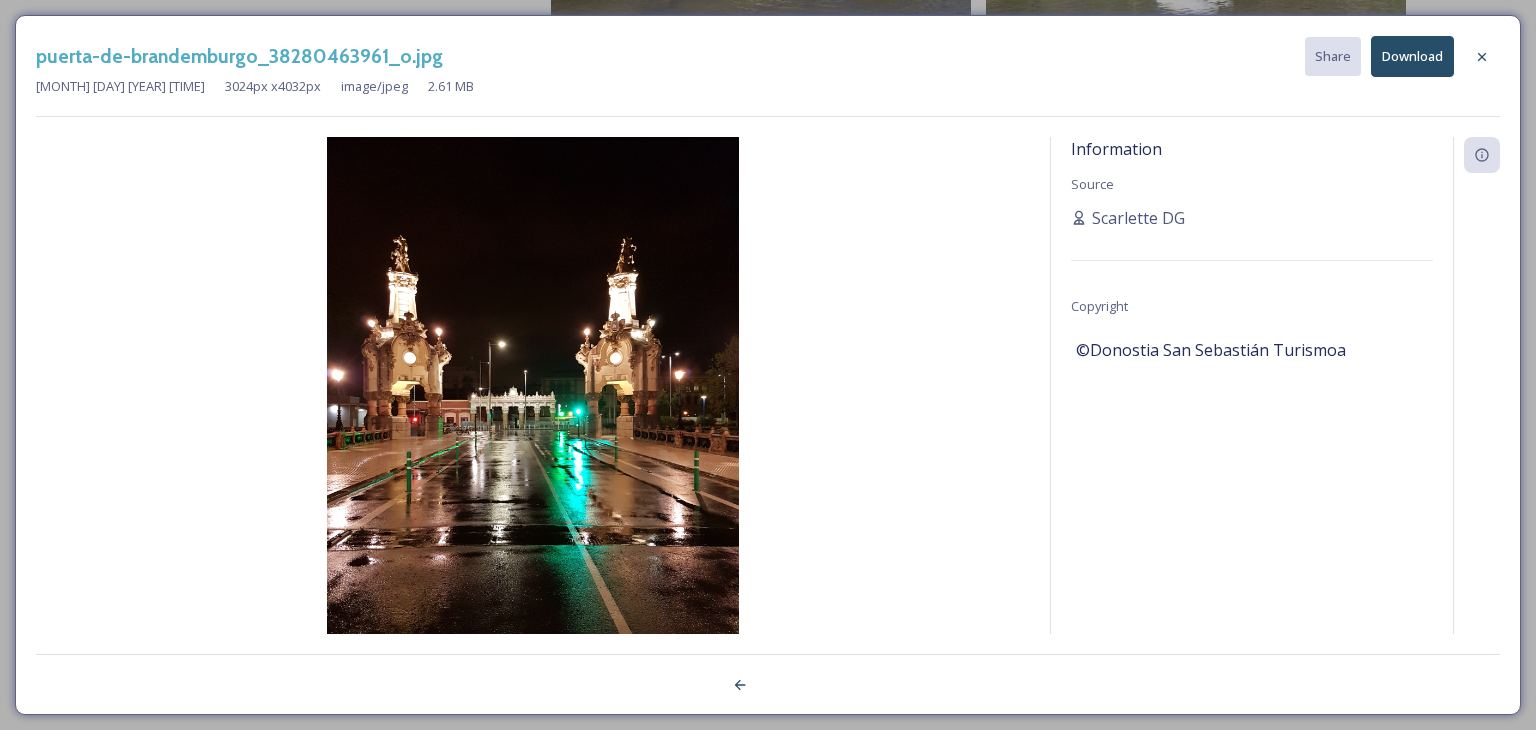 click on "Download" at bounding box center (1412, 56) 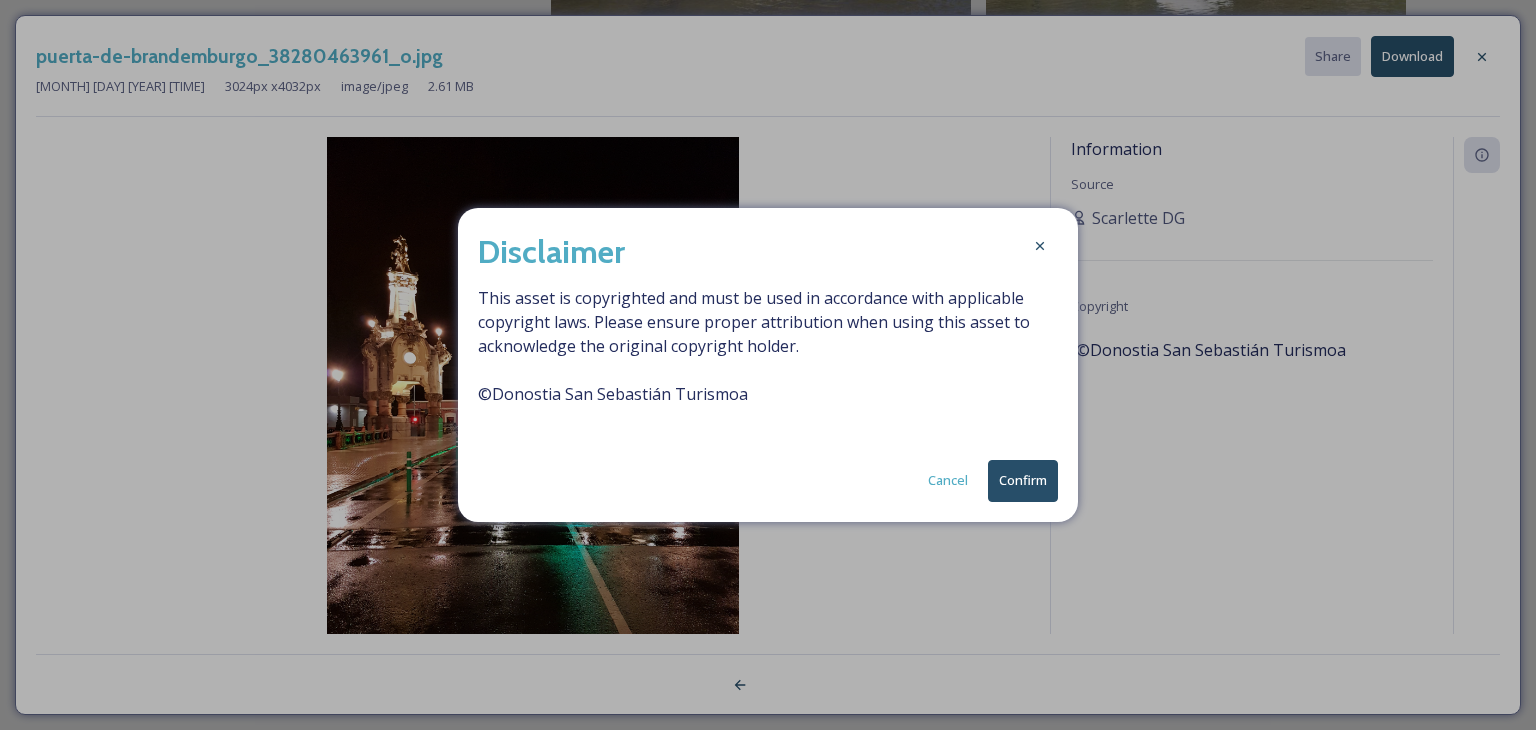click on "Confirm" at bounding box center [1023, 480] 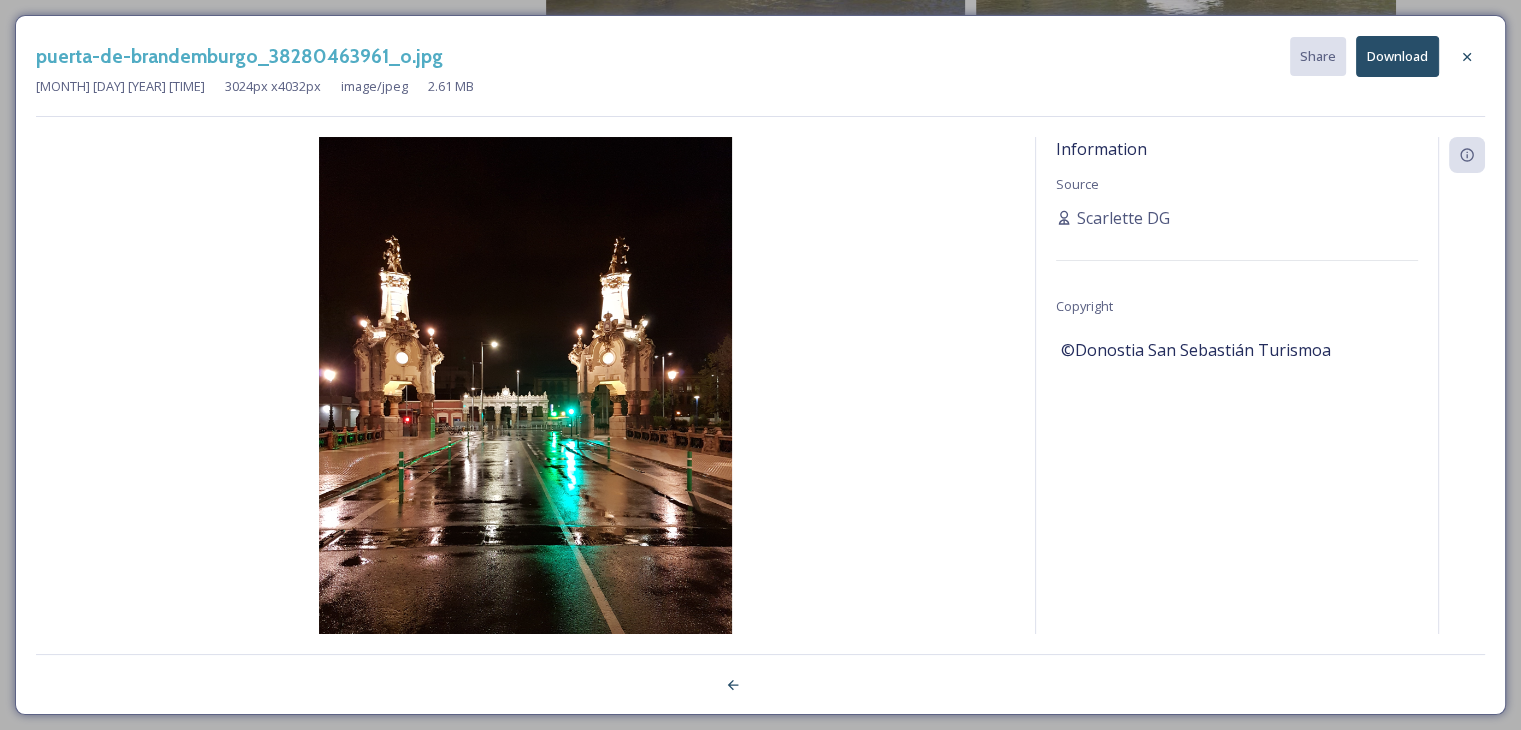 click 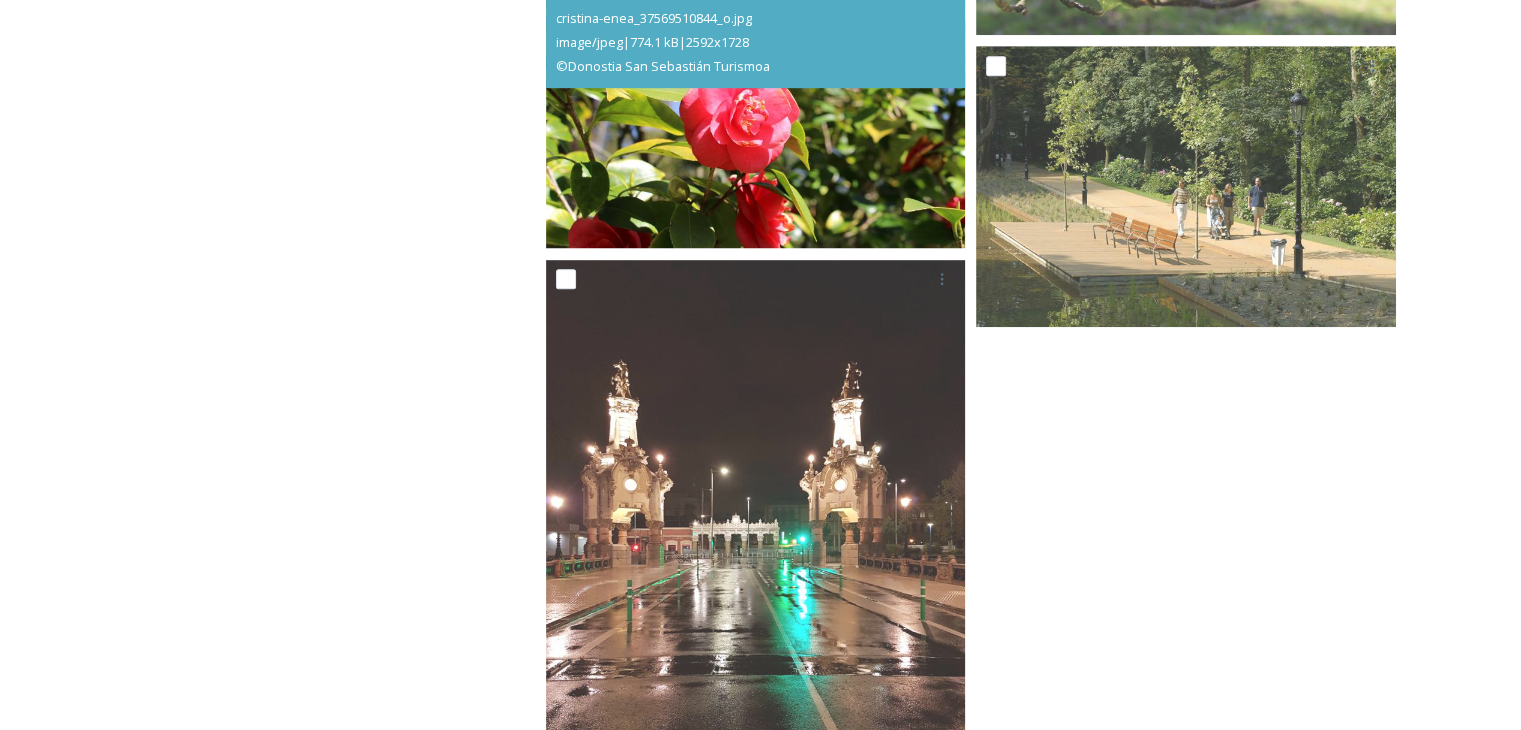 scroll, scrollTop: 8552, scrollLeft: 0, axis: vertical 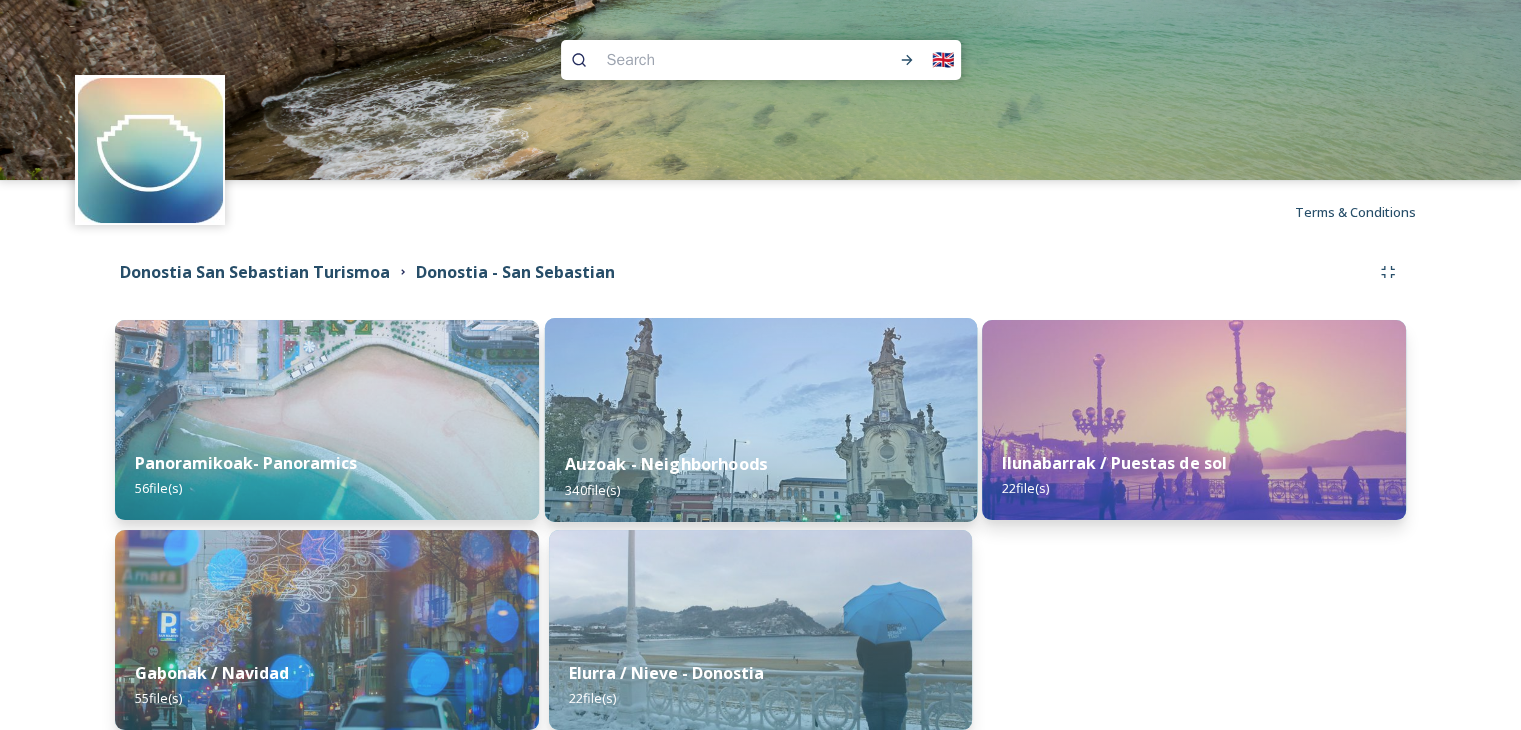 click at bounding box center [760, 420] 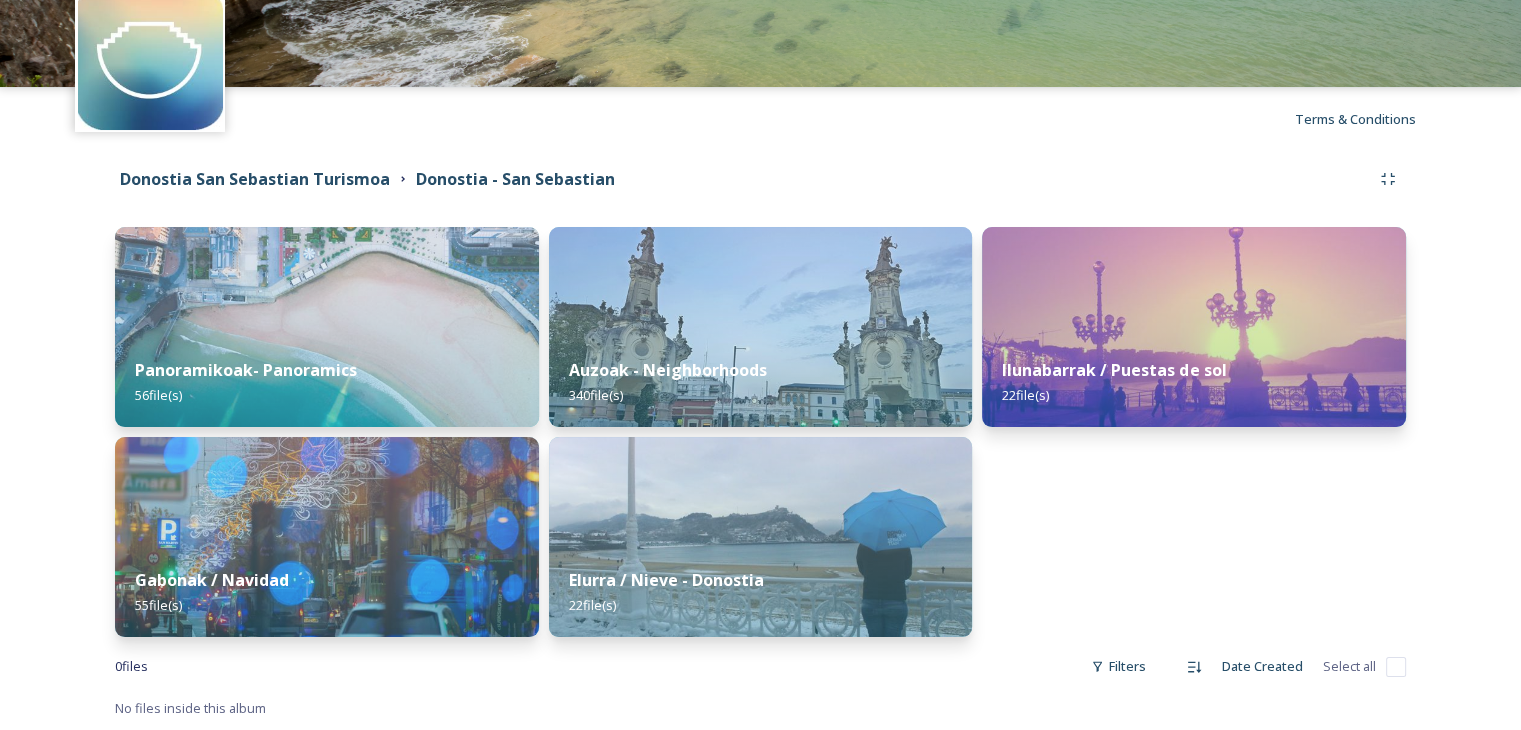 scroll, scrollTop: 0, scrollLeft: 0, axis: both 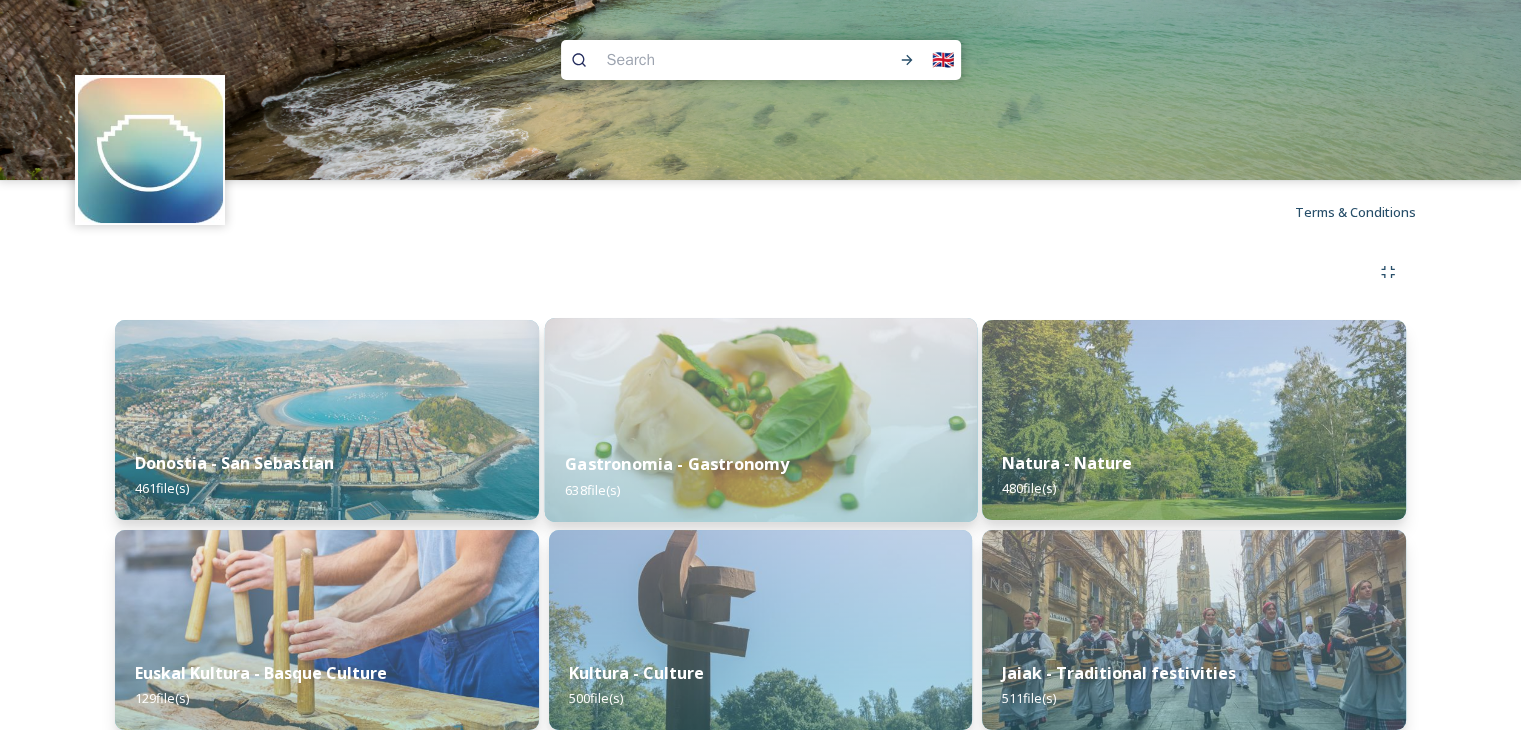 click at bounding box center (760, 420) 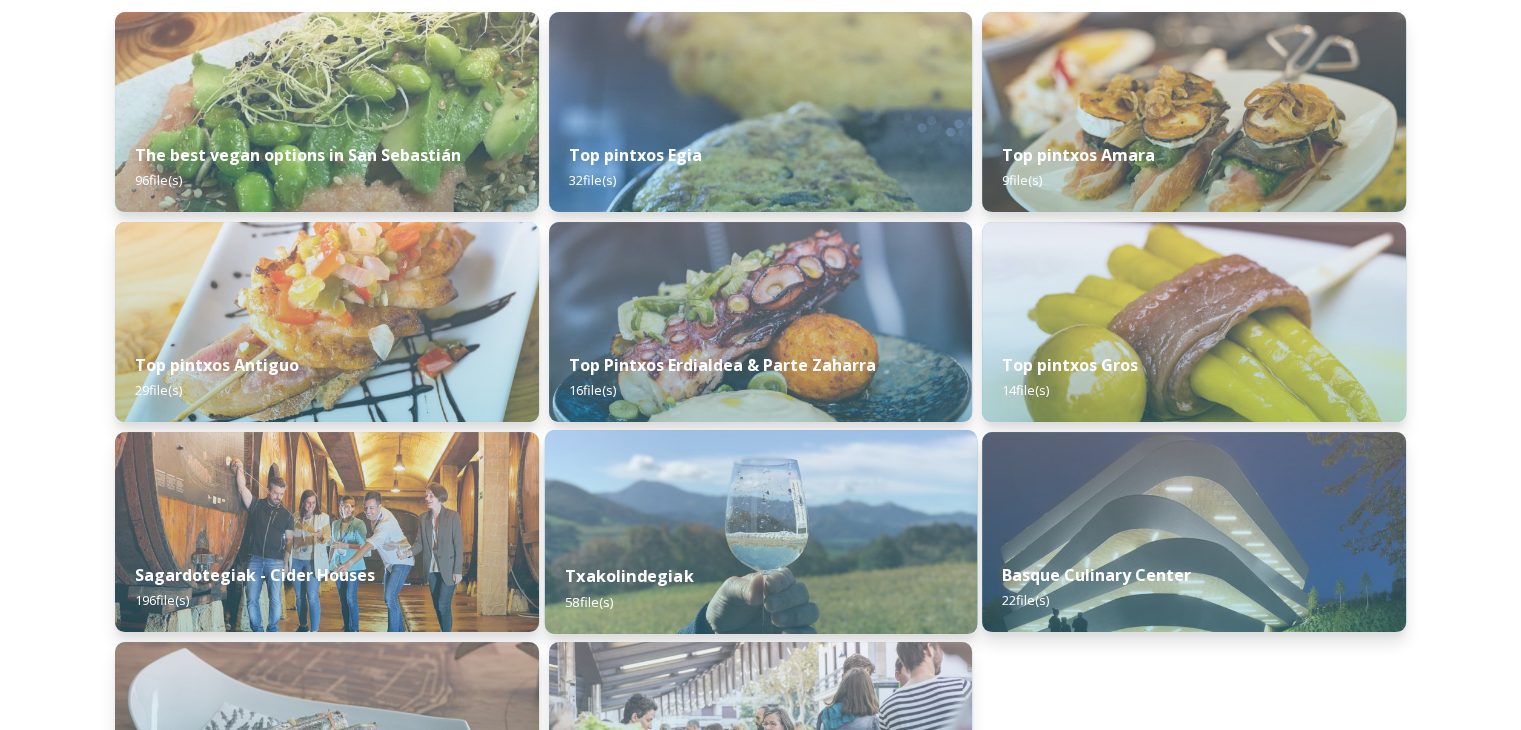 scroll, scrollTop: 300, scrollLeft: 0, axis: vertical 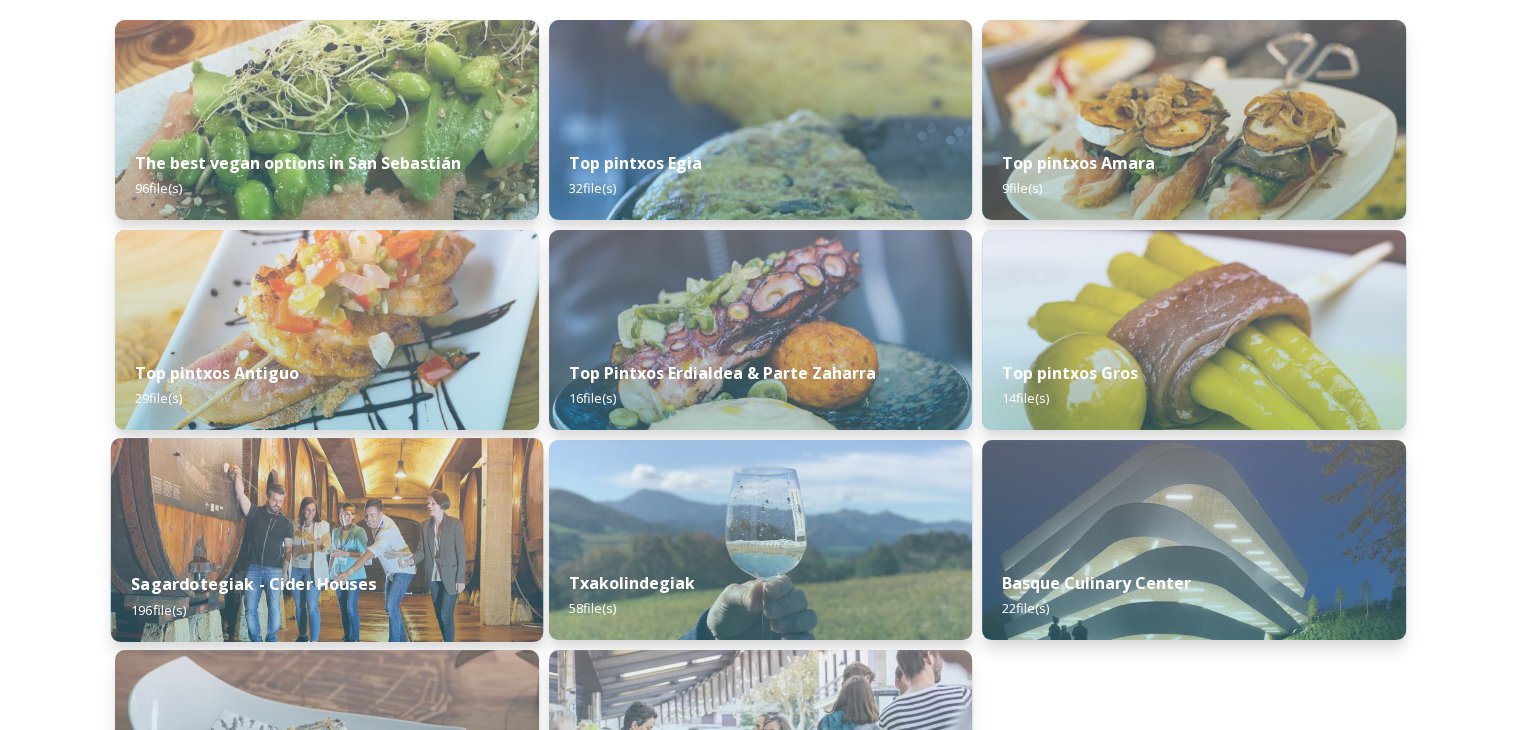 click at bounding box center [327, 540] 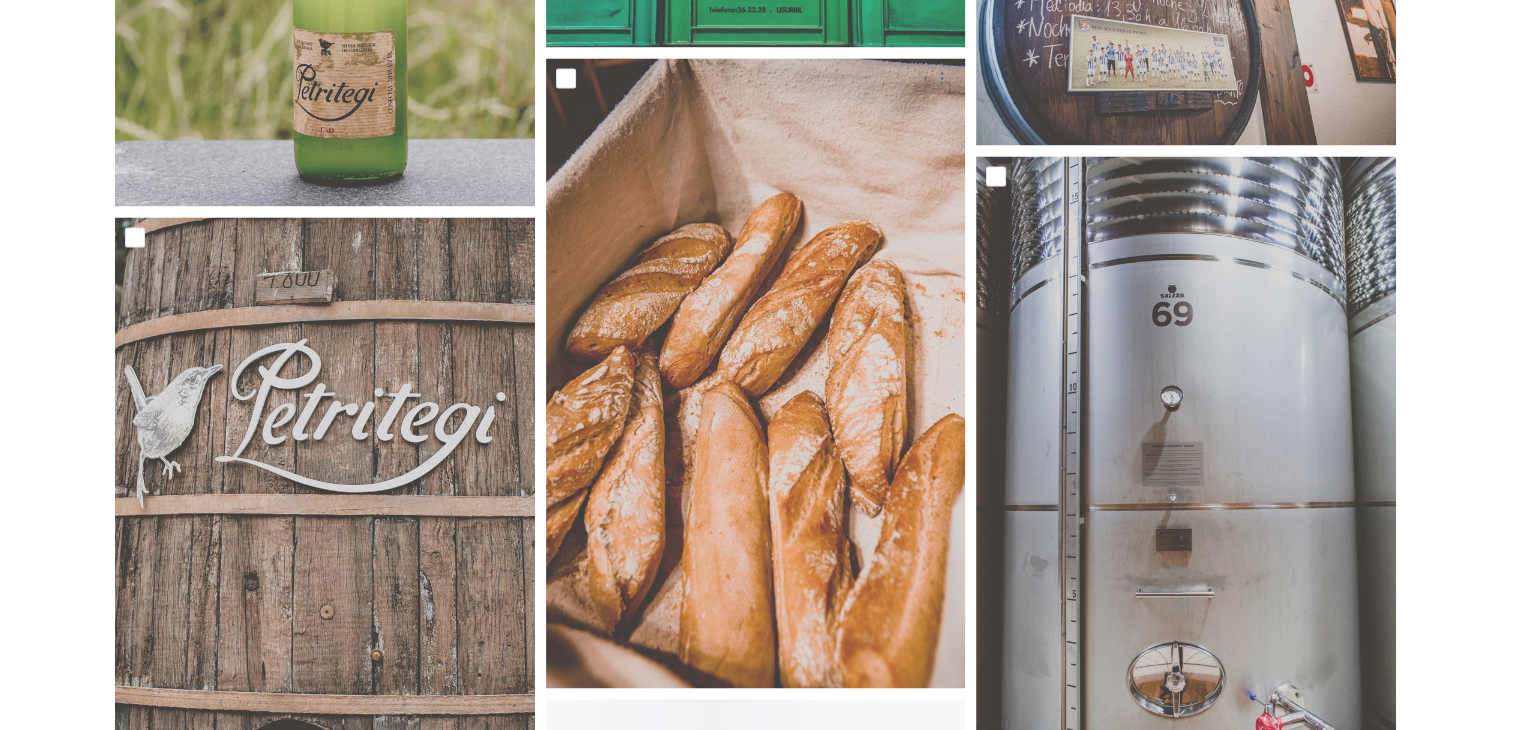 scroll, scrollTop: 18400, scrollLeft: 0, axis: vertical 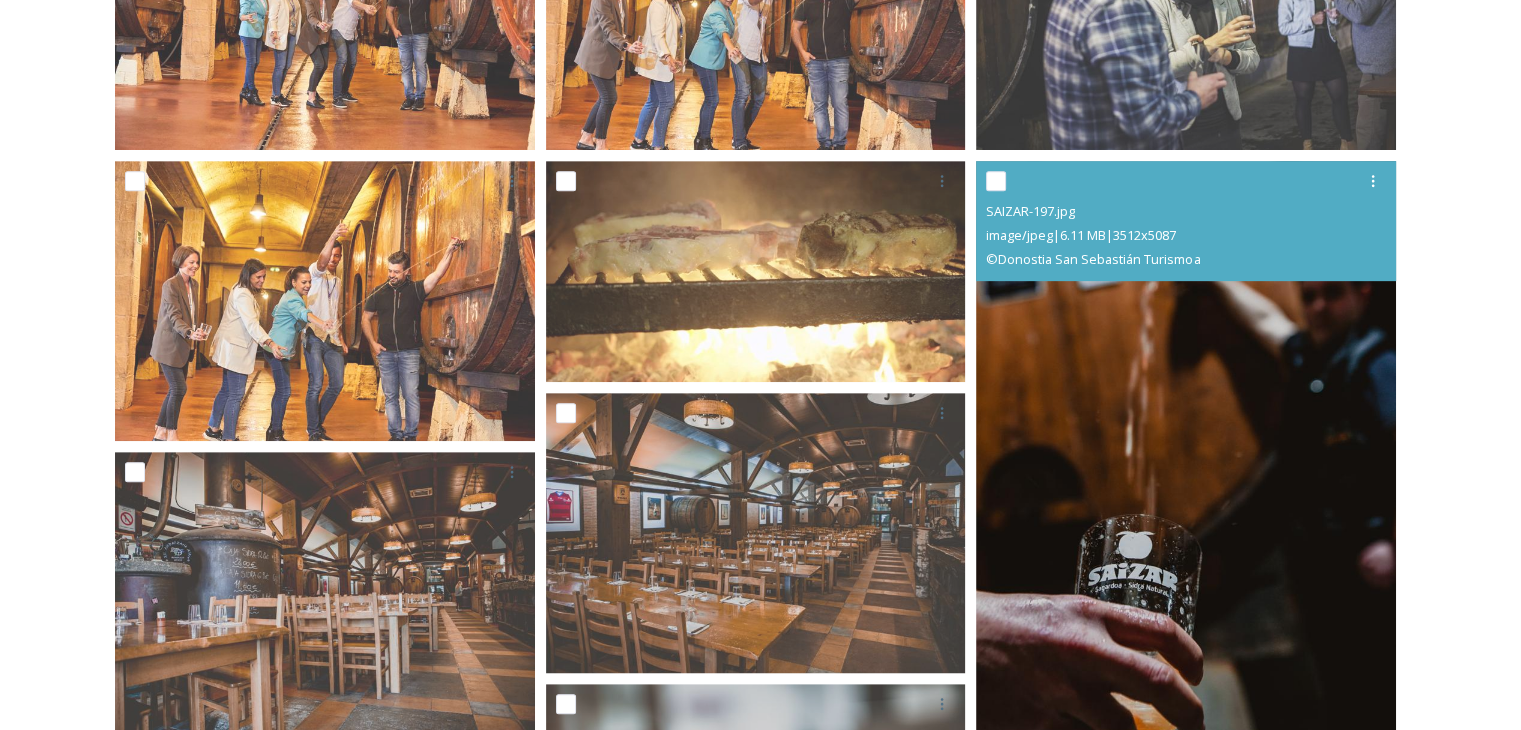 click at bounding box center (1186, 465) 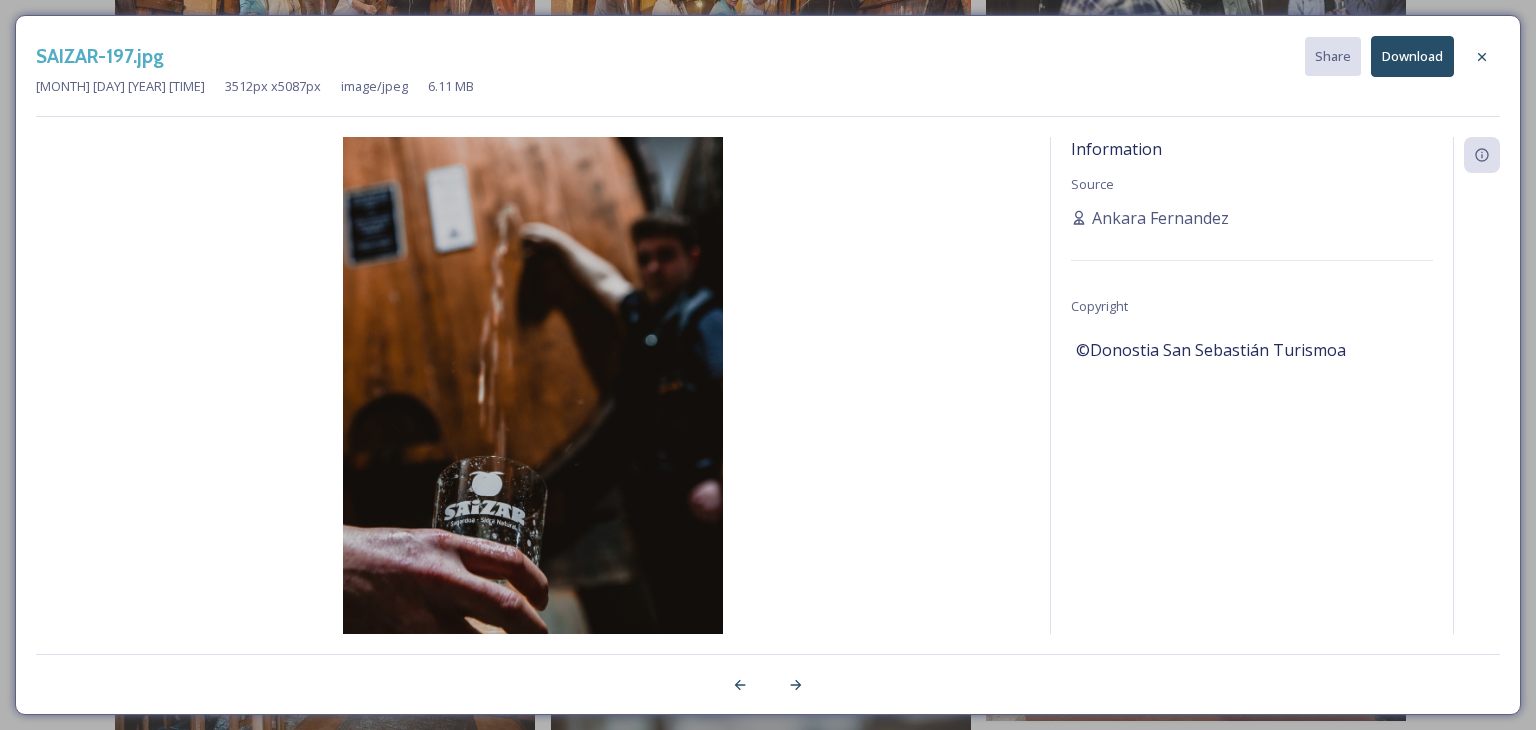 click on "Download" at bounding box center (1412, 56) 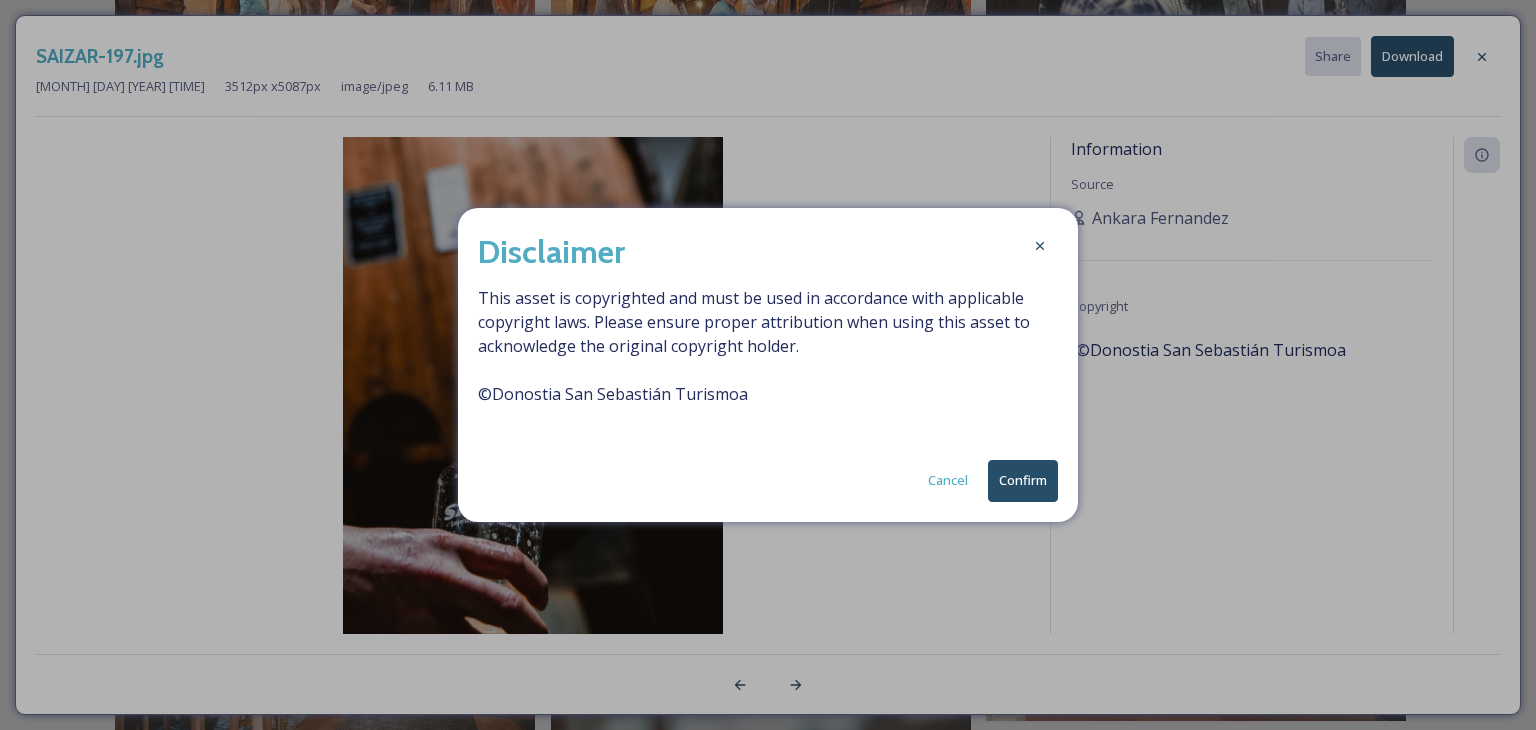 click on "Confirm" at bounding box center (1023, 480) 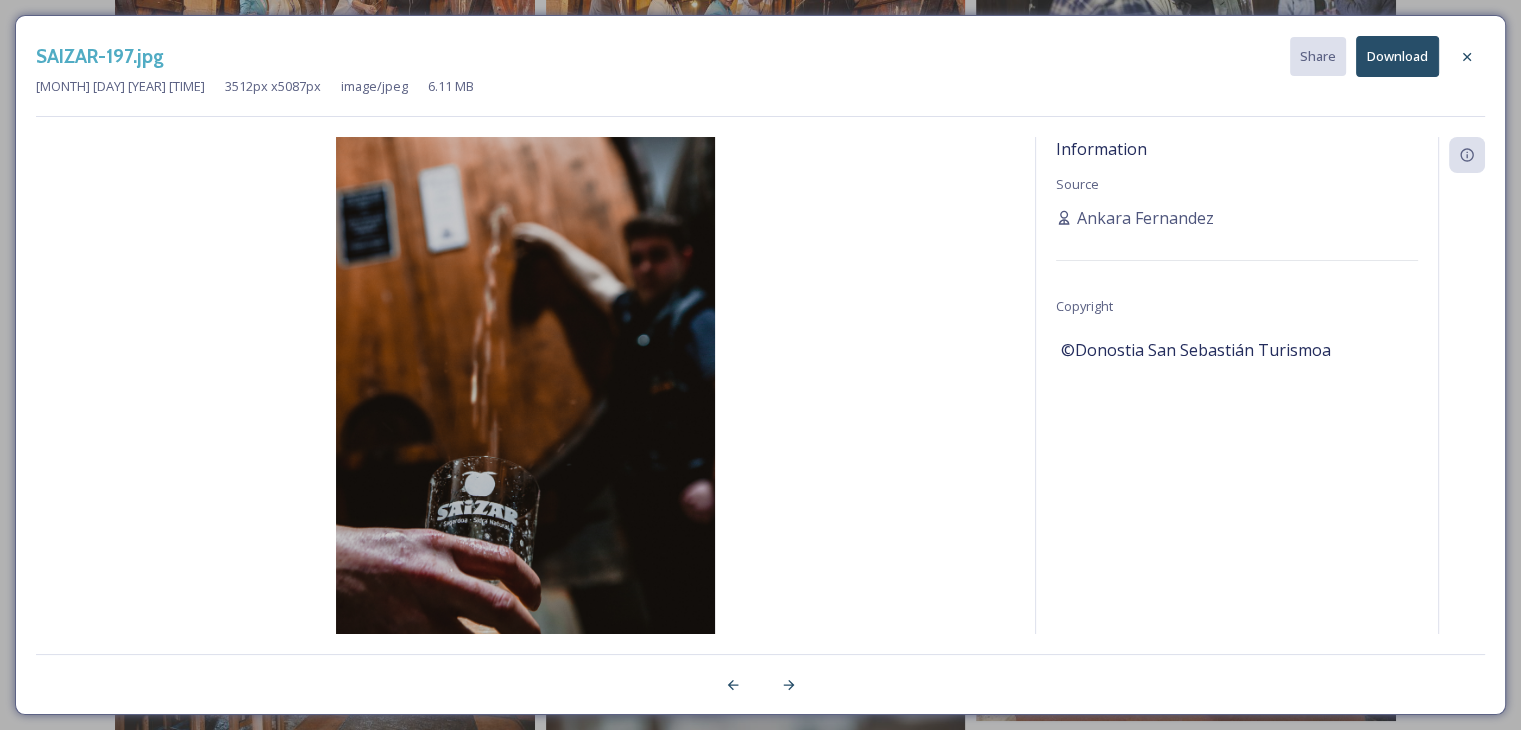 click on "Information Source Ankara Fernandez Copyright ©Donostia San Sebastián Turismoa" at bounding box center (1237, 412) 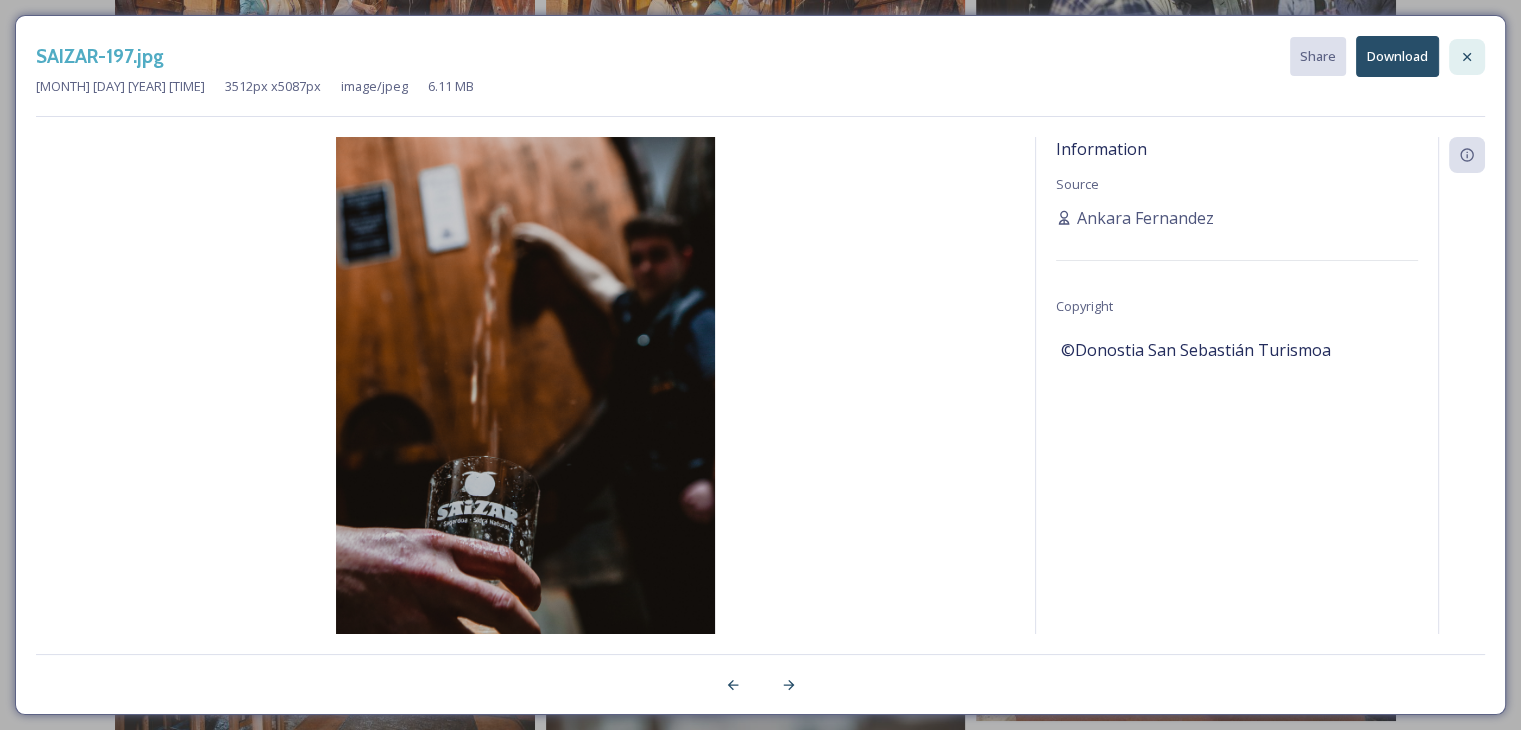 click at bounding box center (1467, 57) 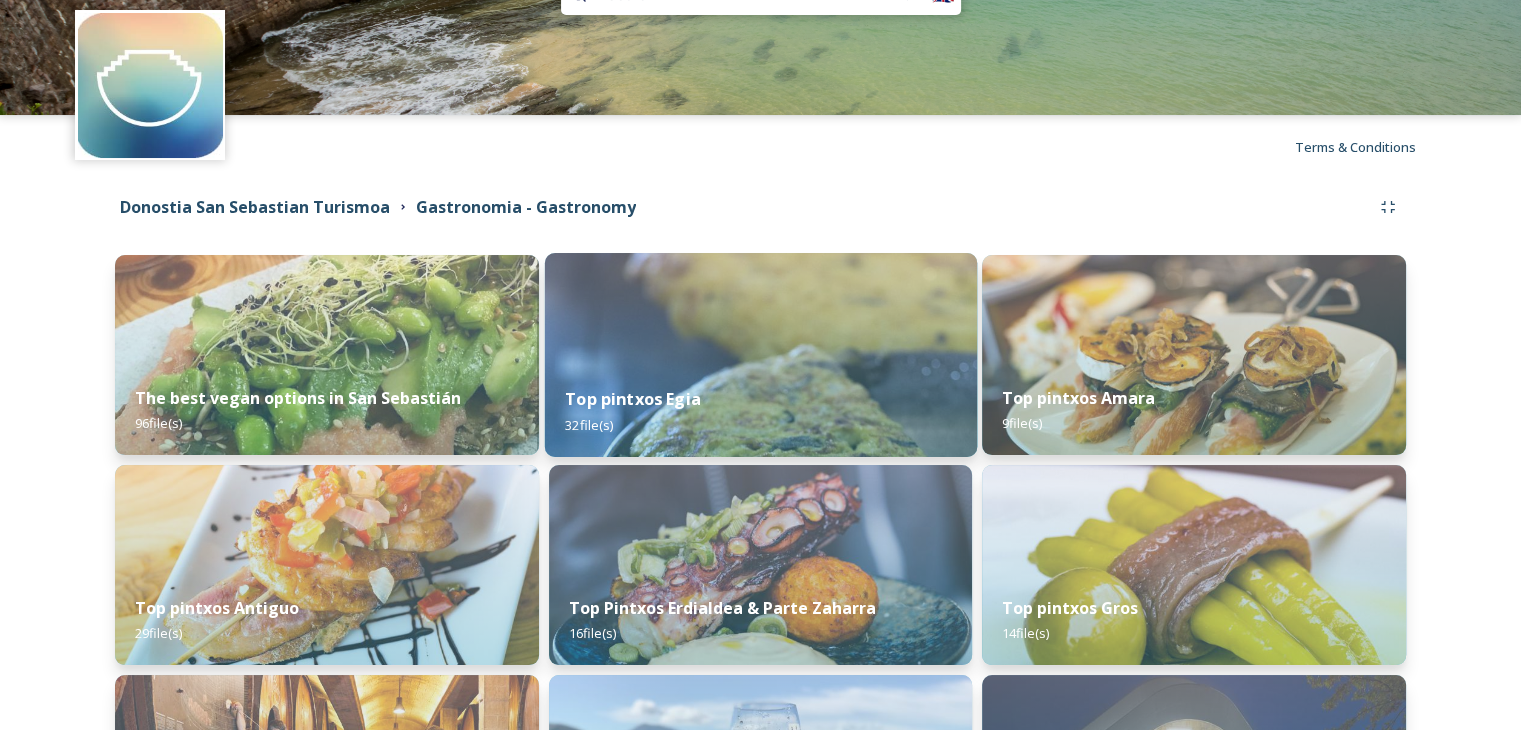 scroll, scrollTop: 100, scrollLeft: 0, axis: vertical 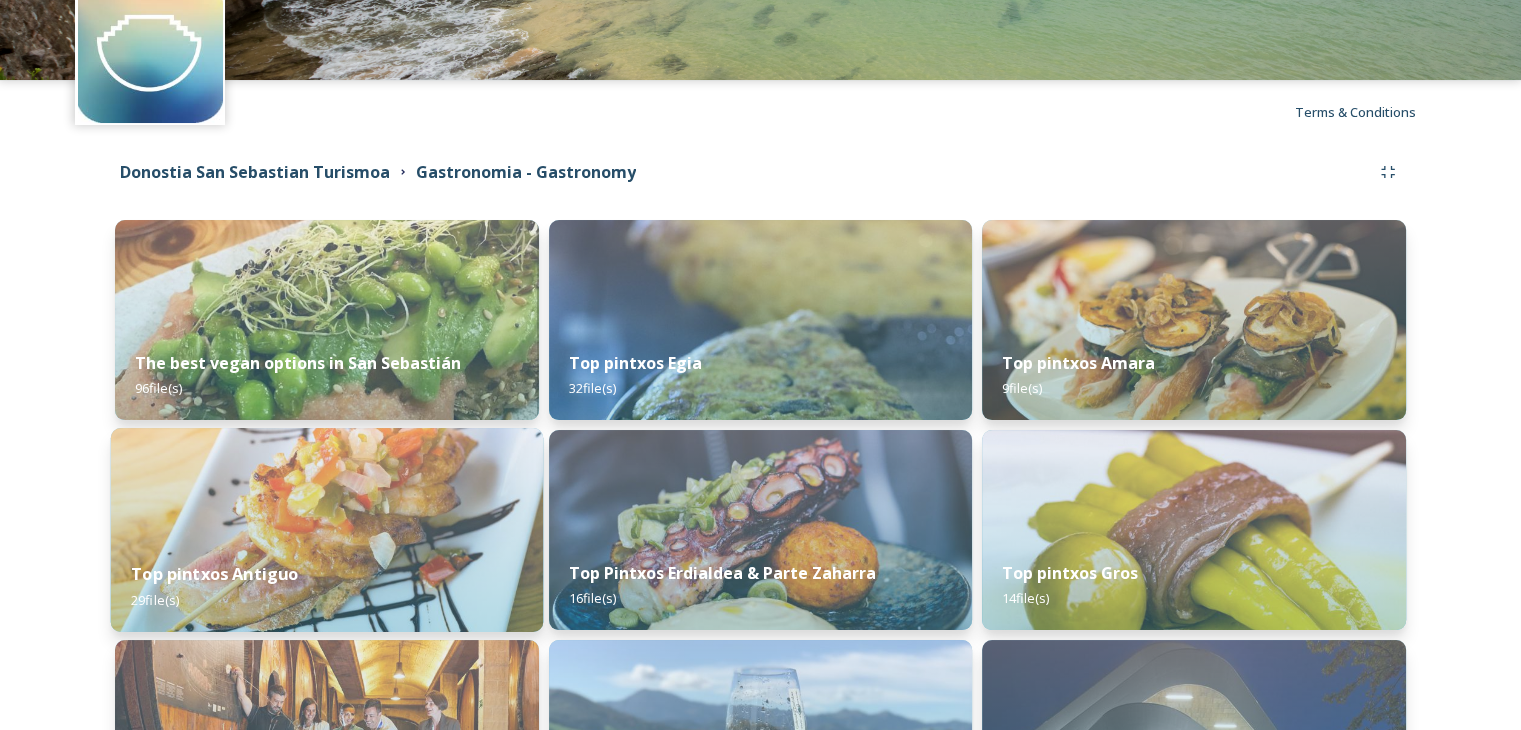 click at bounding box center (327, 530) 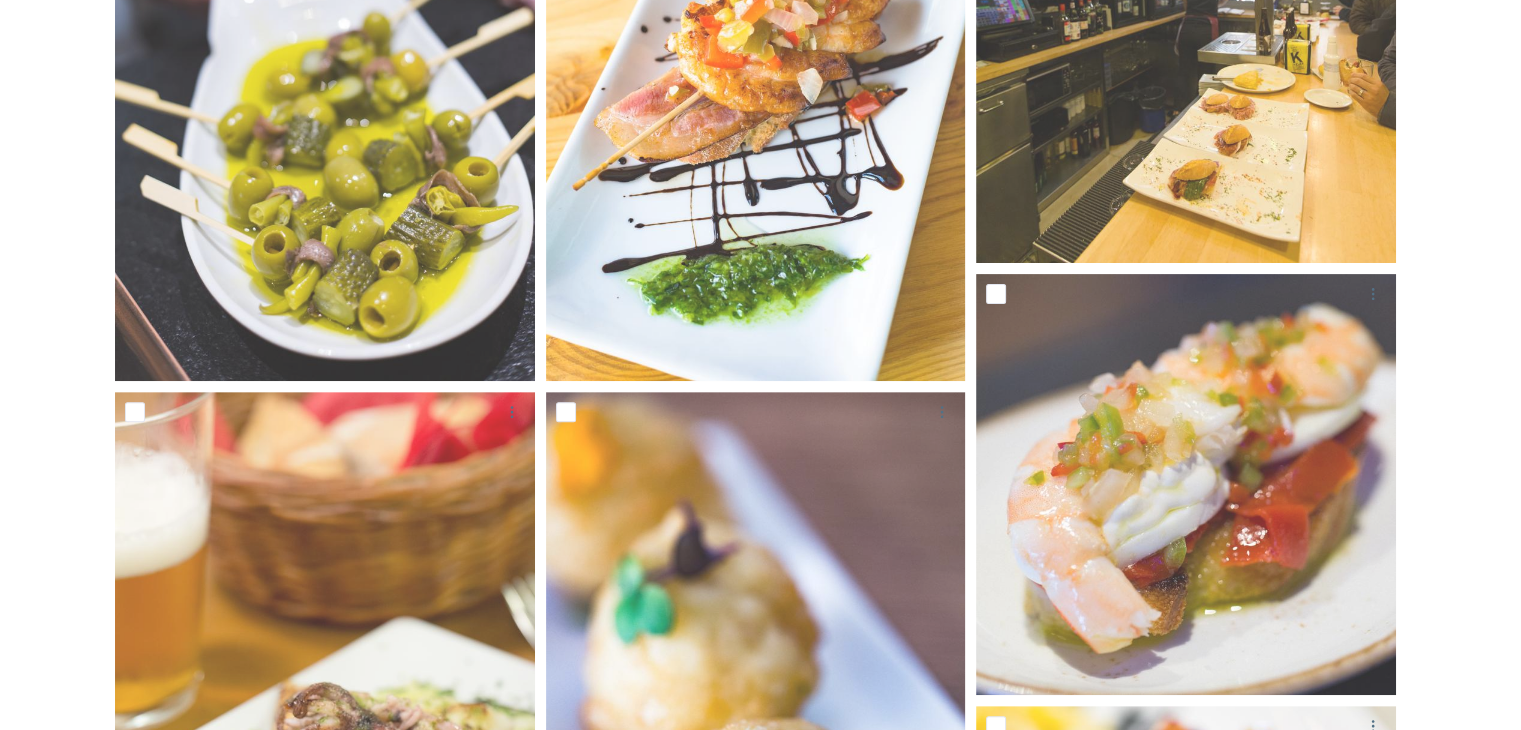 scroll, scrollTop: 446, scrollLeft: 0, axis: vertical 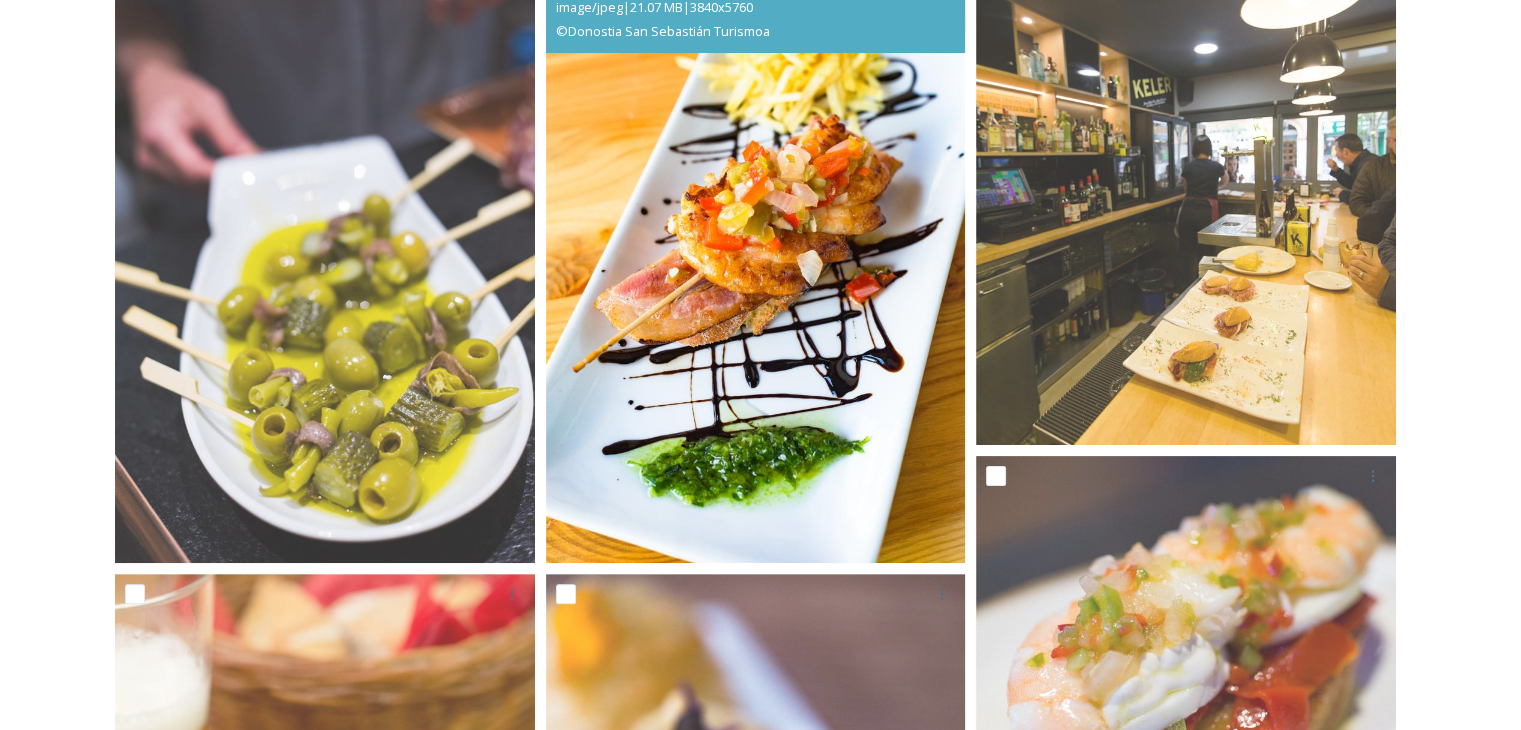 drag, startPoint x: 735, startPoint y: 385, endPoint x: 689, endPoint y: 373, distance: 47.539455 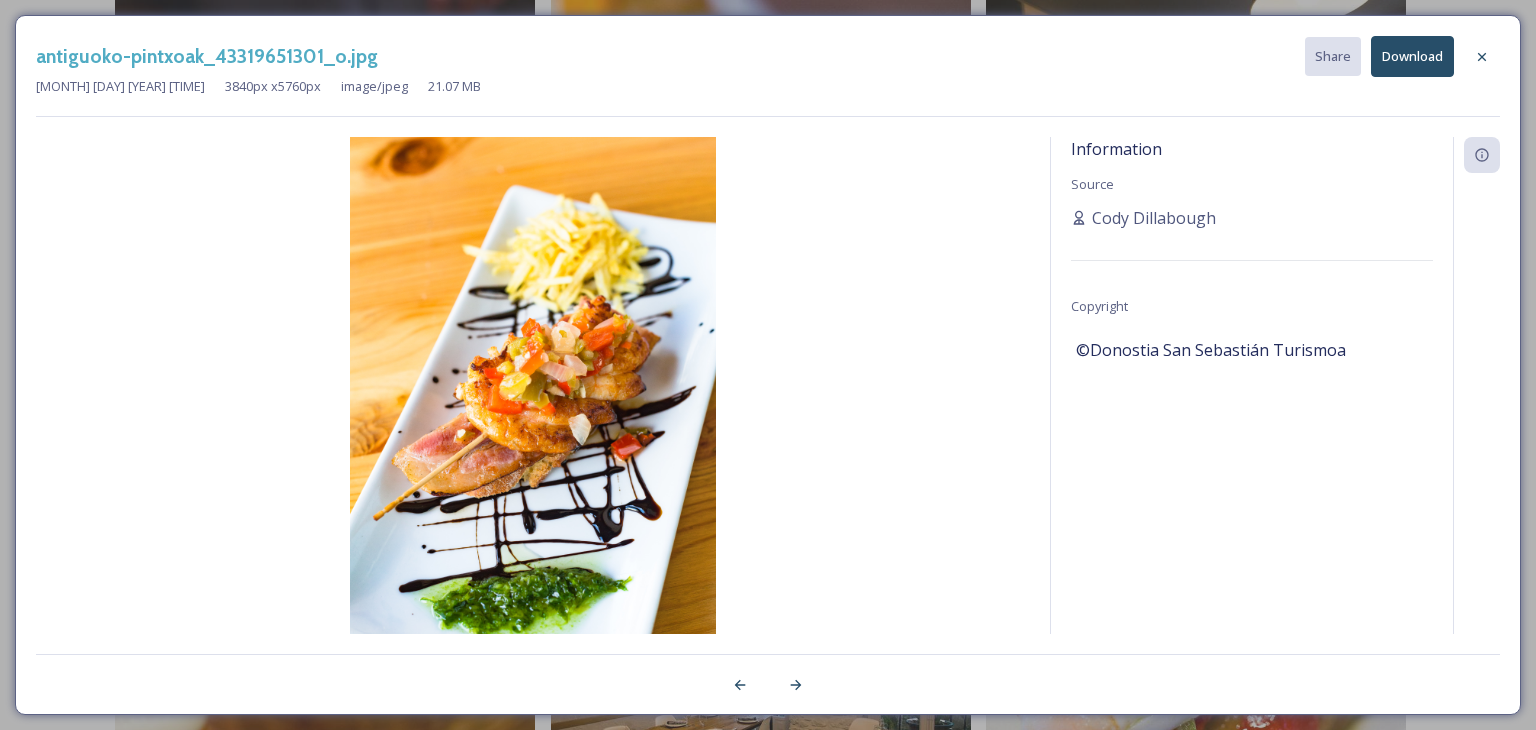 click on "Download" at bounding box center [1412, 56] 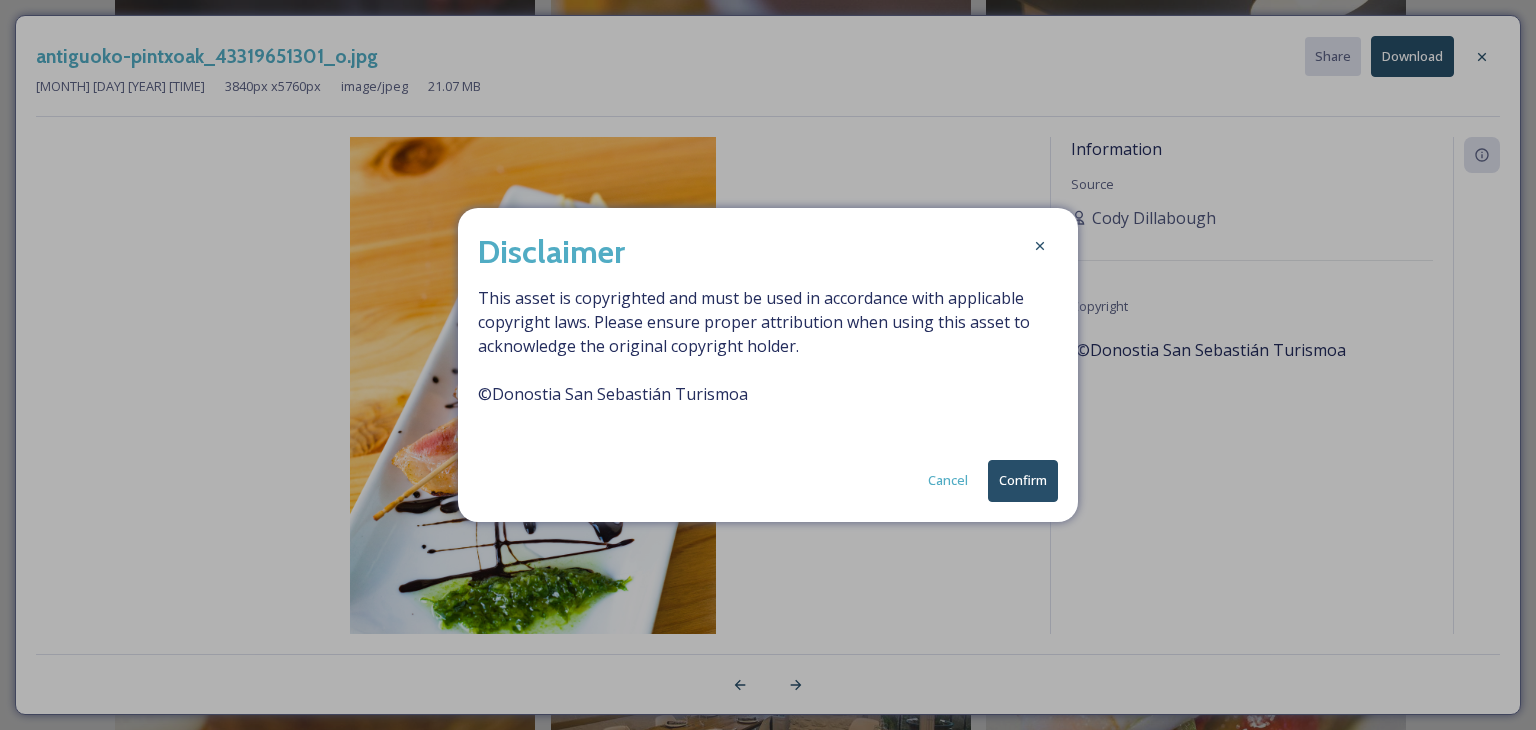 click on "Confirm" at bounding box center (1023, 480) 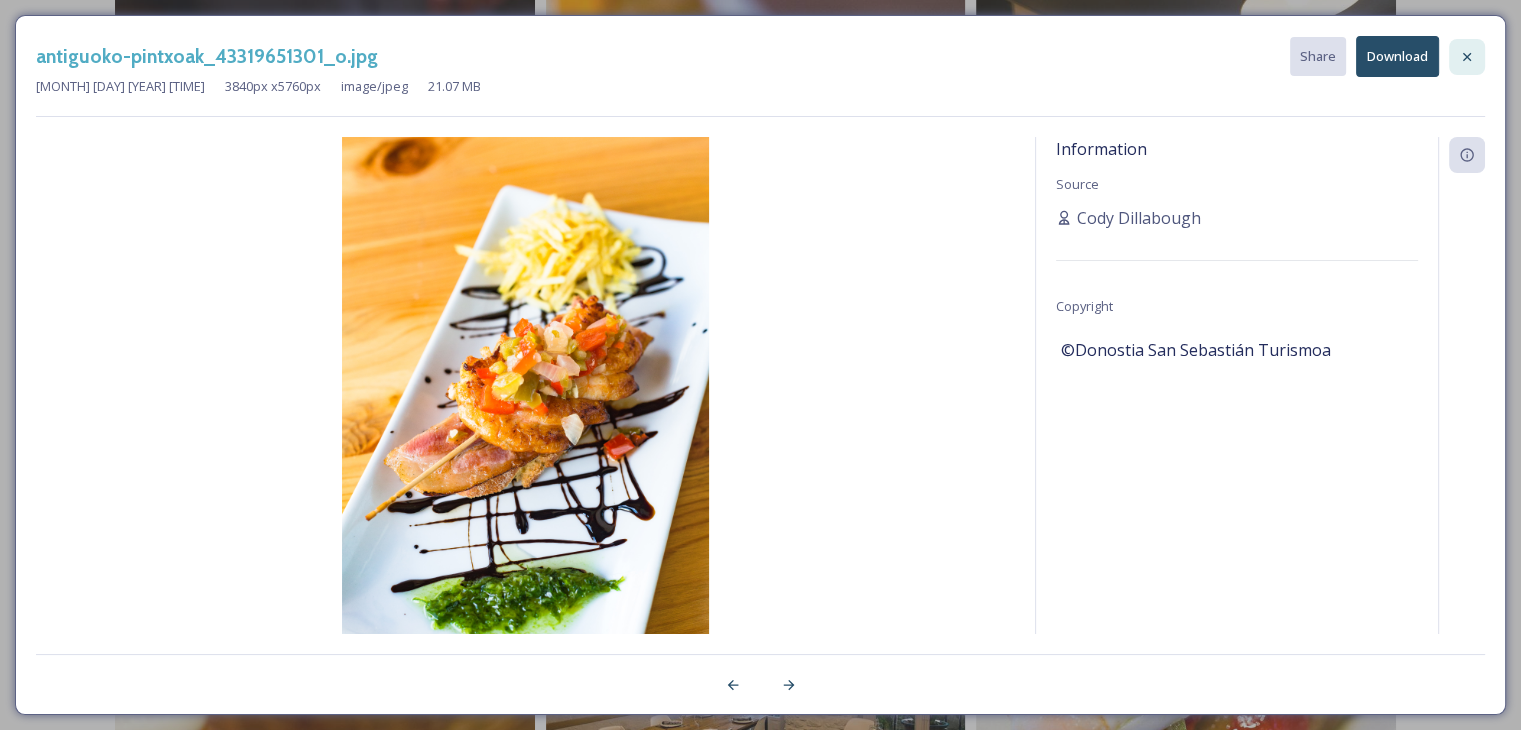 click 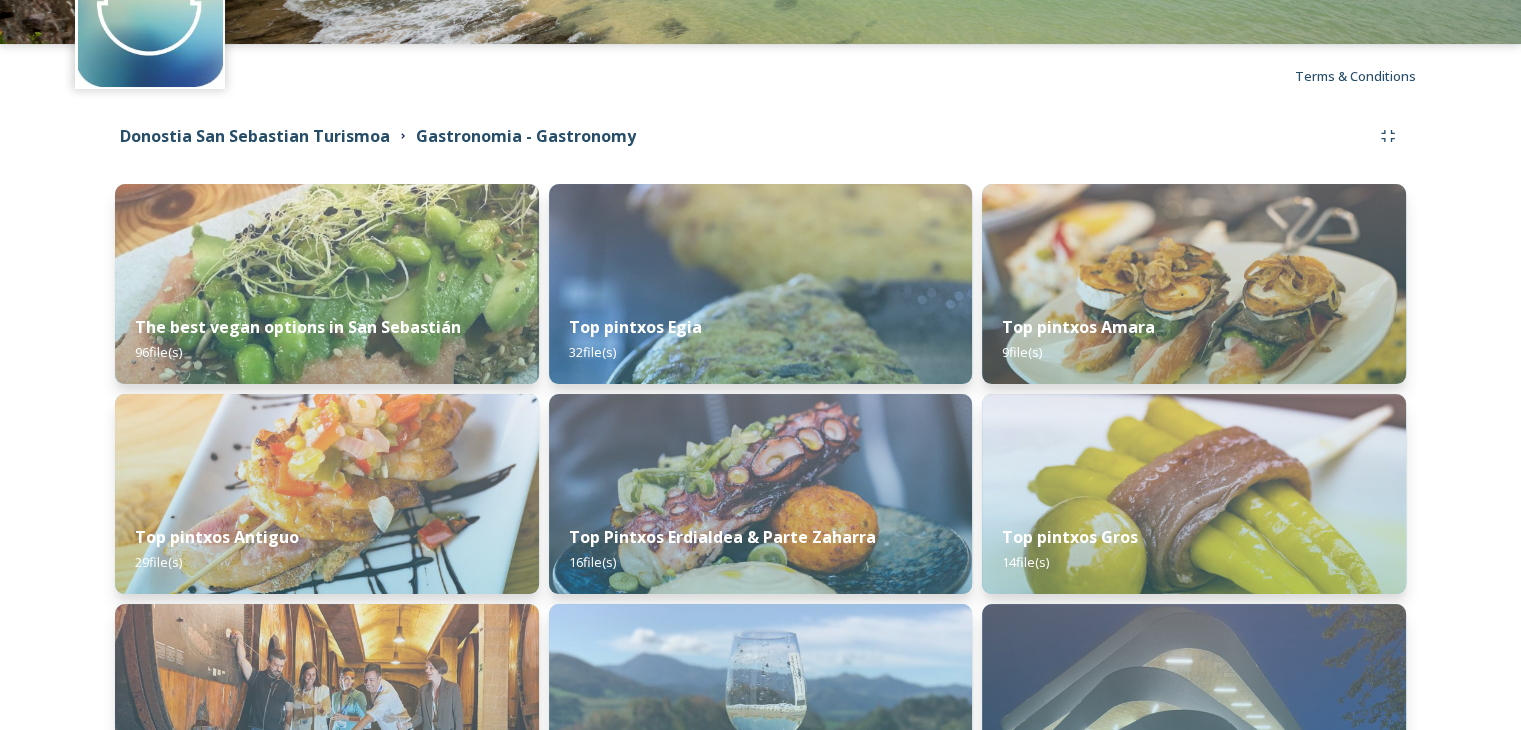 scroll, scrollTop: 200, scrollLeft: 0, axis: vertical 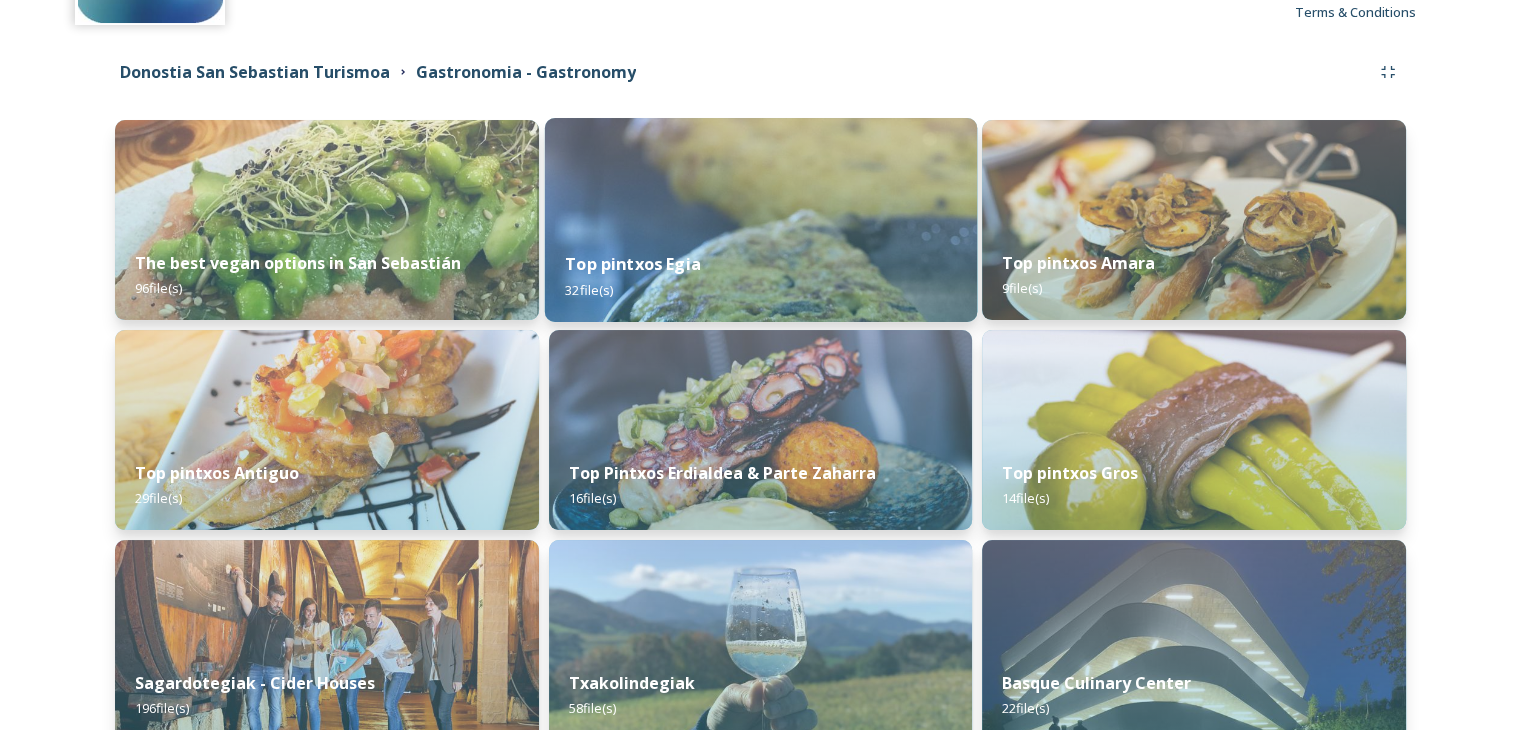 click on "Top pintxos Egia 32  file(s)" at bounding box center [760, 276] 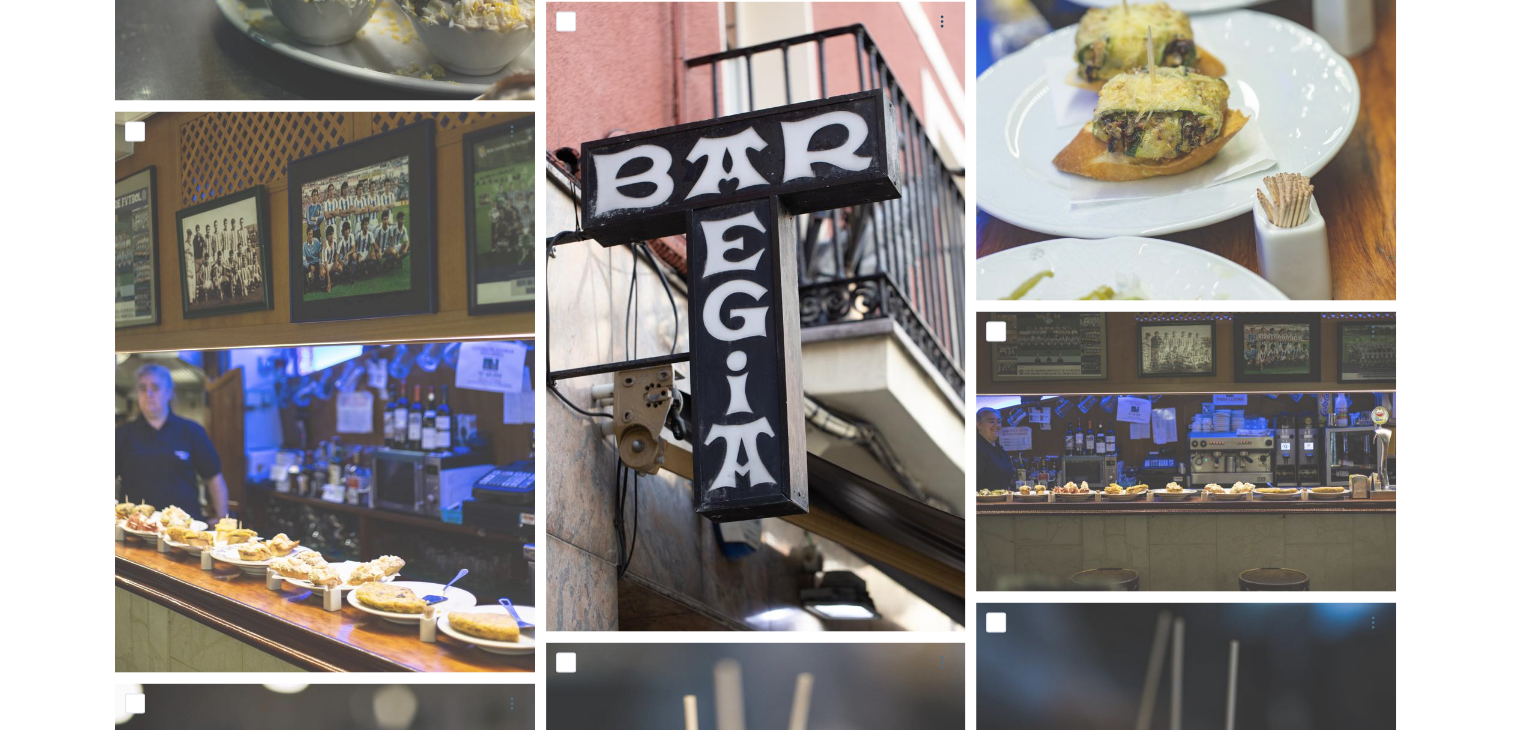 scroll, scrollTop: 3979, scrollLeft: 0, axis: vertical 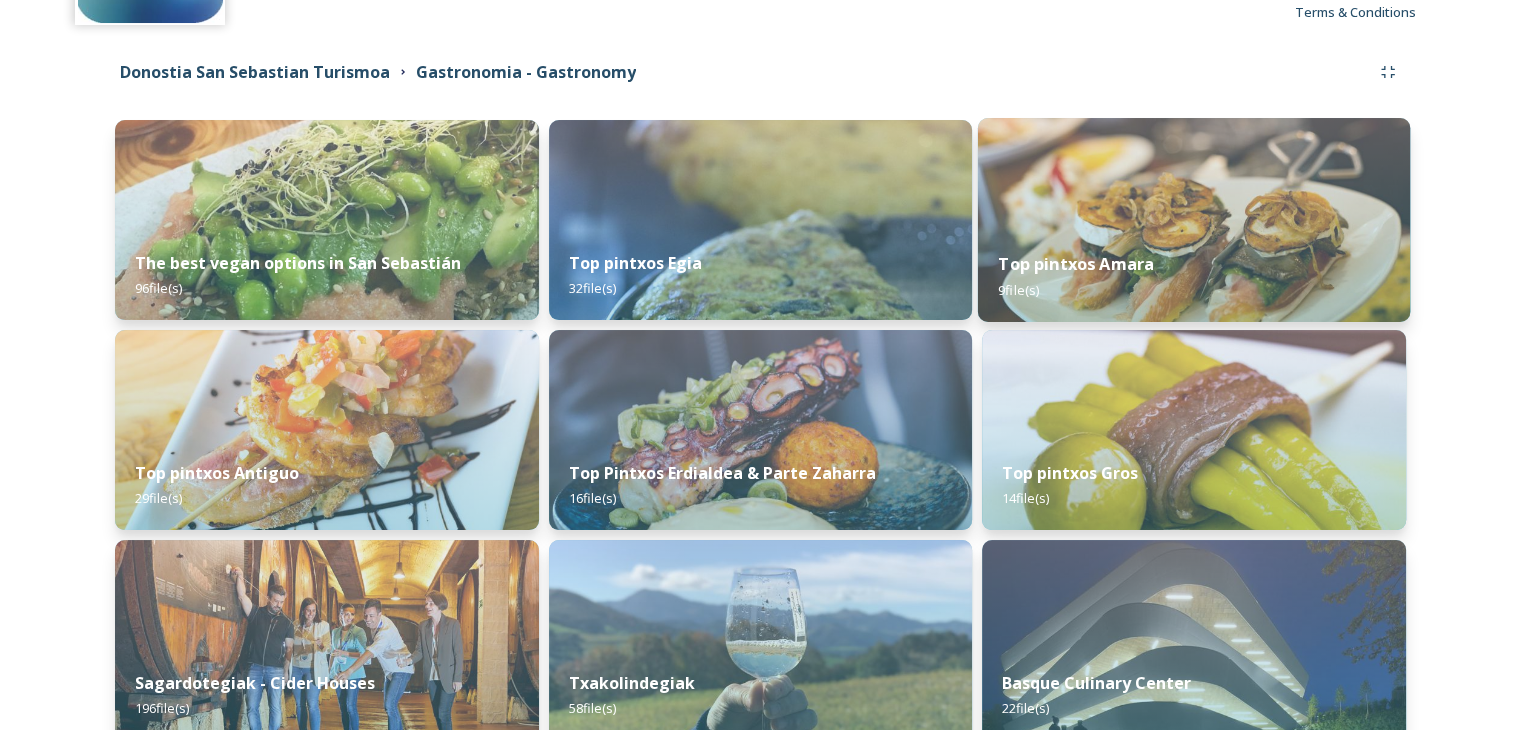 click on "Top pintxos Amara 9  file(s)" at bounding box center [1194, 276] 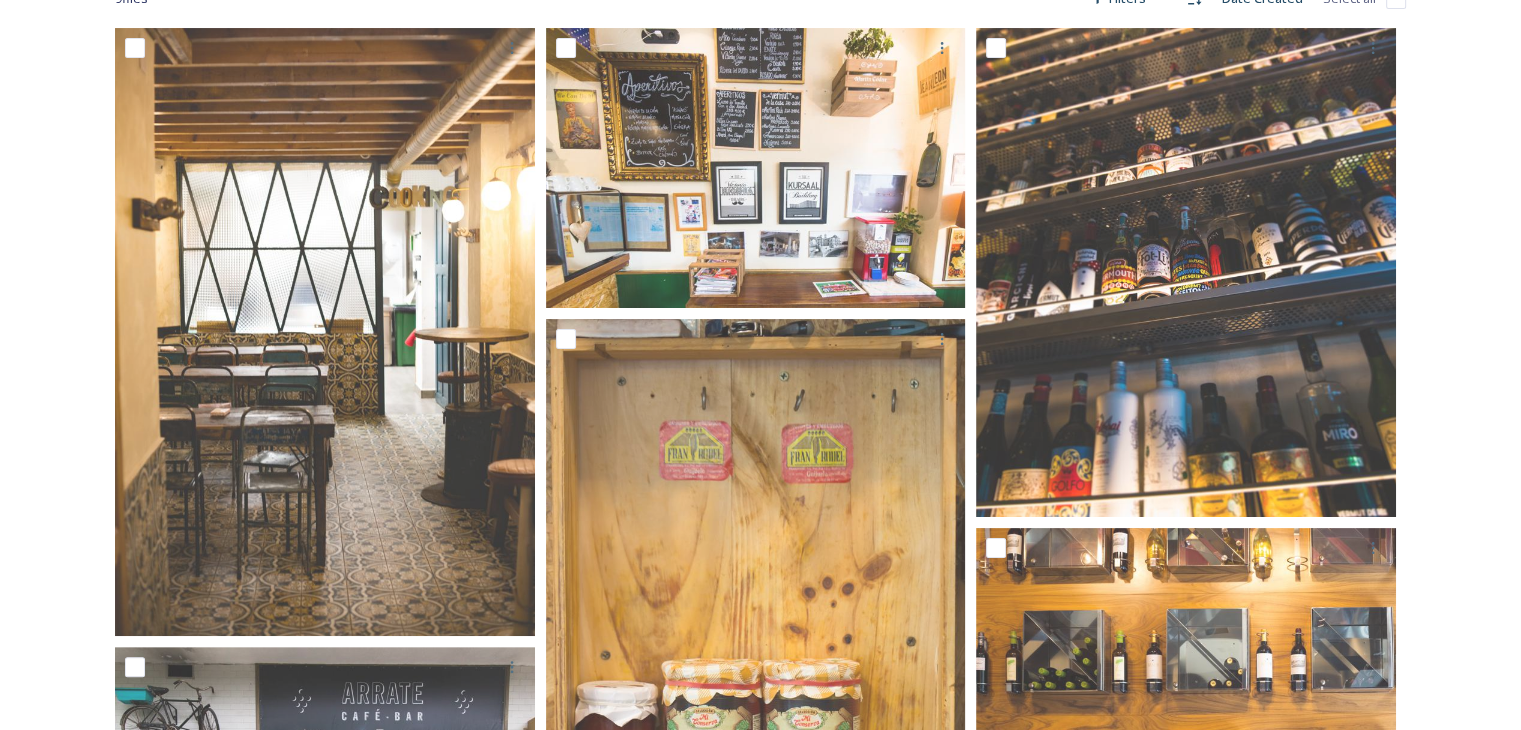 scroll, scrollTop: 145, scrollLeft: 0, axis: vertical 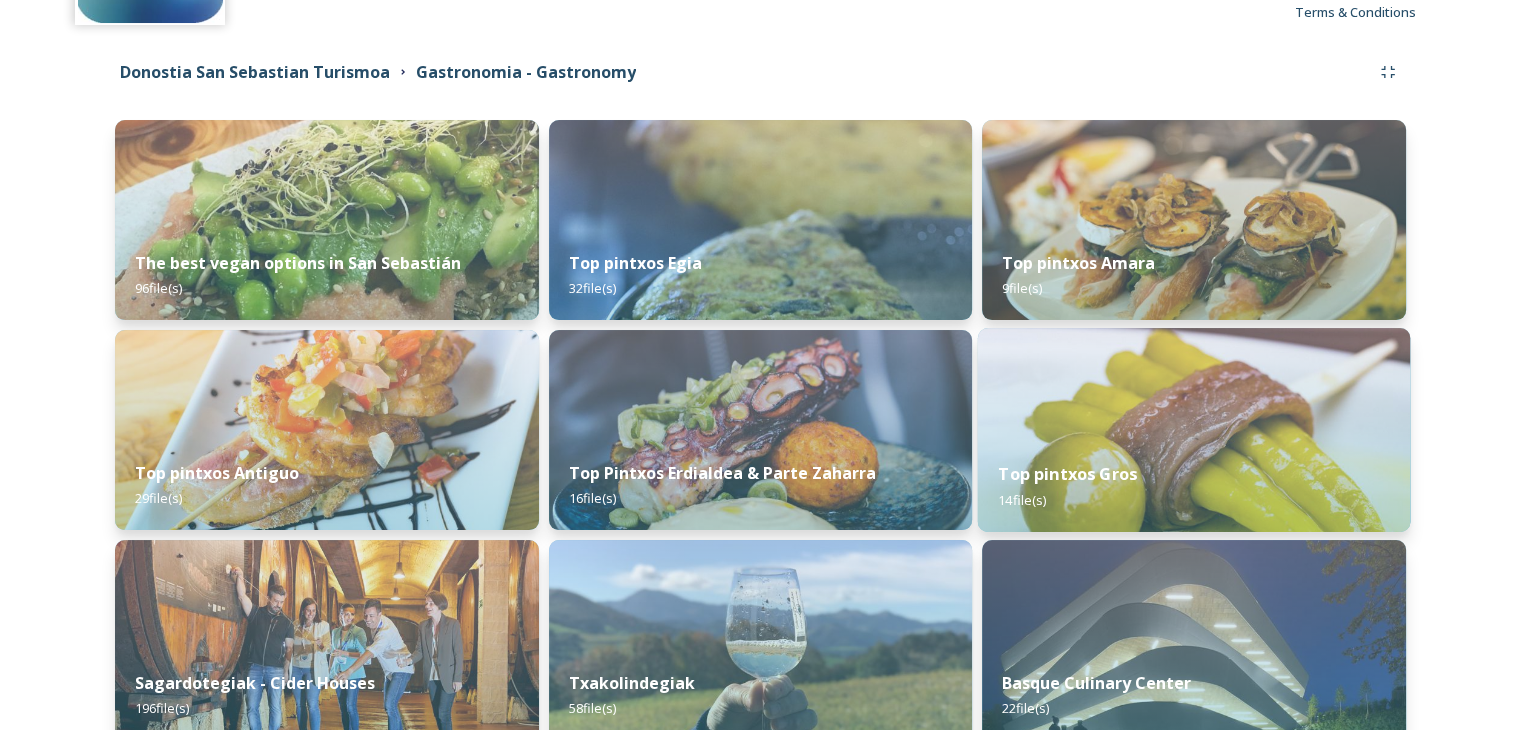 click at bounding box center [1194, 430] 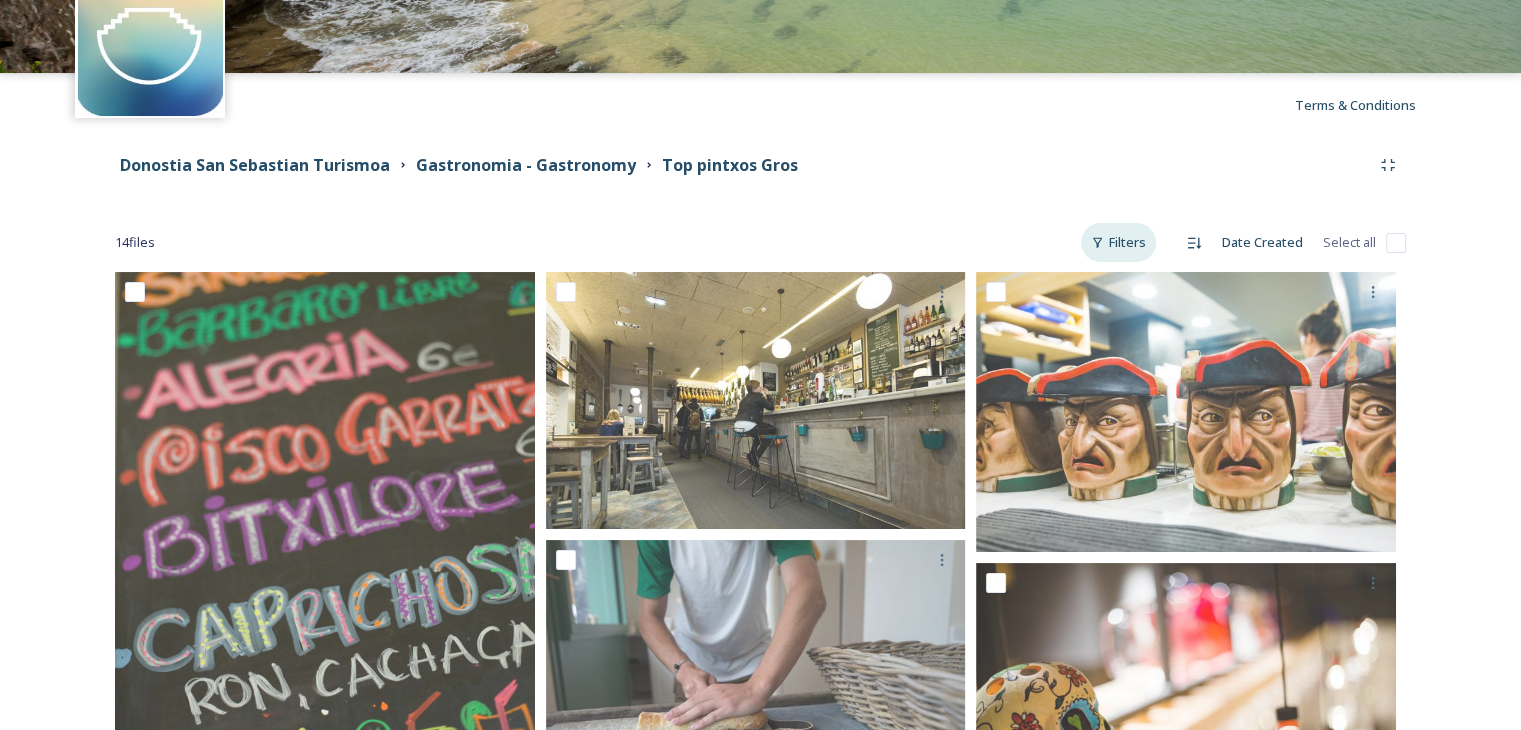 scroll, scrollTop: 0, scrollLeft: 0, axis: both 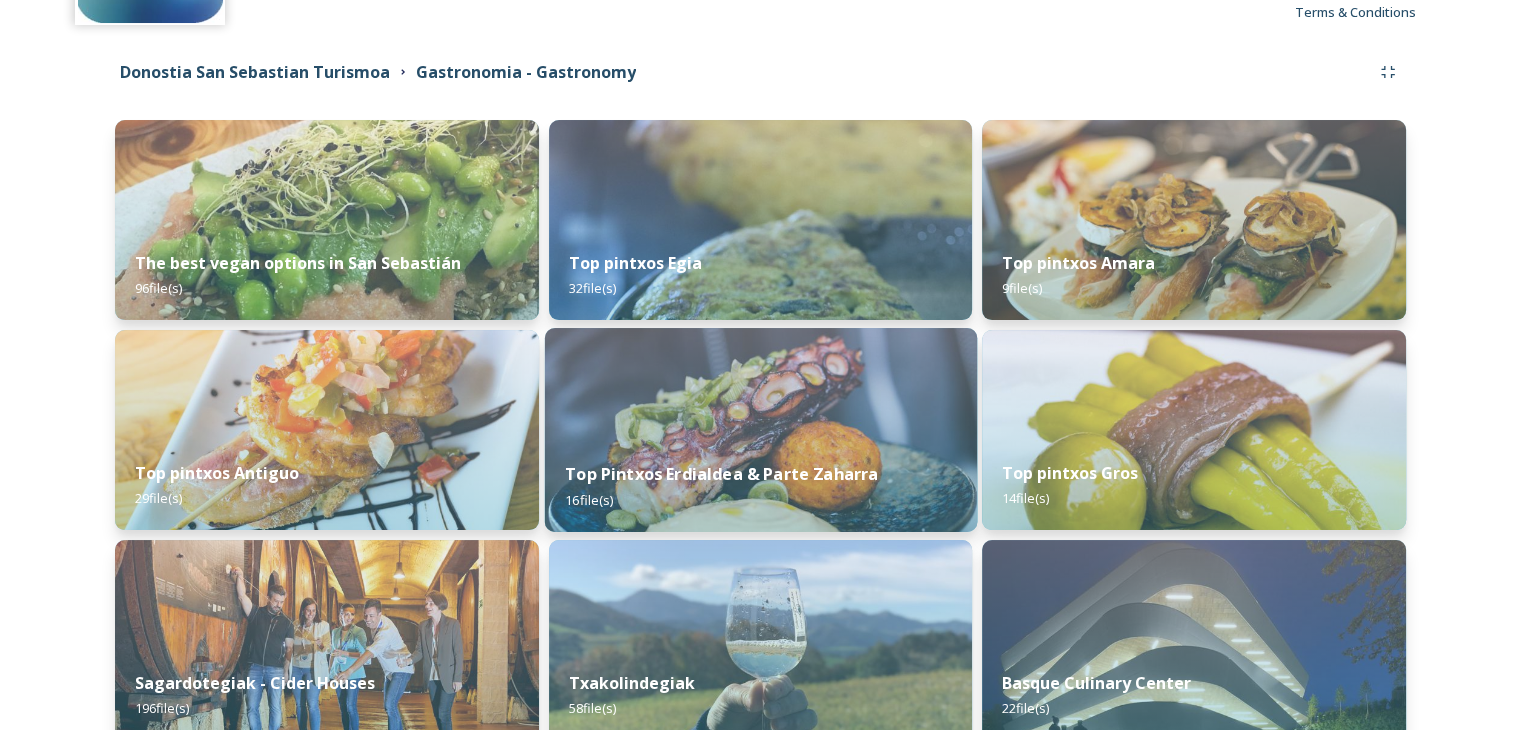 click at bounding box center [760, 430] 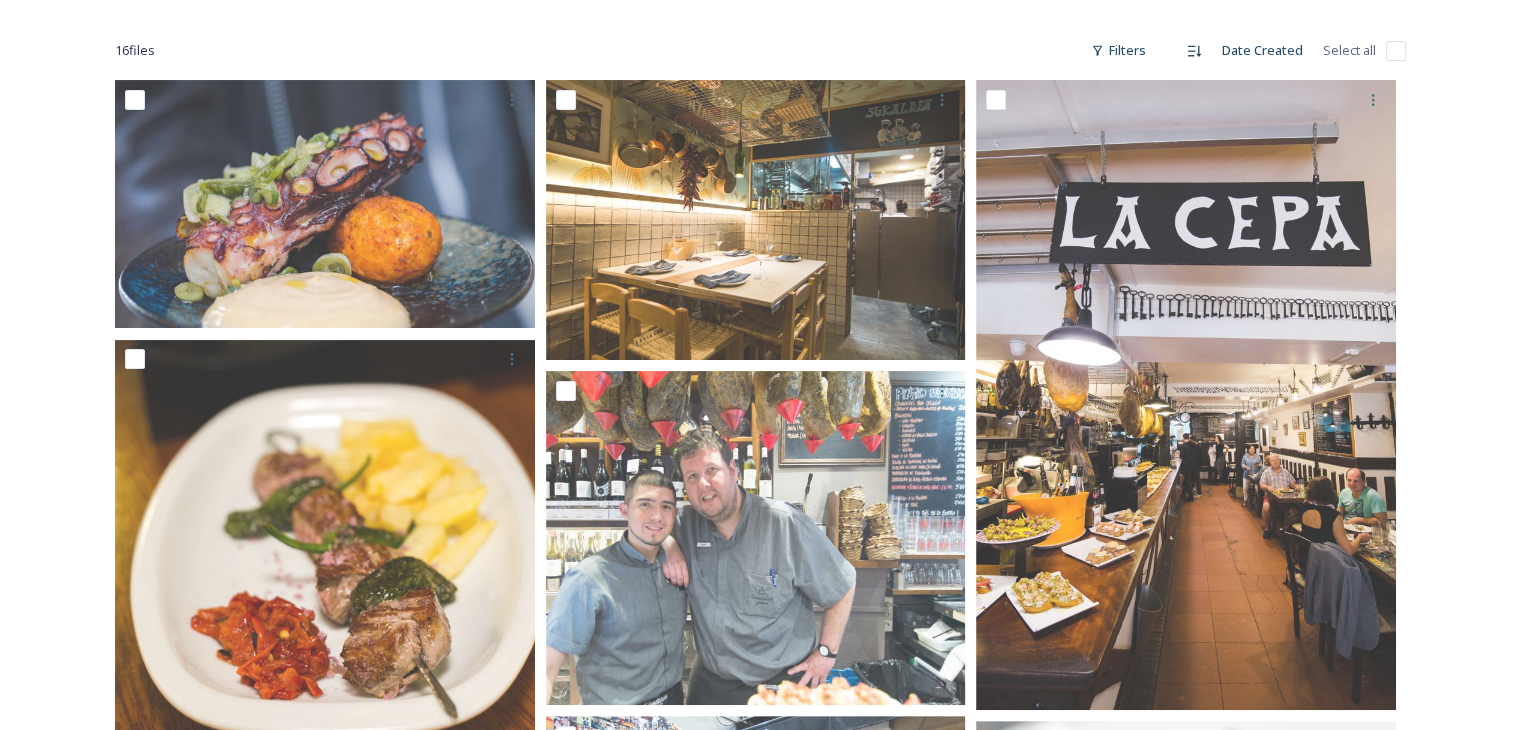 scroll, scrollTop: 300, scrollLeft: 0, axis: vertical 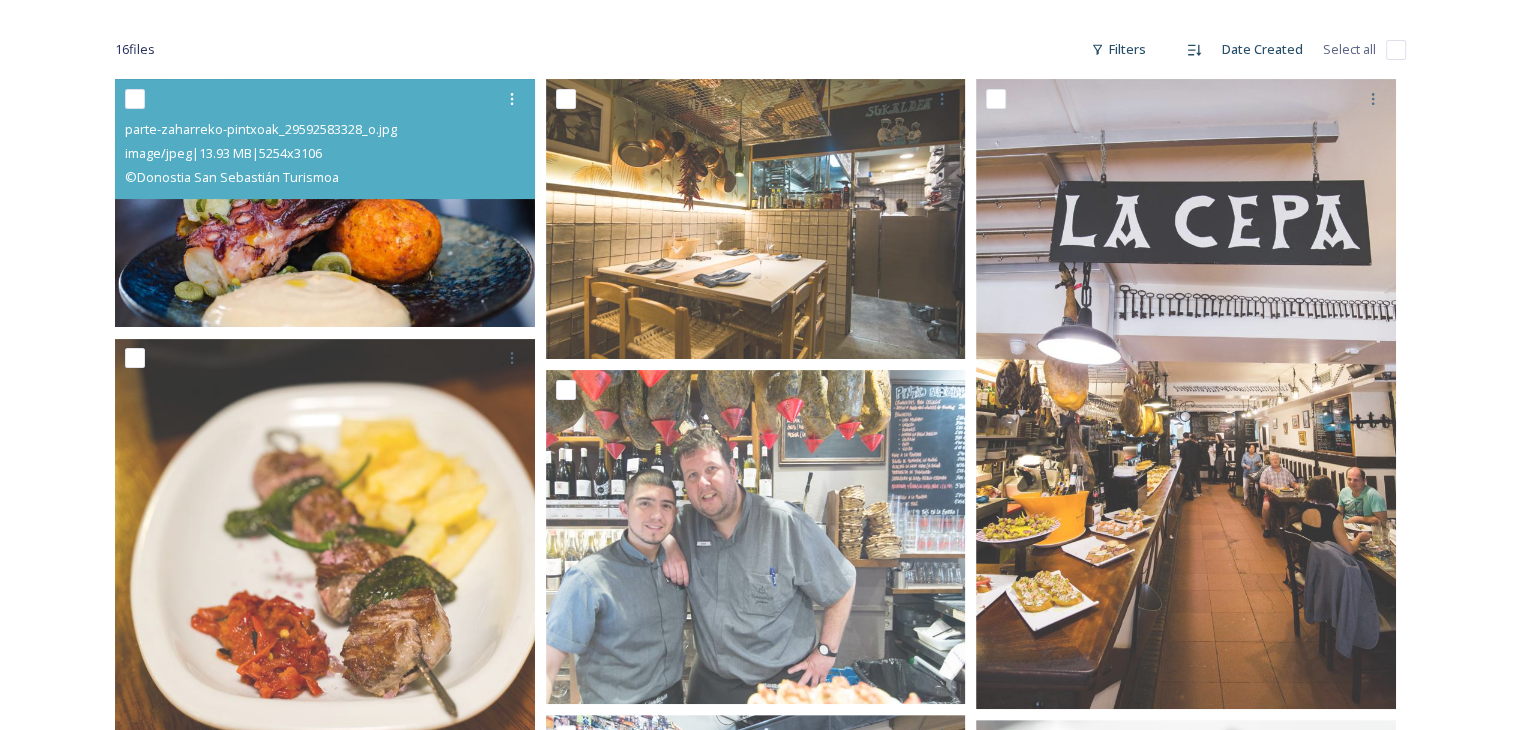 drag, startPoint x: 471, startPoint y: 293, endPoint x: 396, endPoint y: 280, distance: 76.11833 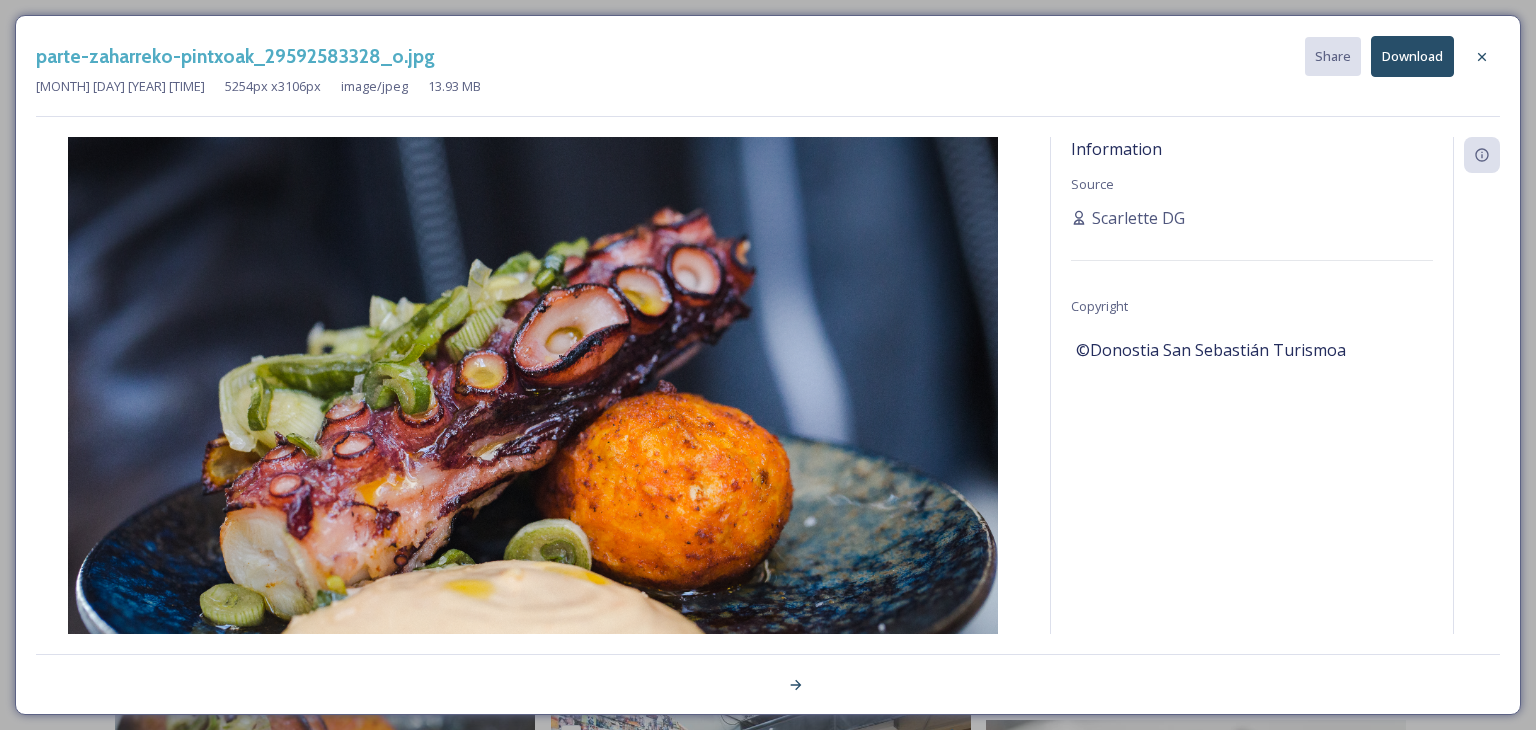 click on "Download" at bounding box center [1412, 56] 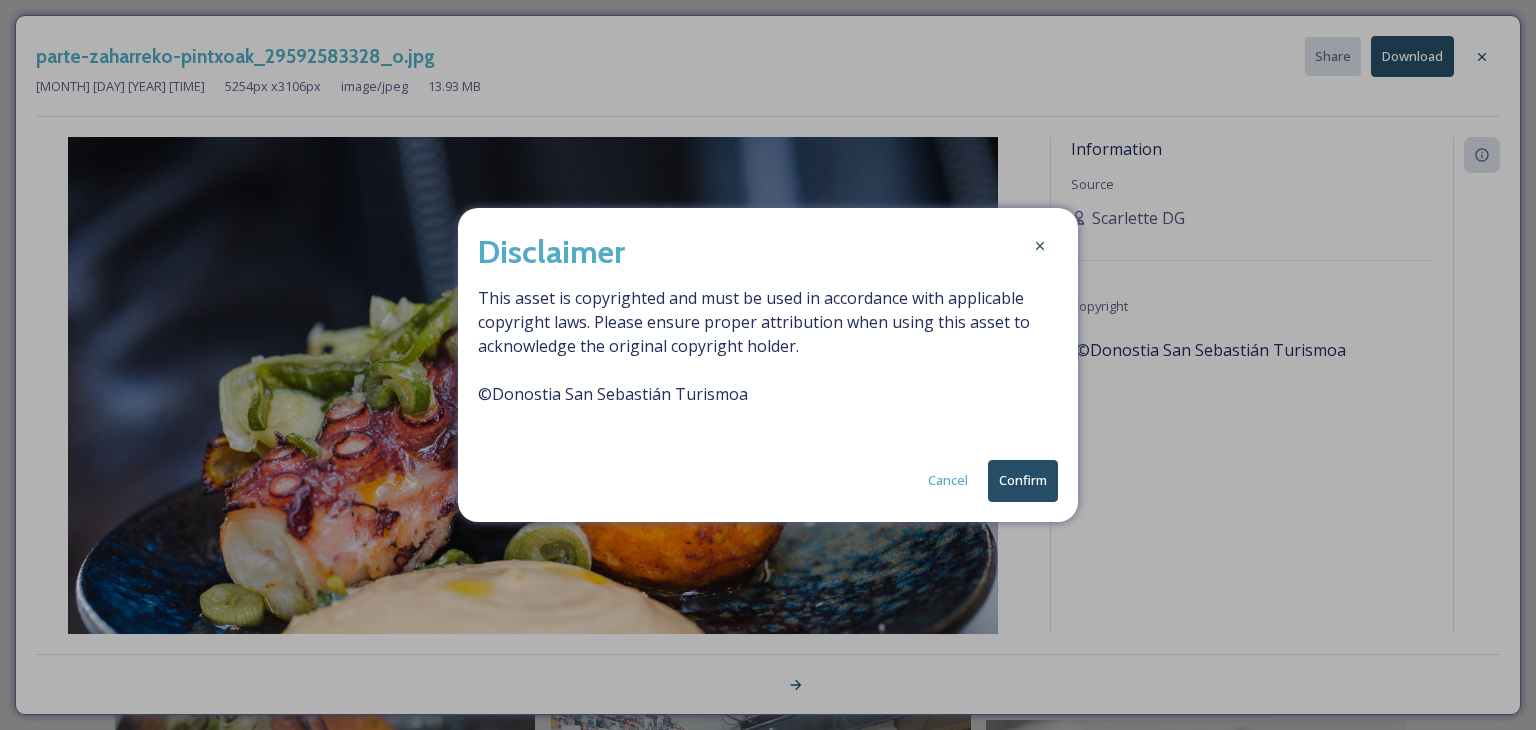 click on "Confirm" at bounding box center [1023, 480] 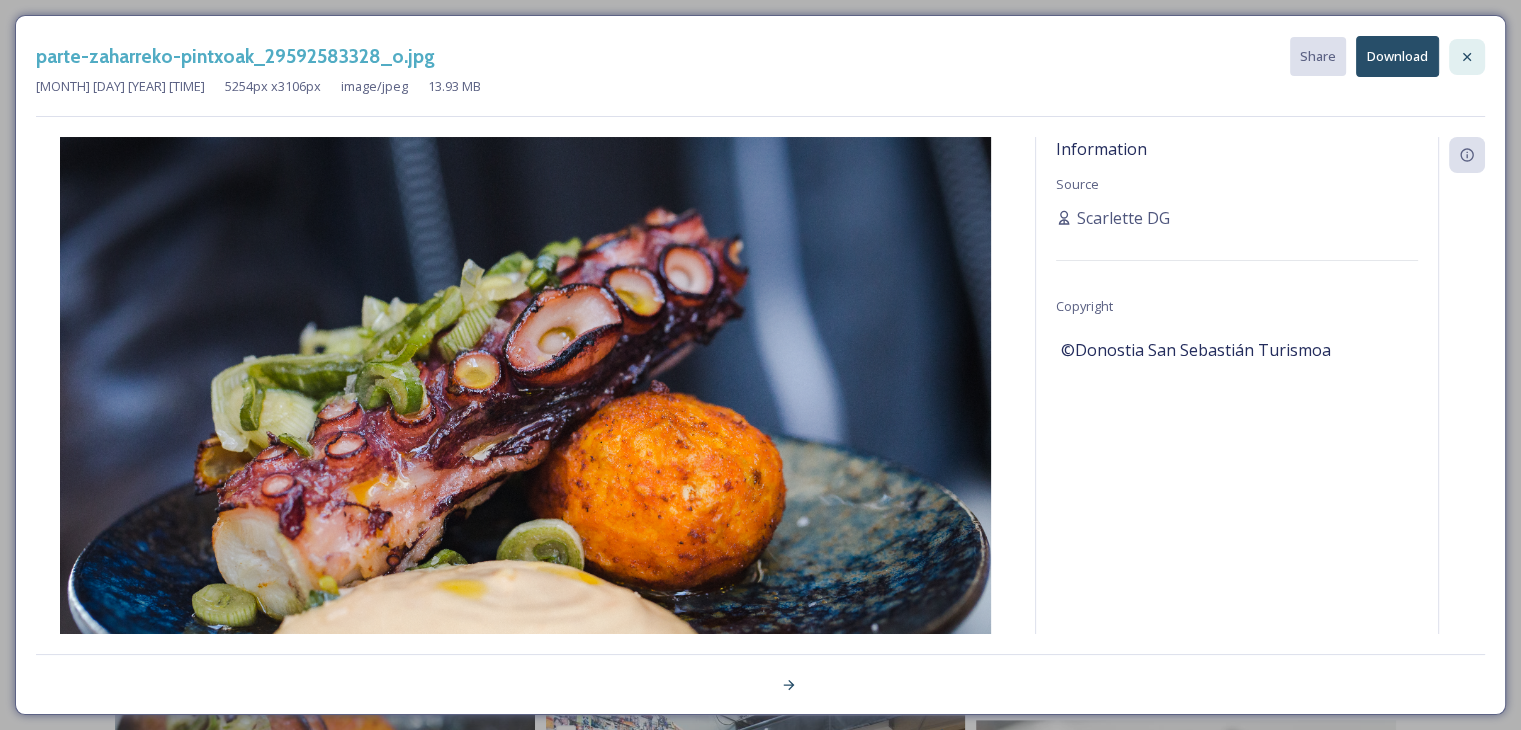 click 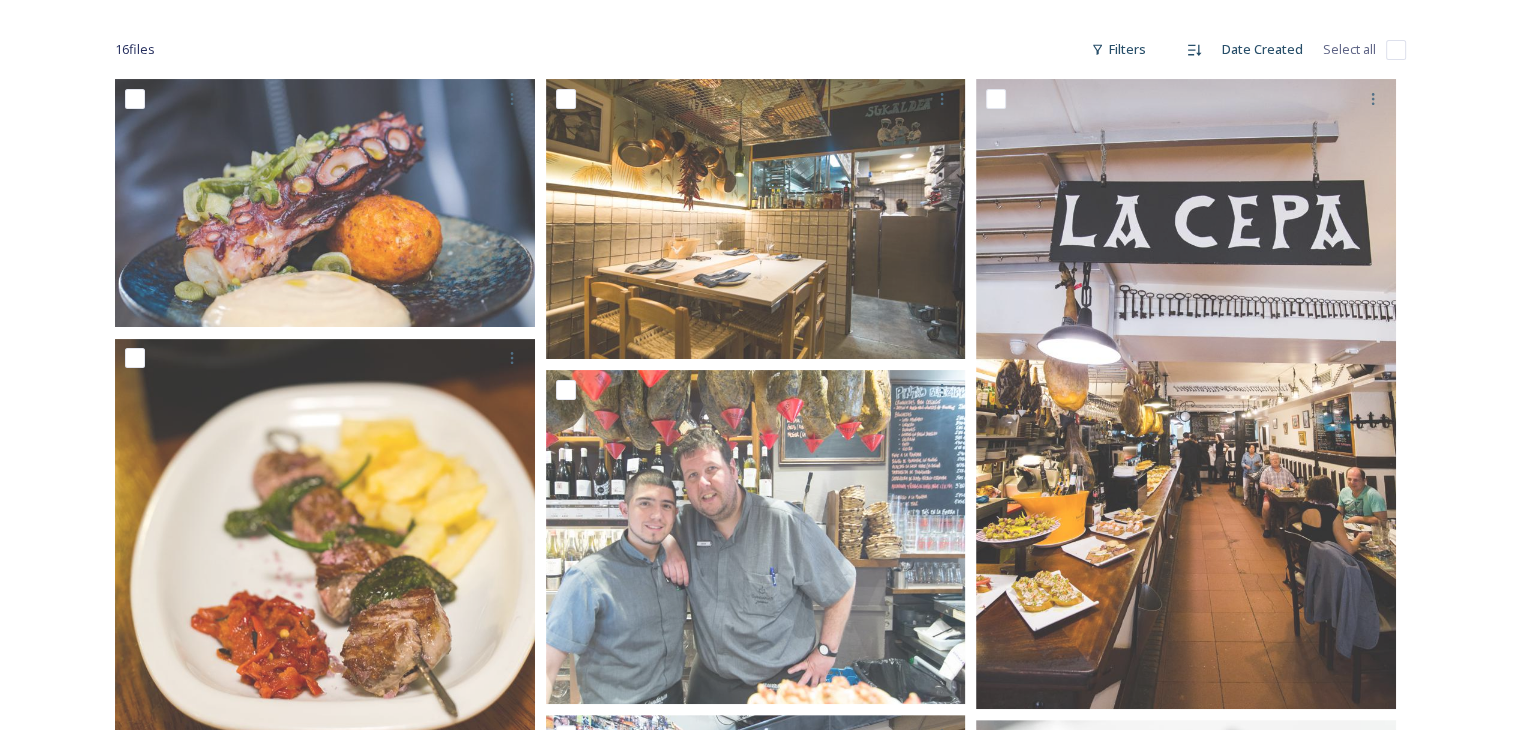 scroll, scrollTop: 0, scrollLeft: 0, axis: both 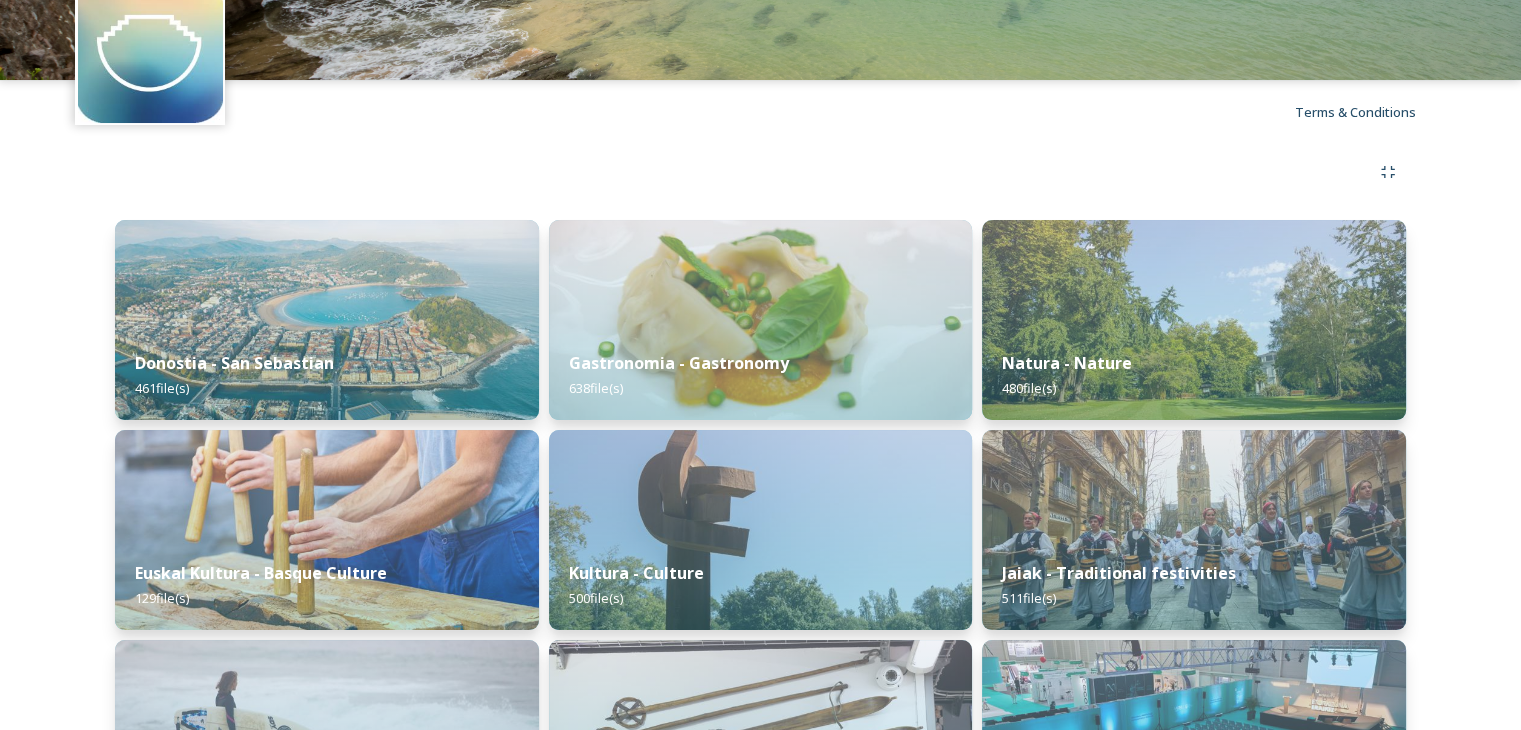 click on "Shared by:  Donostia San Sebastián Turismoa Donostia - San Sebastian 461  file(s) Euskal Kultura - Basque Culture 129  file(s) Kirolak - Sports - Deportes 388  file(s) Incentives 22  file(s) Gastronomia - Gastronomy 638  file(s) Kultura - Culture 500  file(s) Erosketak - Shopping 39  file(s) Natura - Nature  480  file(s) Jaiak -  Traditional festivities 511  file(s) Congresses, meetings & venues 81  file(s)" at bounding box center [760, 607] 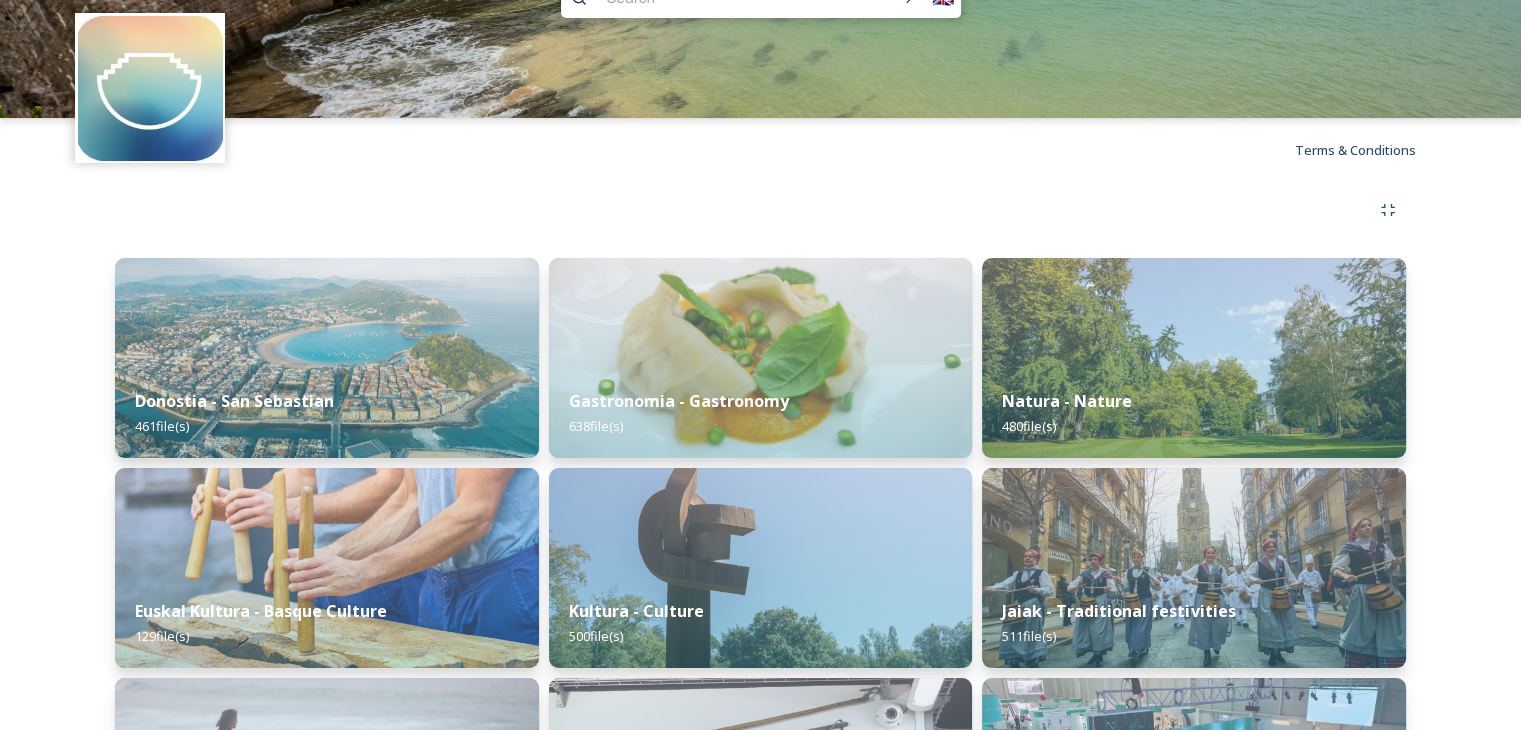 scroll, scrollTop: 0, scrollLeft: 0, axis: both 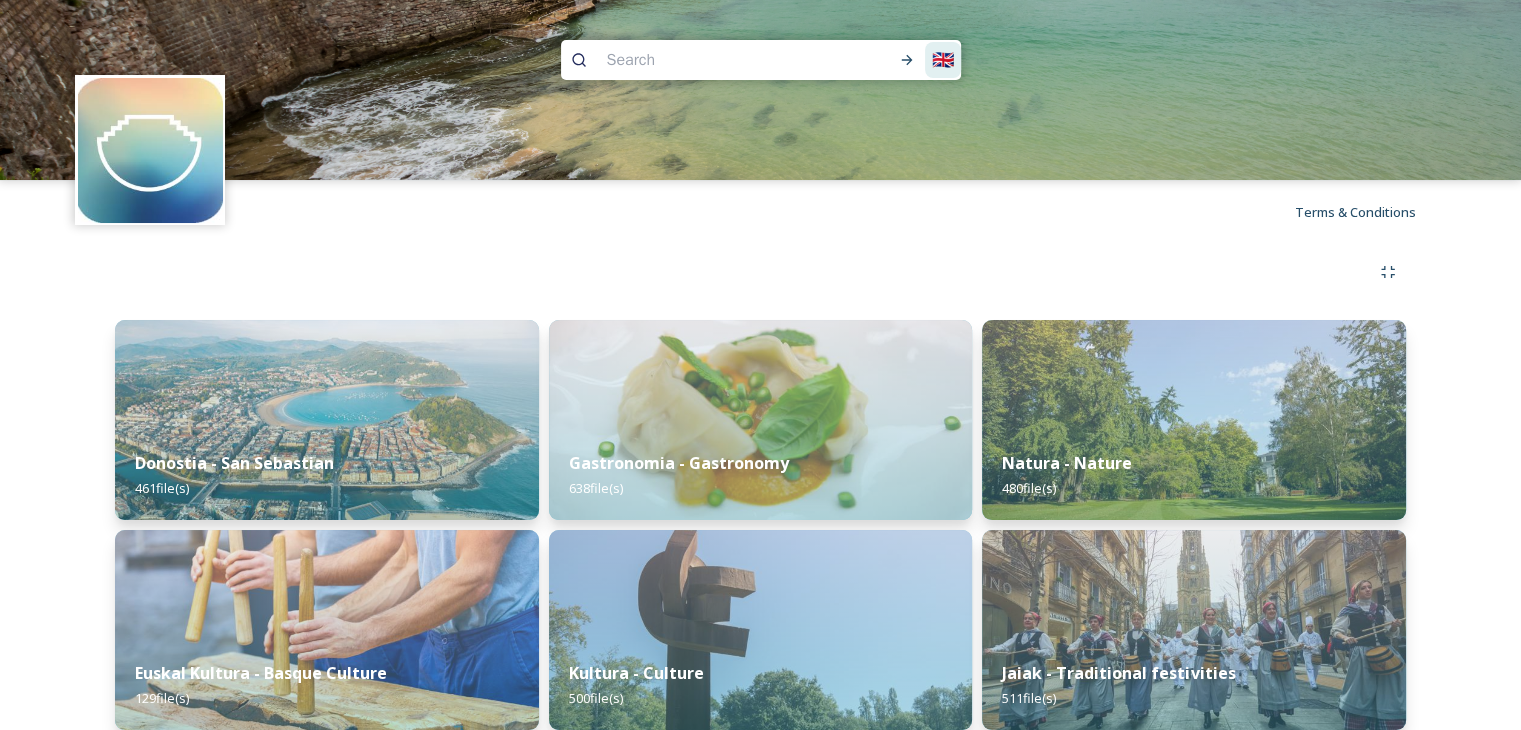 click on "🇬🇧" at bounding box center (943, 60) 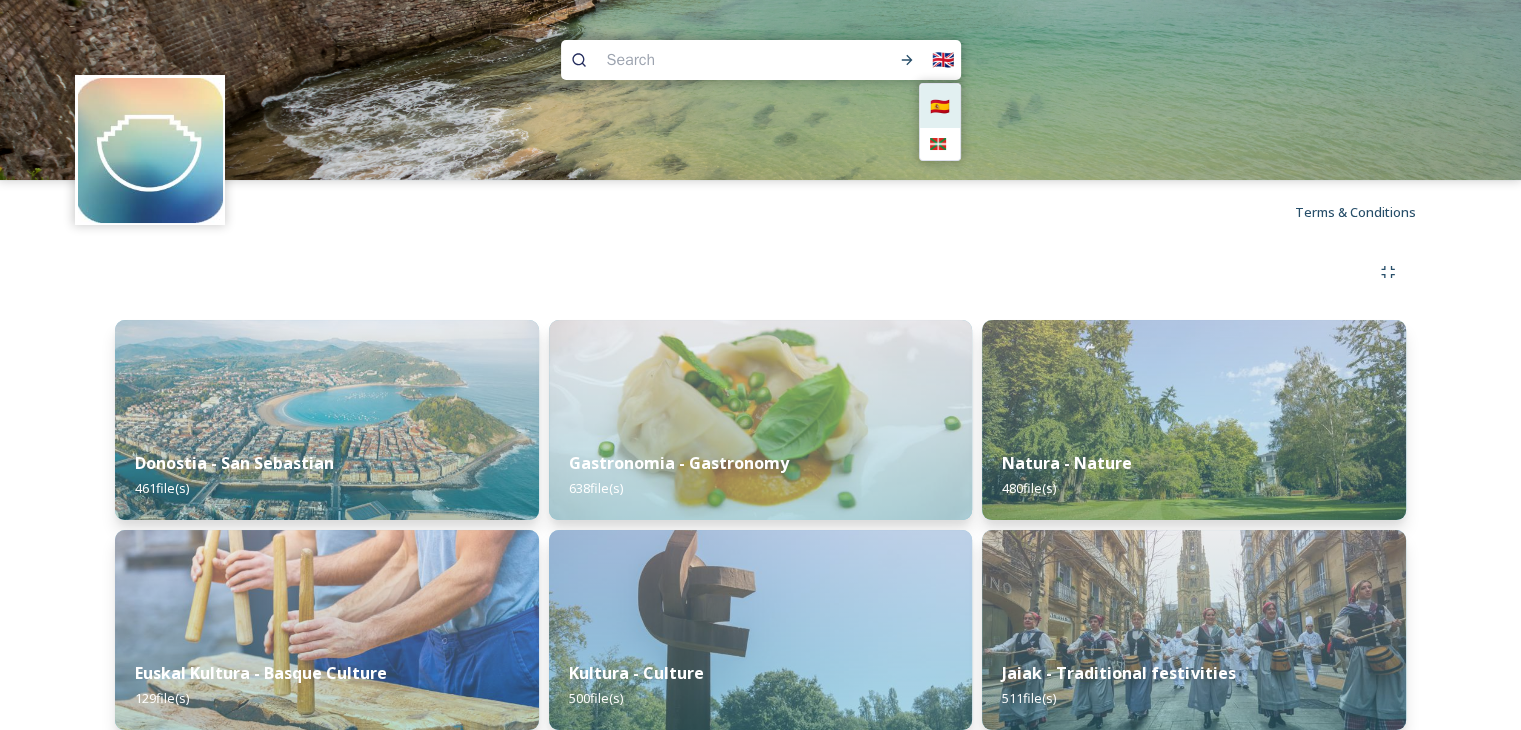 click on "🇪🇸" at bounding box center [940, 106] 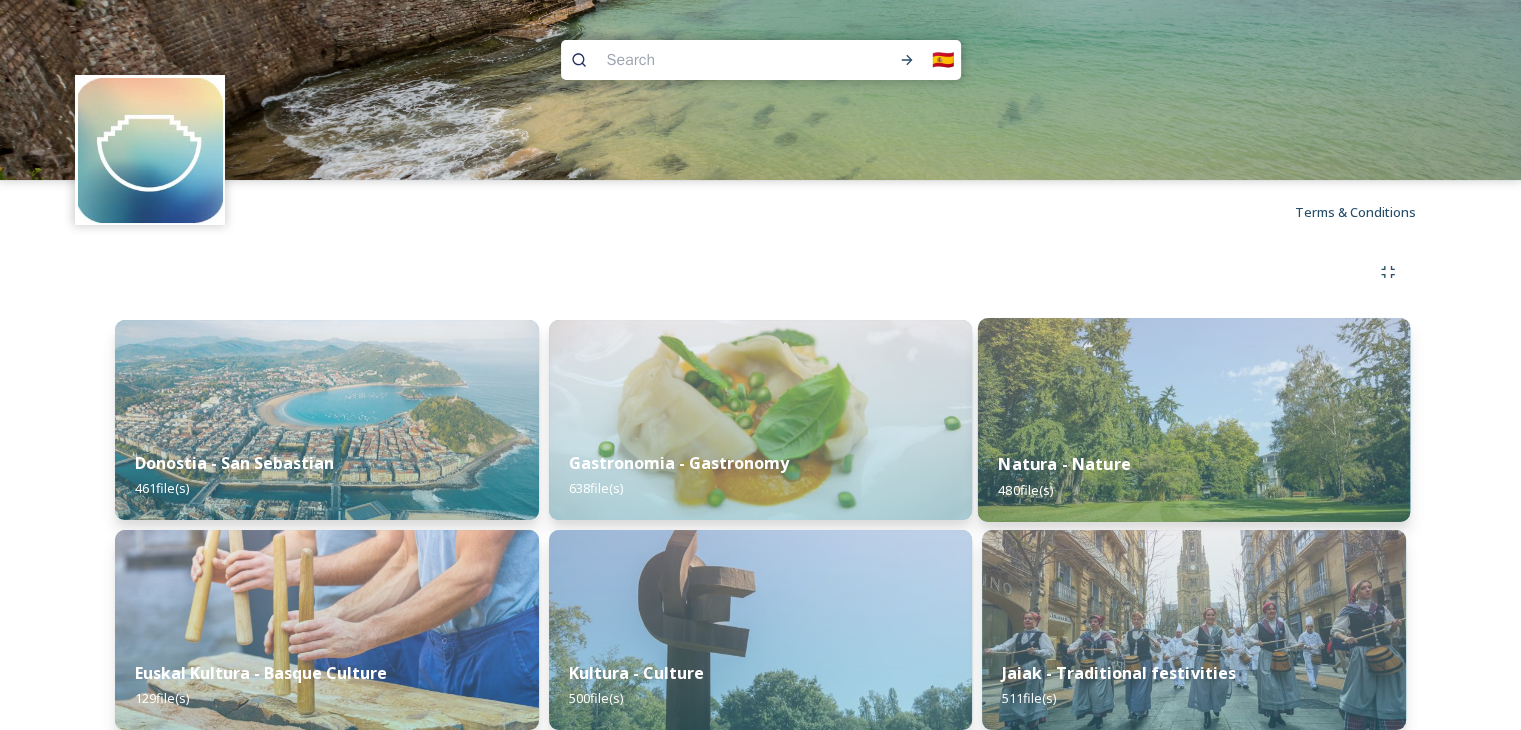 scroll, scrollTop: 0, scrollLeft: 0, axis: both 